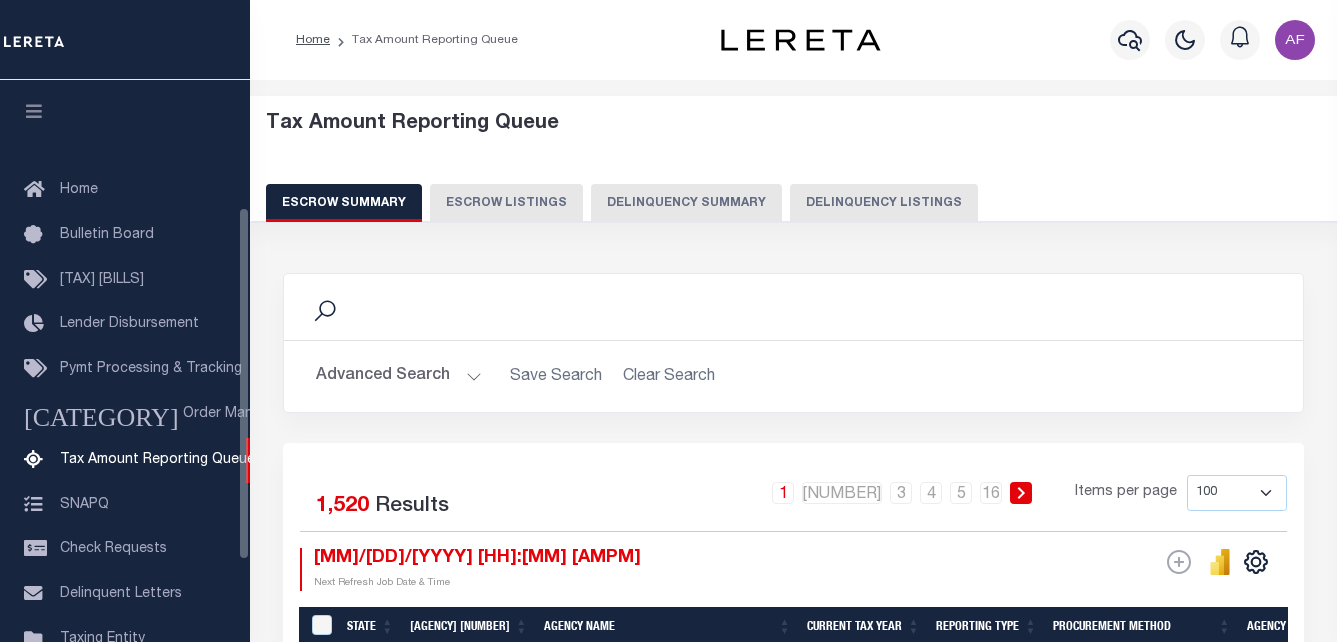 scroll, scrollTop: 0, scrollLeft: 0, axis: both 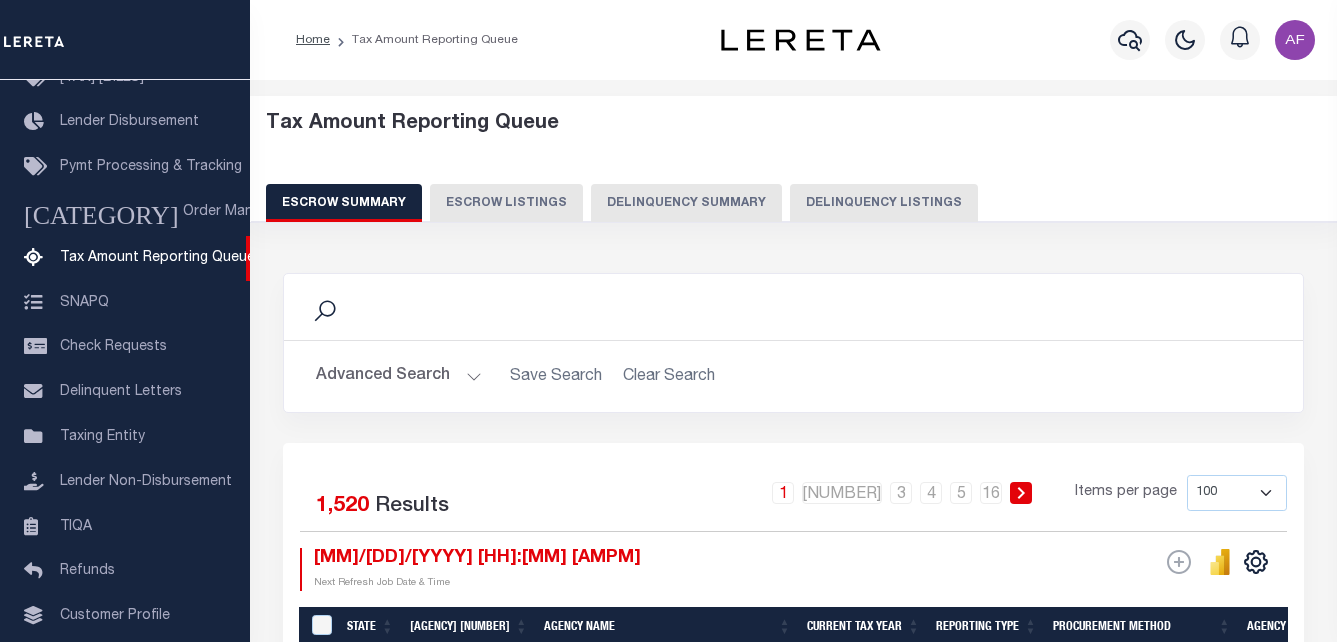 click on "Delinquency Listings" at bounding box center [884, 203] 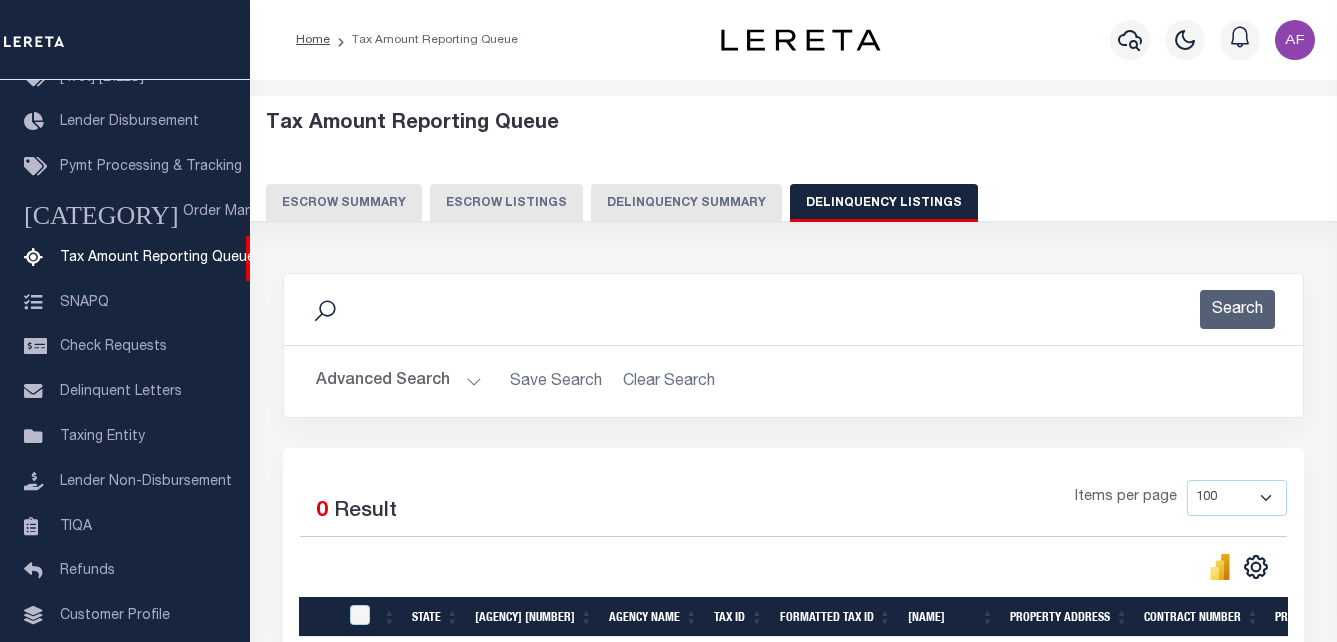 click on "Advanced Search" at bounding box center [399, 381] 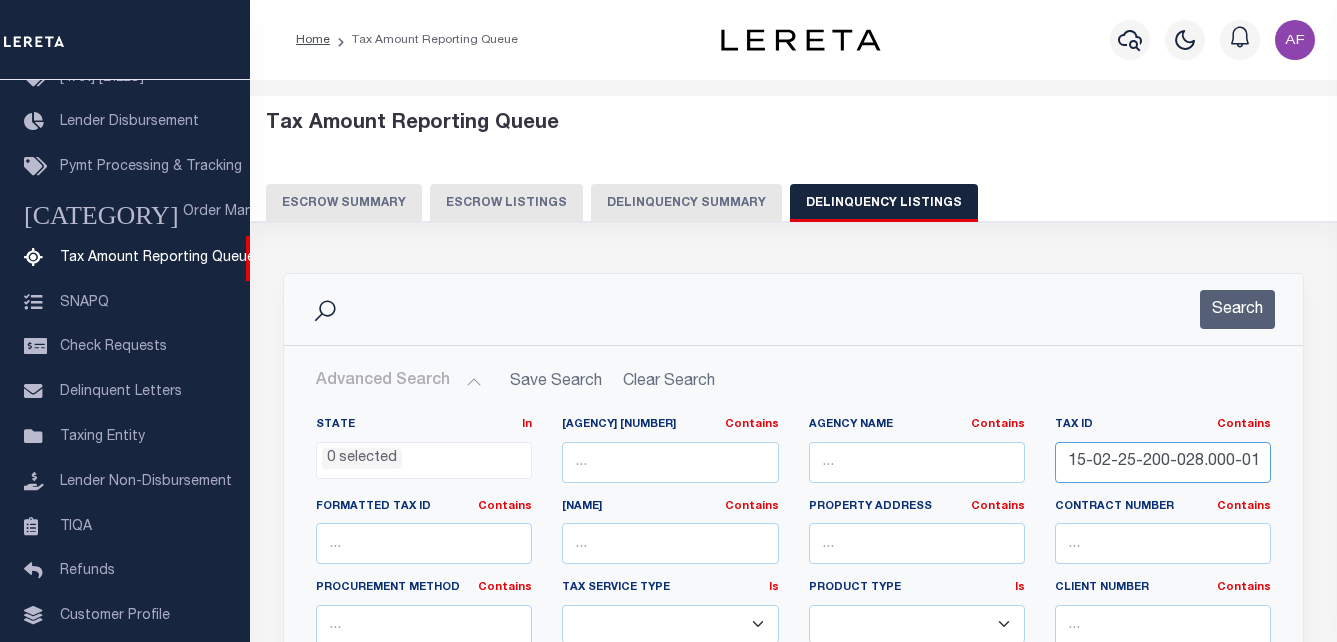 scroll, scrollTop: 0, scrollLeft: 6, axis: horizontal 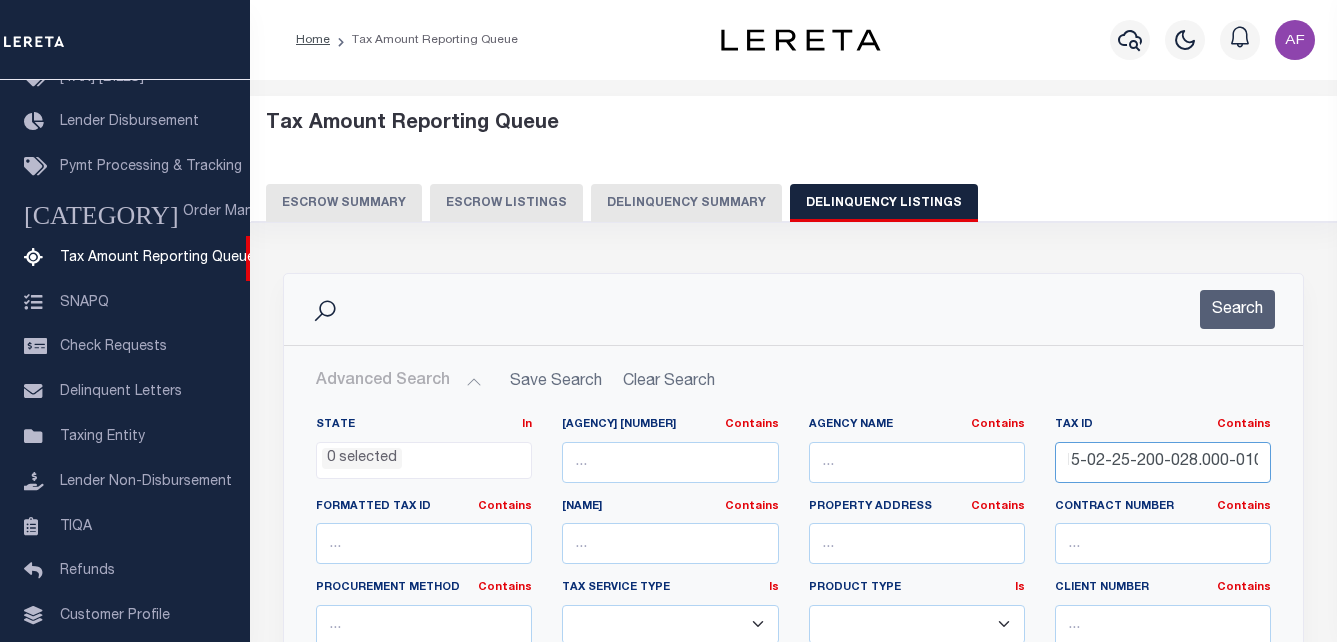 drag, startPoint x: 1066, startPoint y: 460, endPoint x: 1270, endPoint y: 458, distance: 204.0098 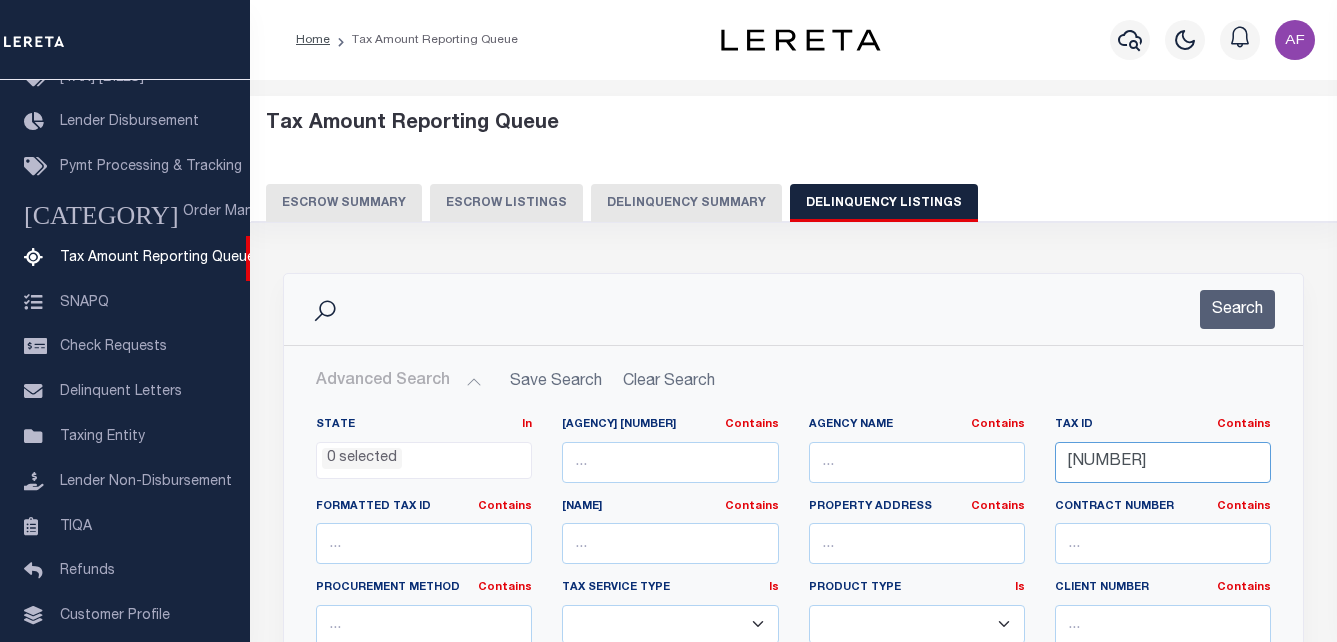 scroll, scrollTop: 0, scrollLeft: 0, axis: both 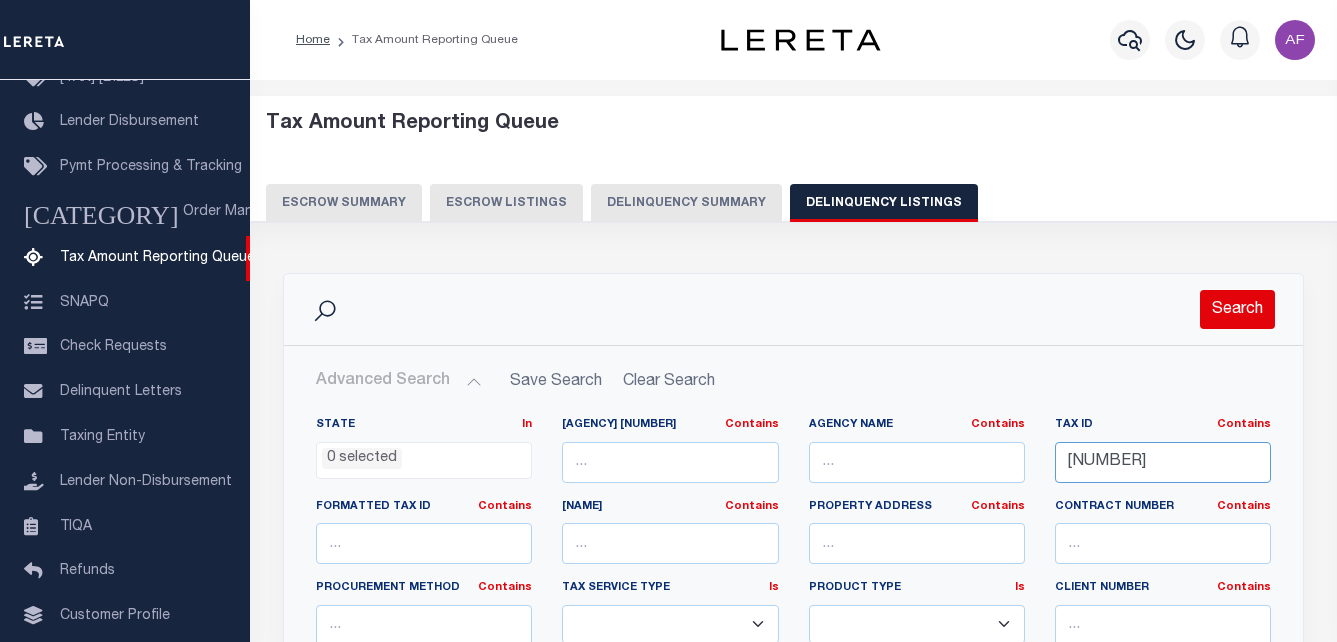 type on "R8976931" 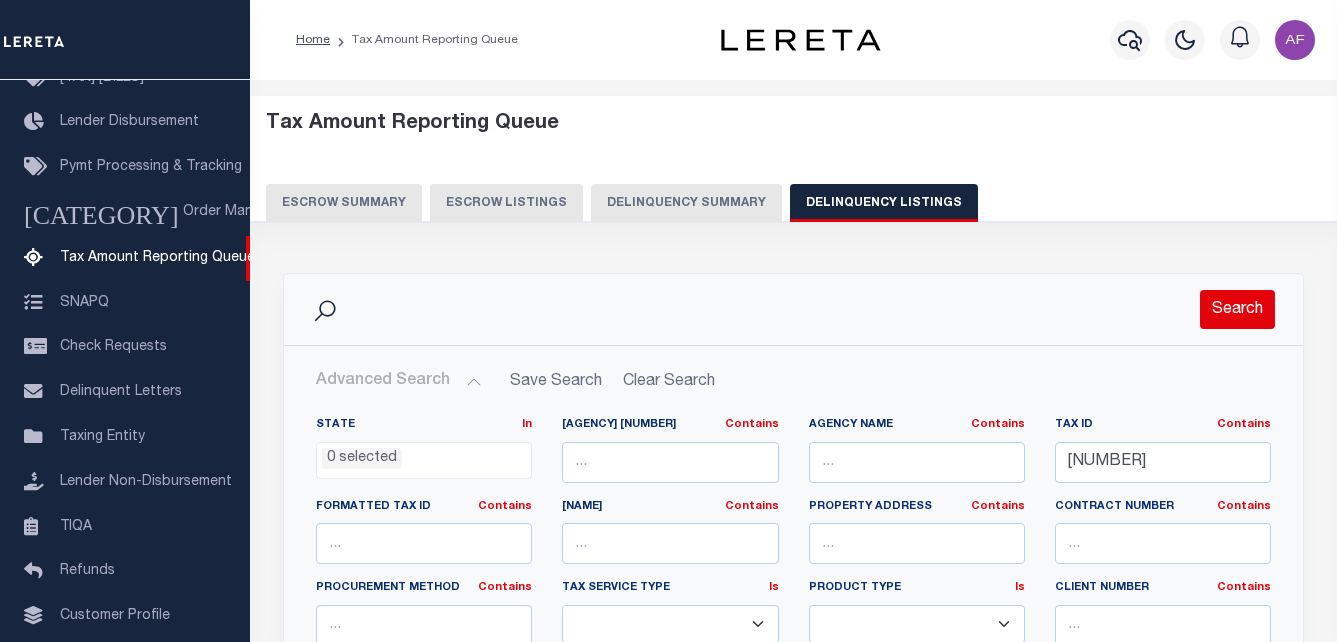 click on "Search" at bounding box center [1237, 309] 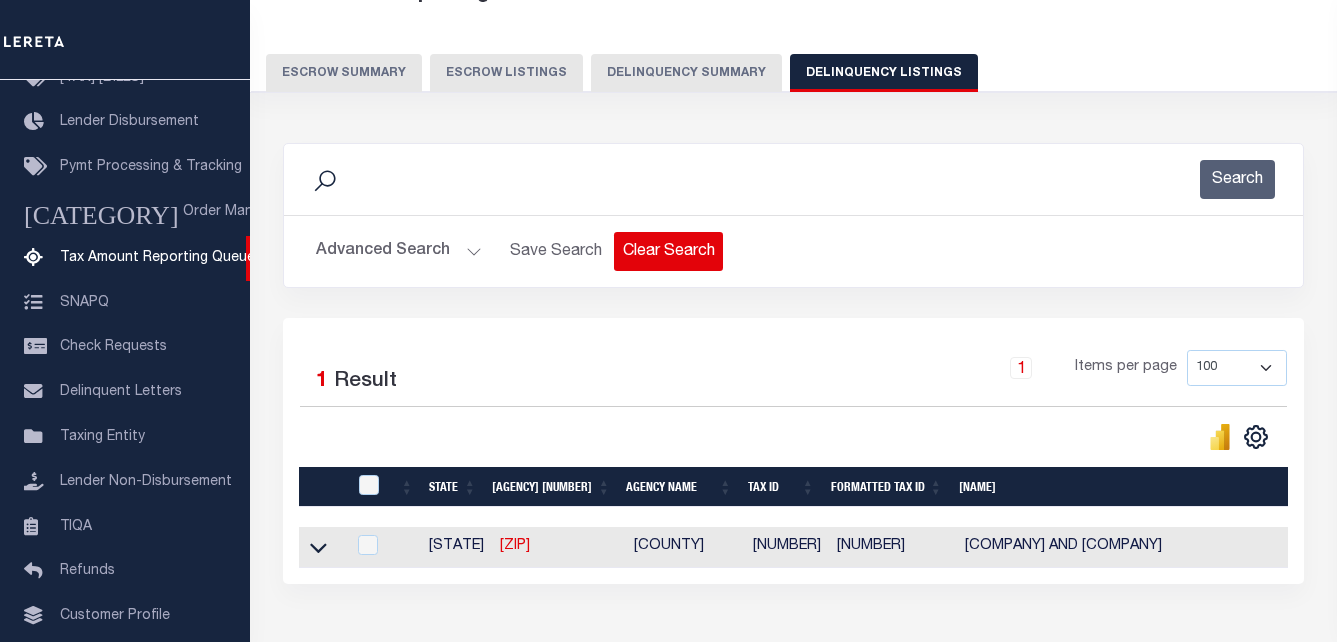 scroll, scrollTop: 200, scrollLeft: 0, axis: vertical 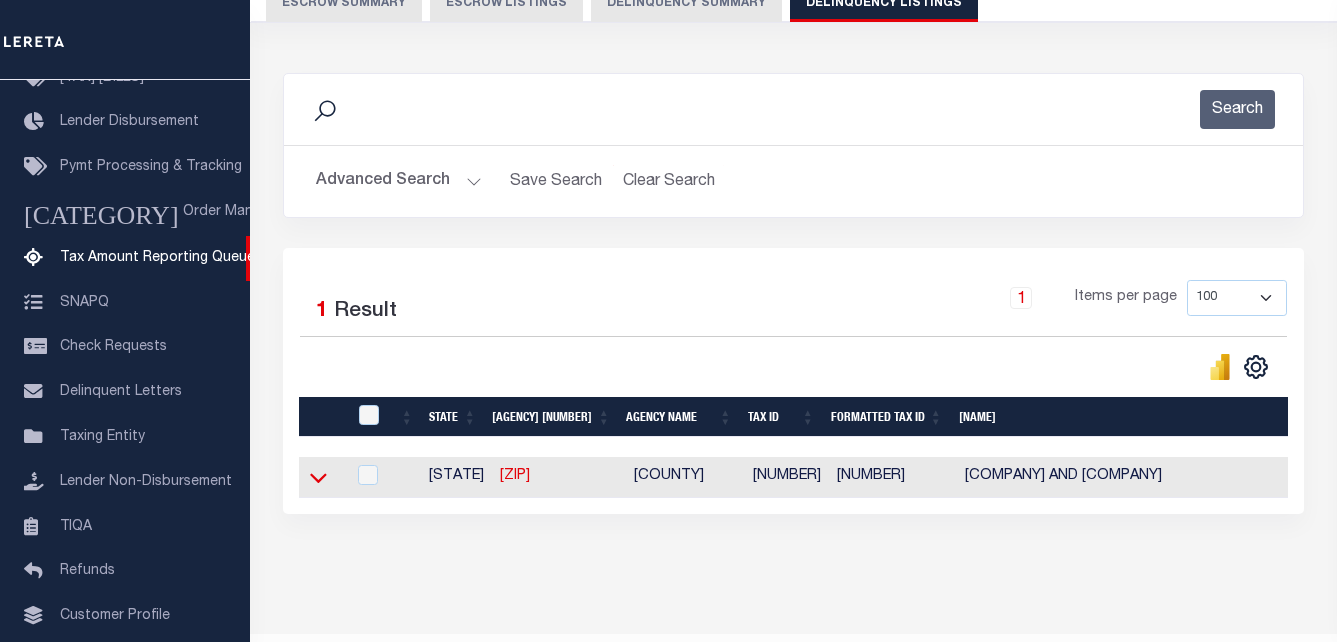 click at bounding box center [318, 477] 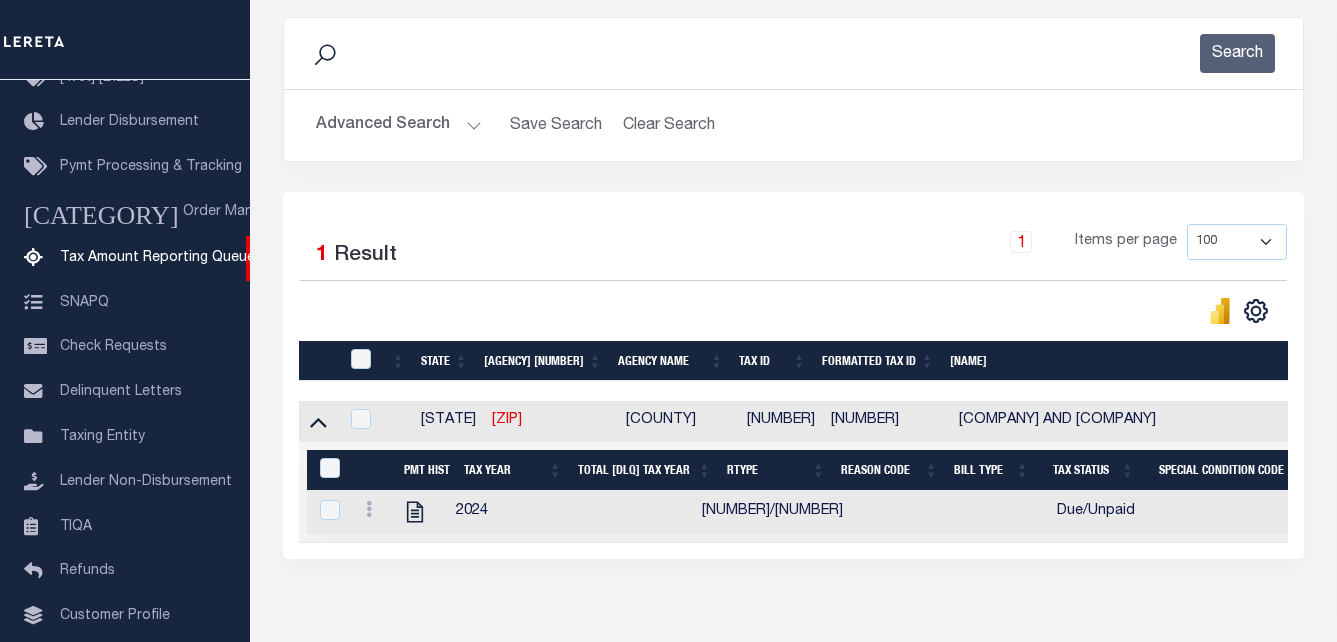 scroll, scrollTop: 371, scrollLeft: 0, axis: vertical 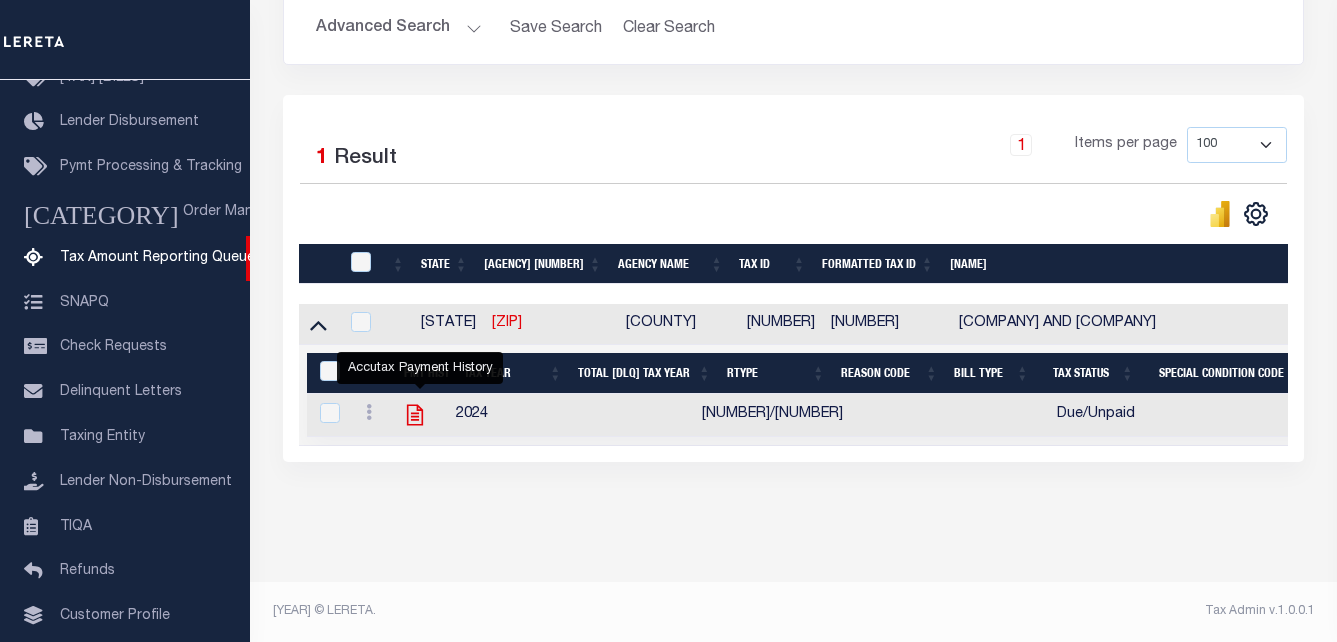 click at bounding box center (415, 415) 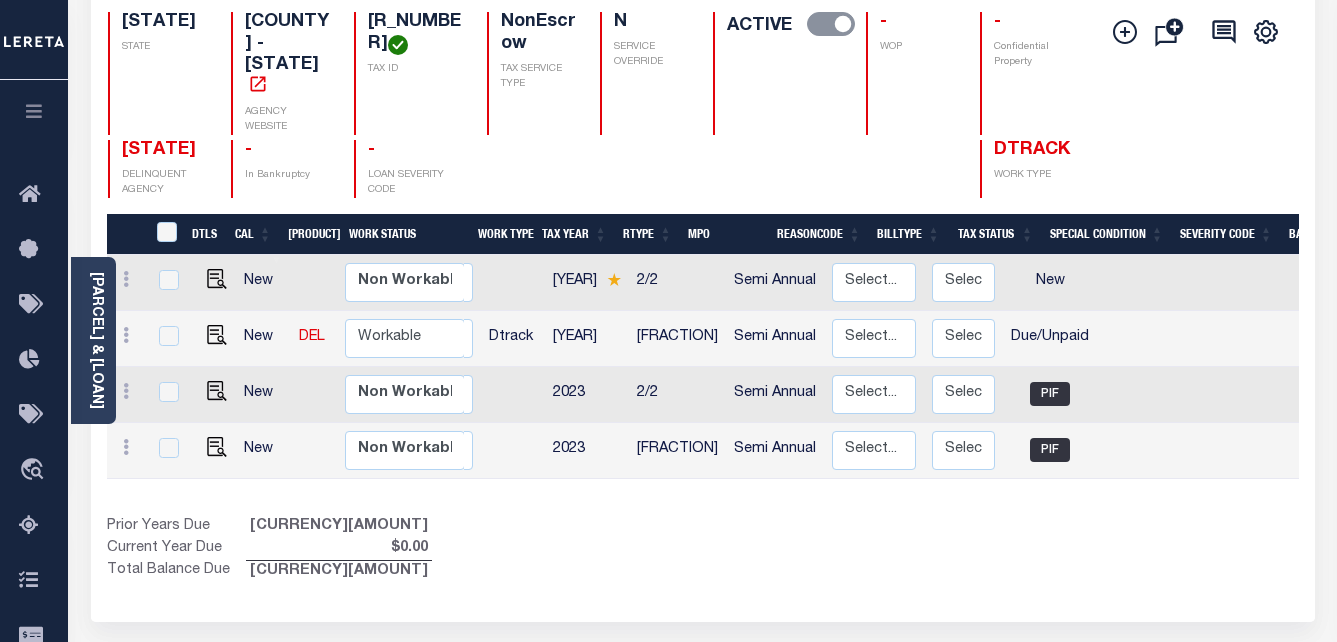 scroll, scrollTop: 200, scrollLeft: 0, axis: vertical 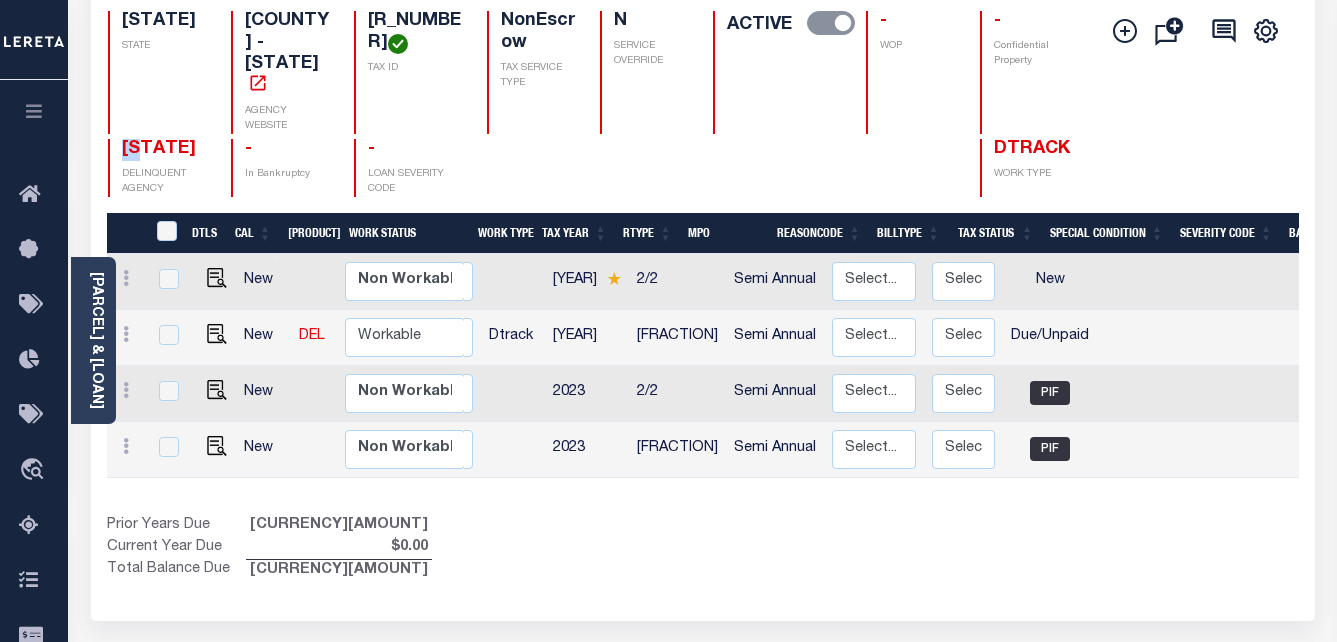 drag, startPoint x: 117, startPoint y: 100, endPoint x: 145, endPoint y: 101, distance: 28.01785 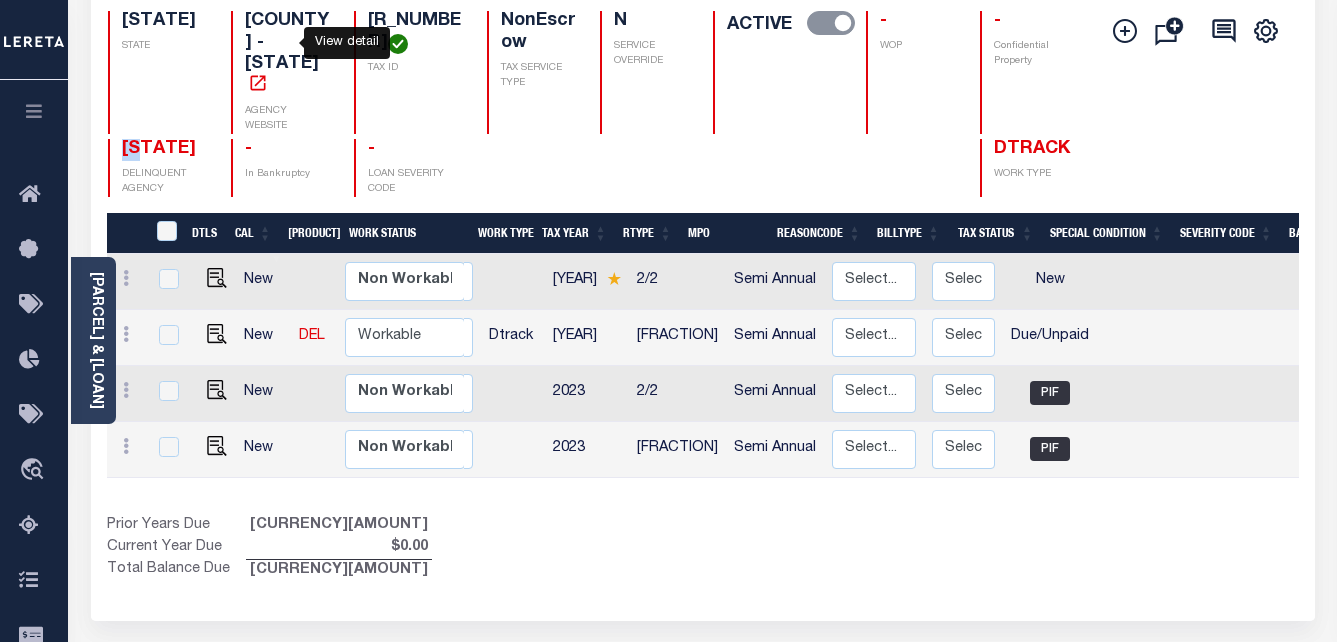 click at bounding box center [258, 83] 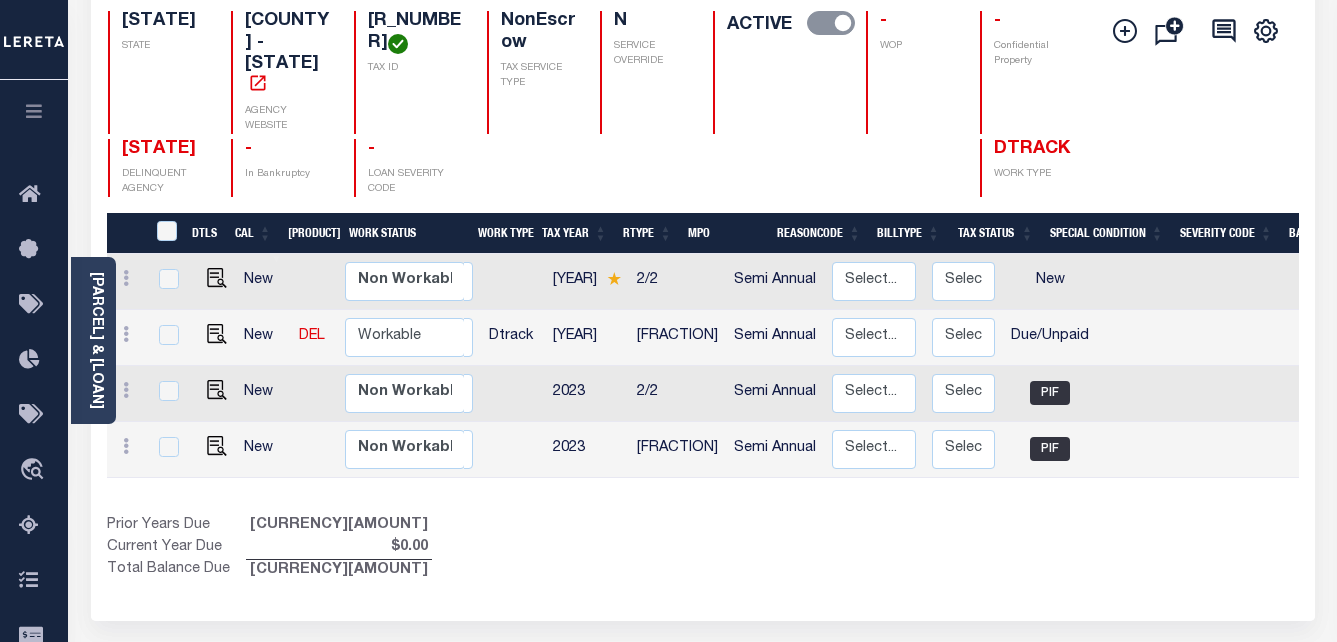 click on "[COUNTY]" at bounding box center (159, 149) 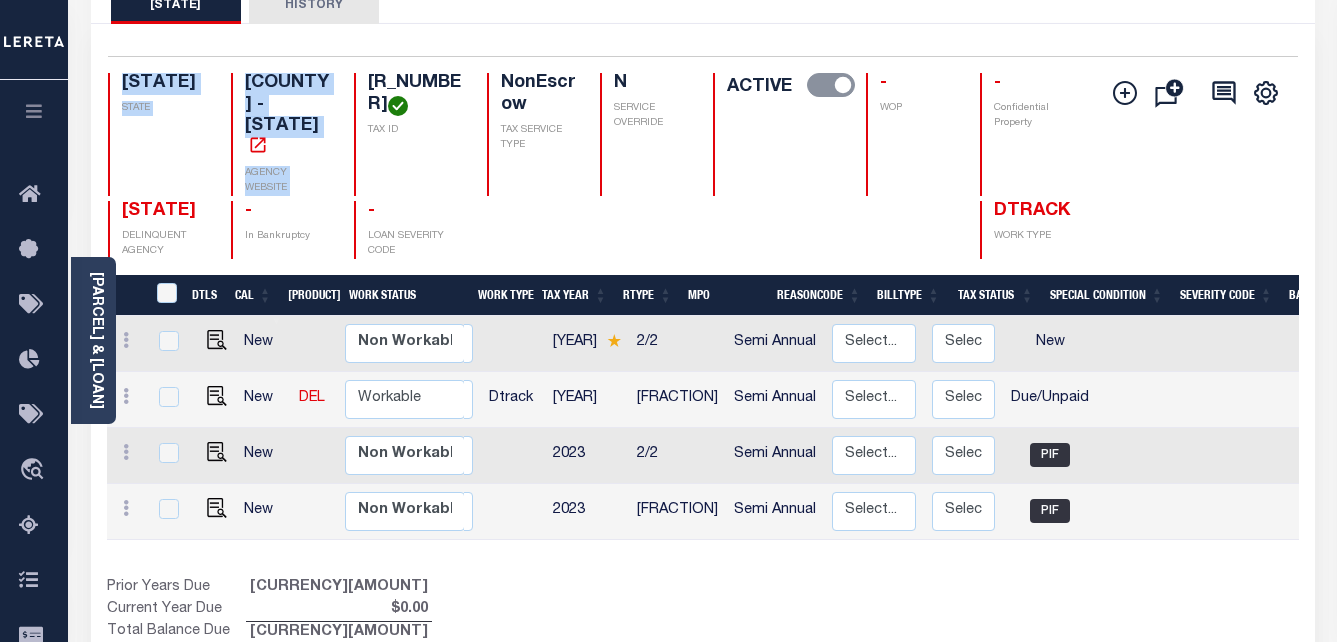 scroll, scrollTop: 135, scrollLeft: 0, axis: vertical 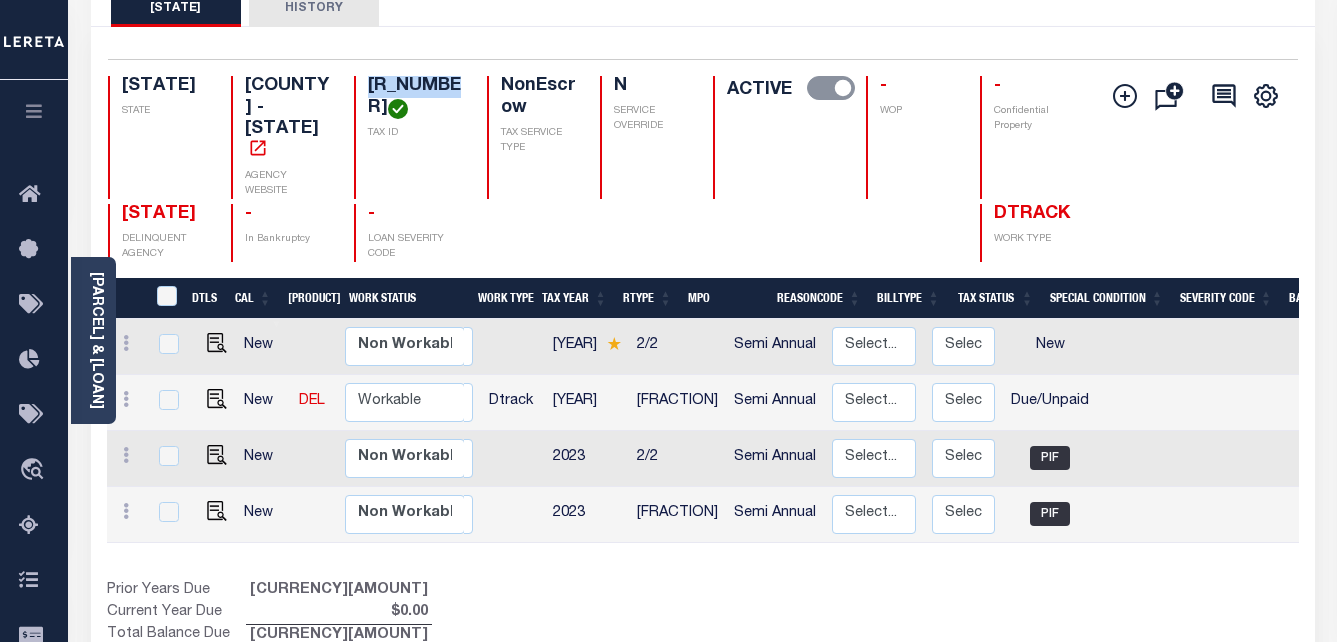 drag, startPoint x: 369, startPoint y: 20, endPoint x: 462, endPoint y: 79, distance: 110.13628 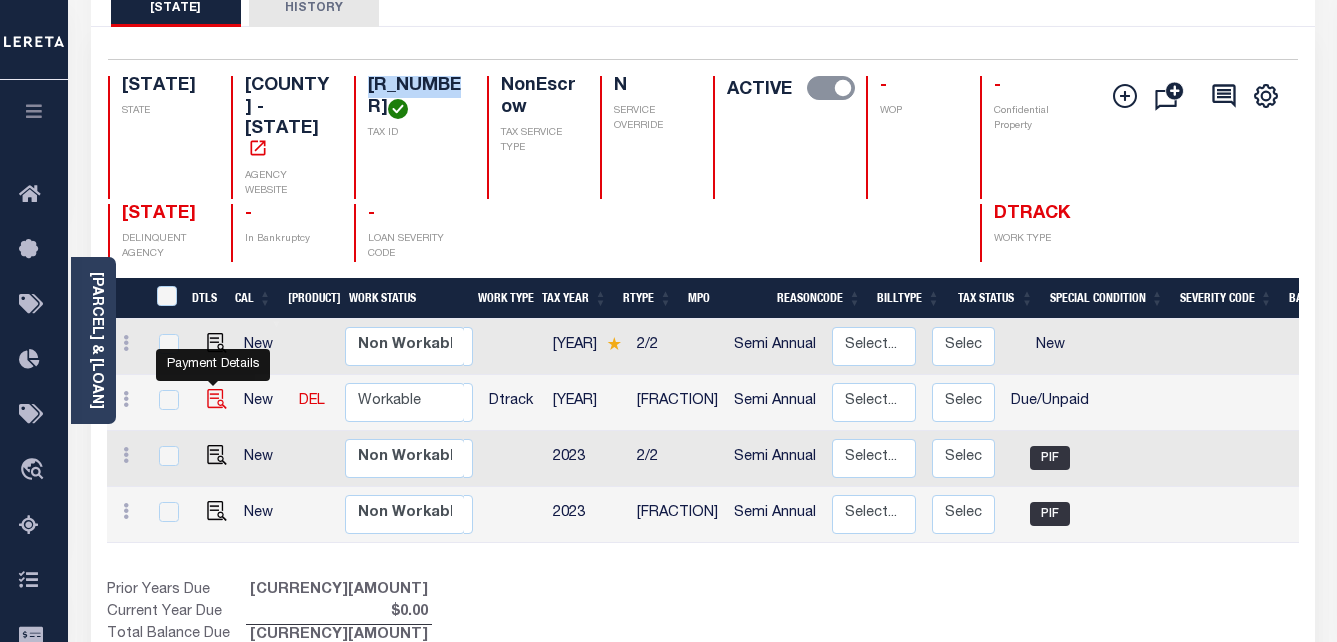 click at bounding box center (217, 399) 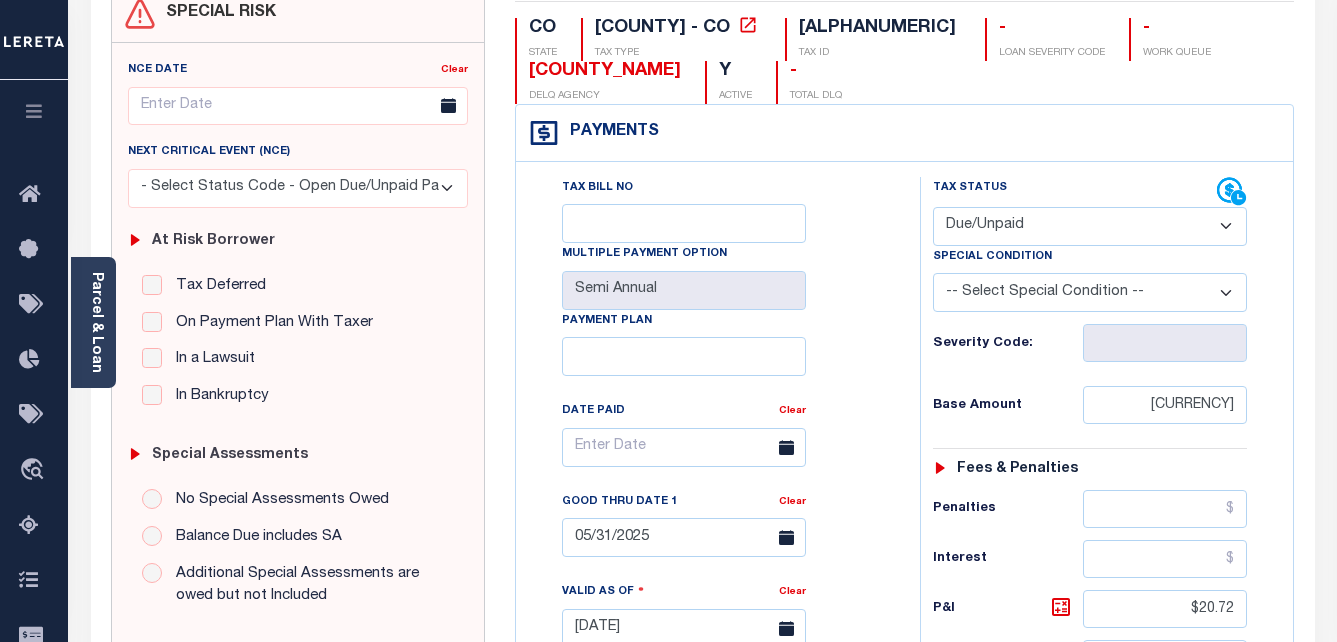 scroll, scrollTop: 200, scrollLeft: 0, axis: vertical 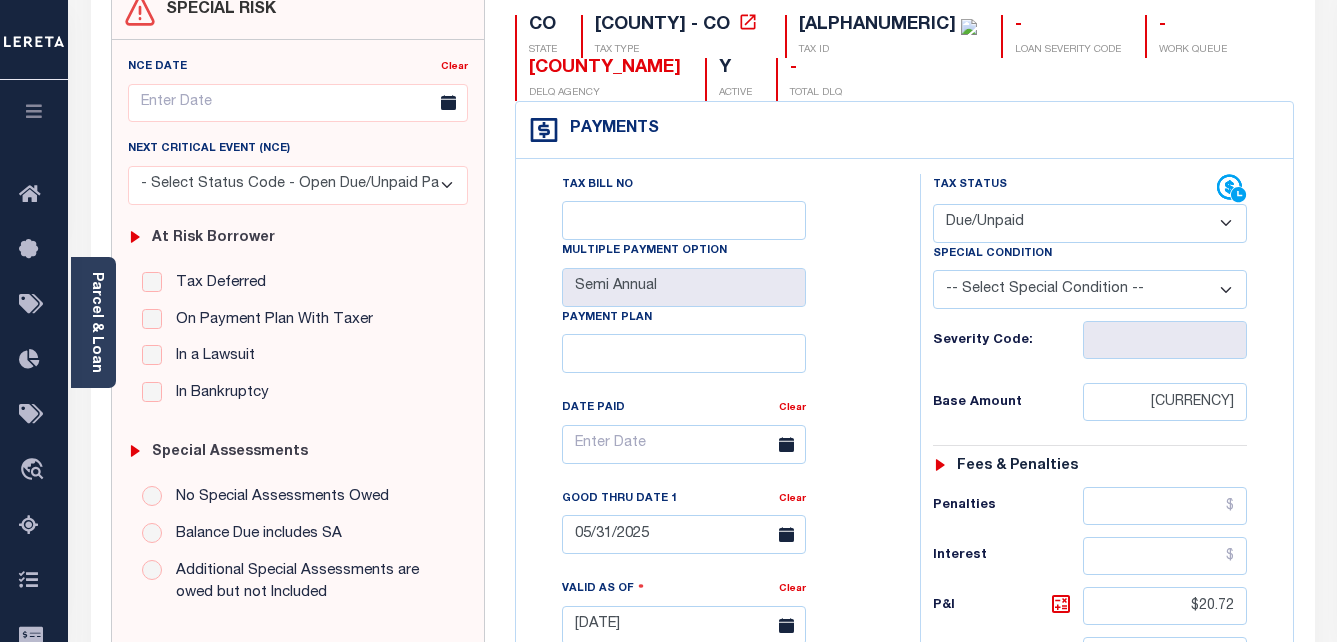 click on "- Select Status Code -
Open
Due/Unpaid
Paid
Incomplete
No Tax Due
Internal Refund Processed
New" at bounding box center [1090, 223] 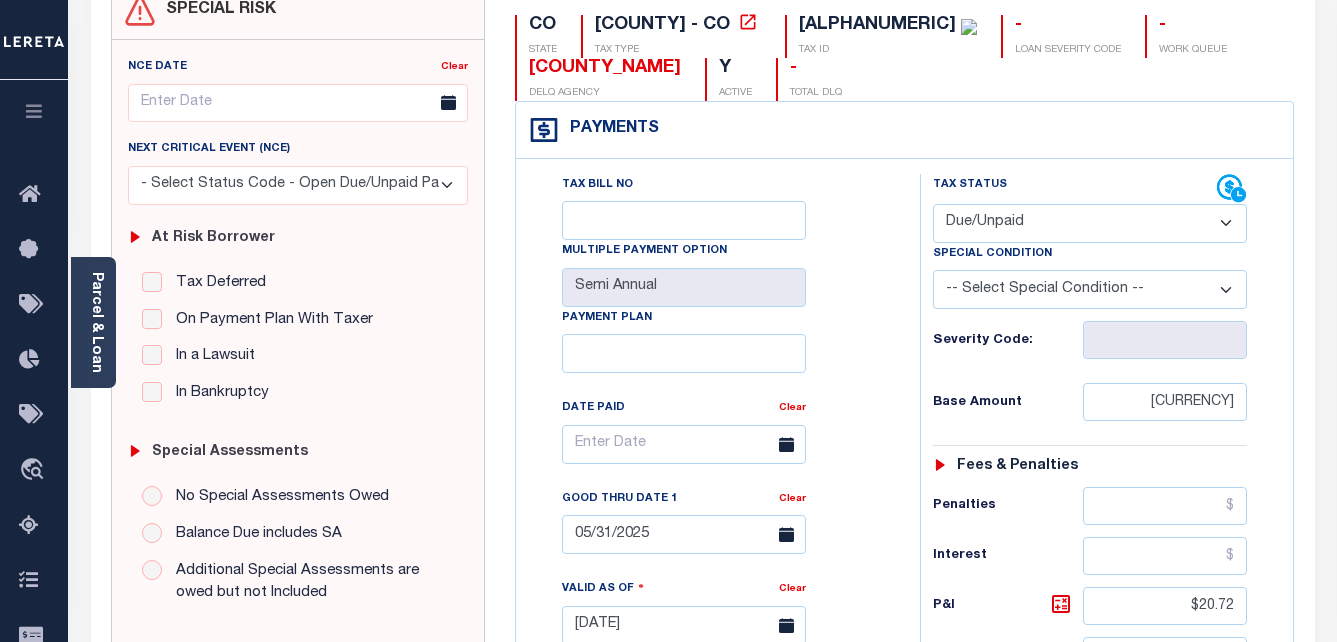 select on "PYD" 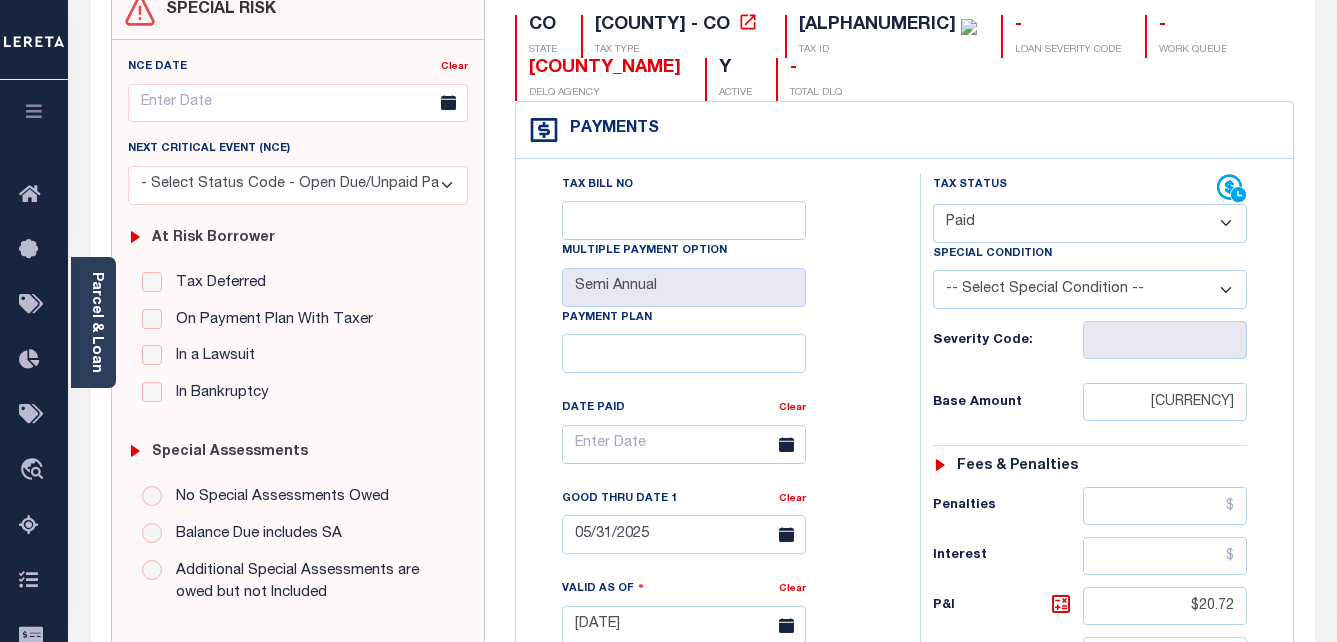 click on "- Select Status Code -
Open
Due/Unpaid
Paid
Incomplete
No Tax Due
Internal Refund Processed
New" at bounding box center (1090, 223) 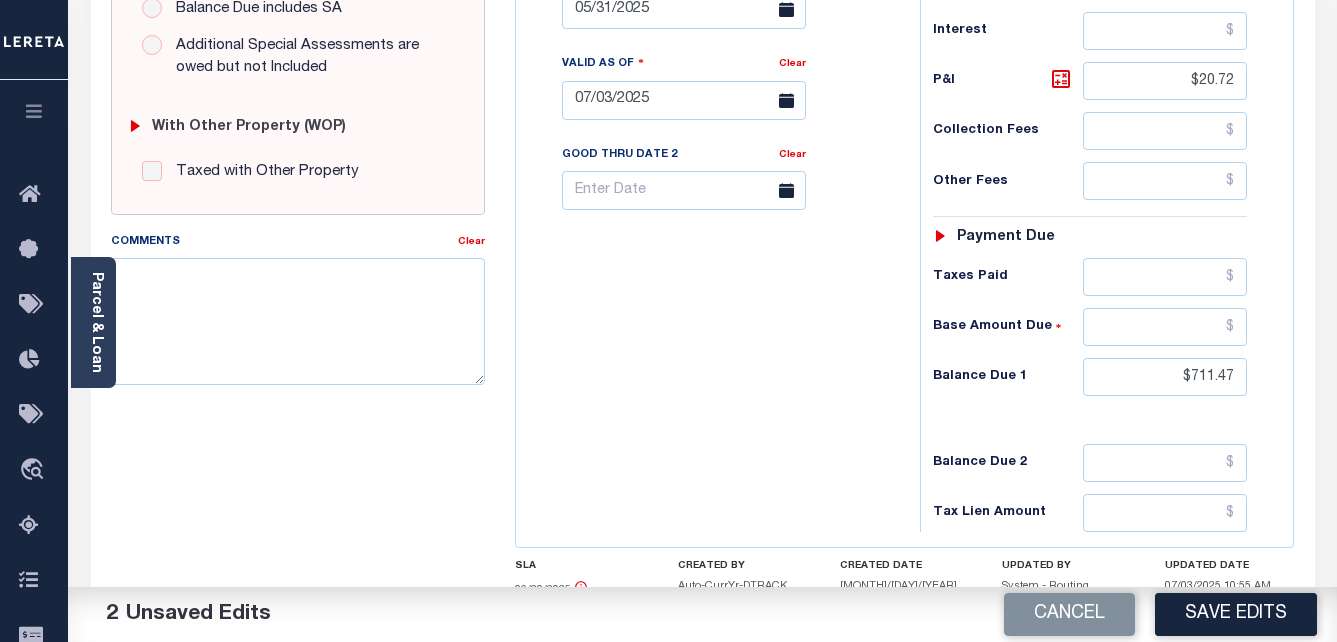 scroll, scrollTop: 800, scrollLeft: 0, axis: vertical 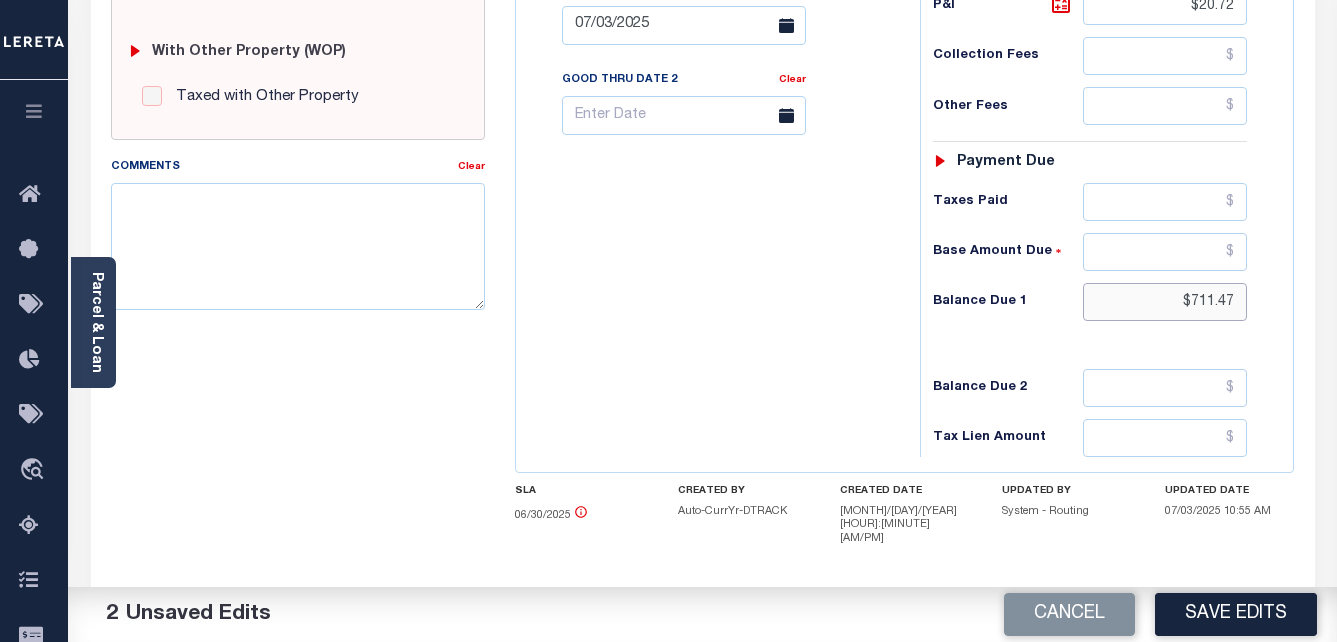 drag, startPoint x: 1172, startPoint y: 302, endPoint x: 1245, endPoint y: 308, distance: 73.24616 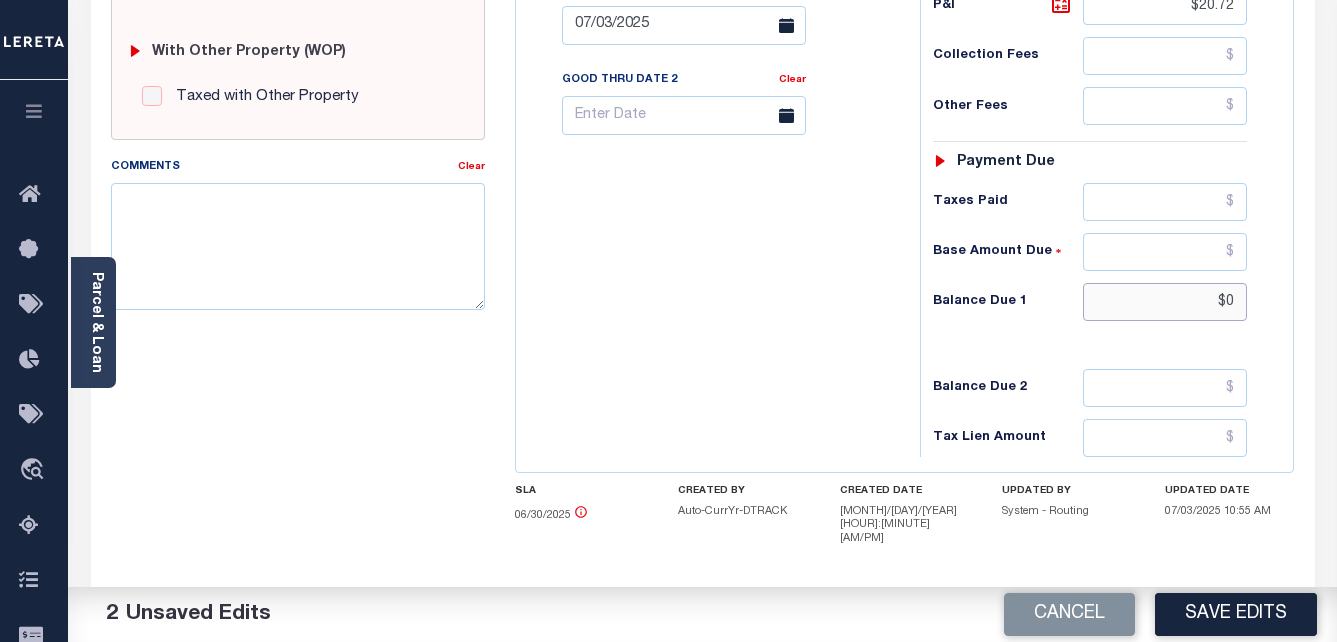 type on "$0" 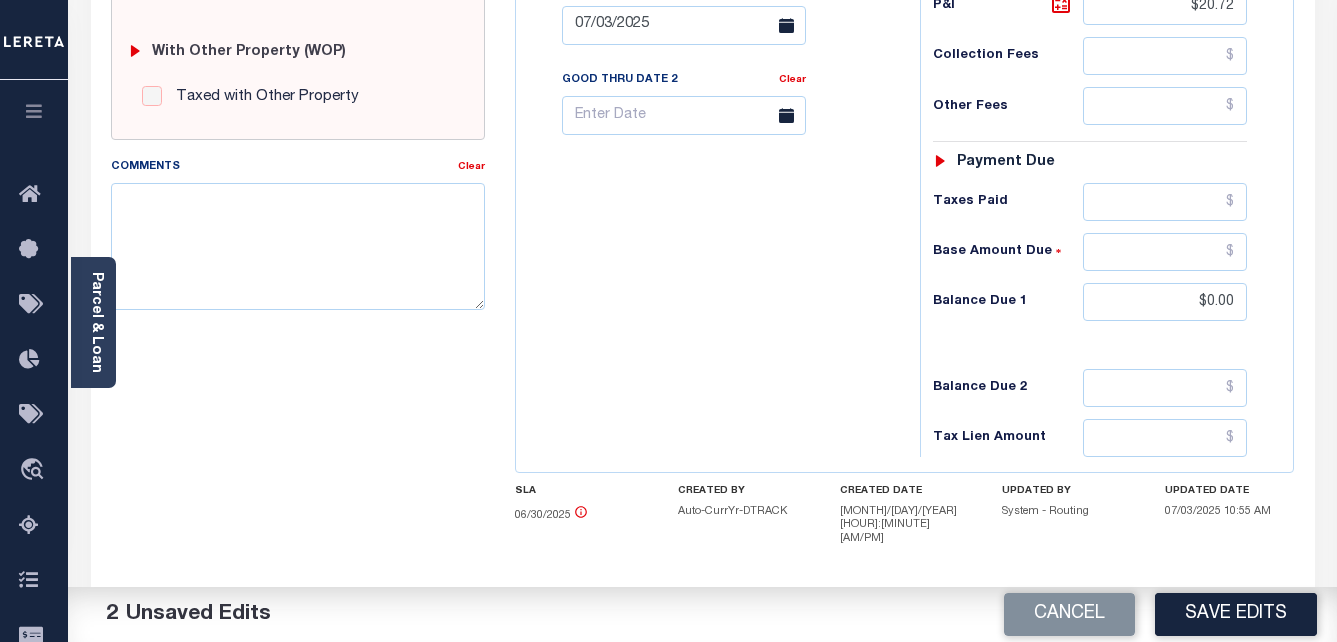 click on "Tax Status
Status
- Select Status Code -" at bounding box center [1097, 15] 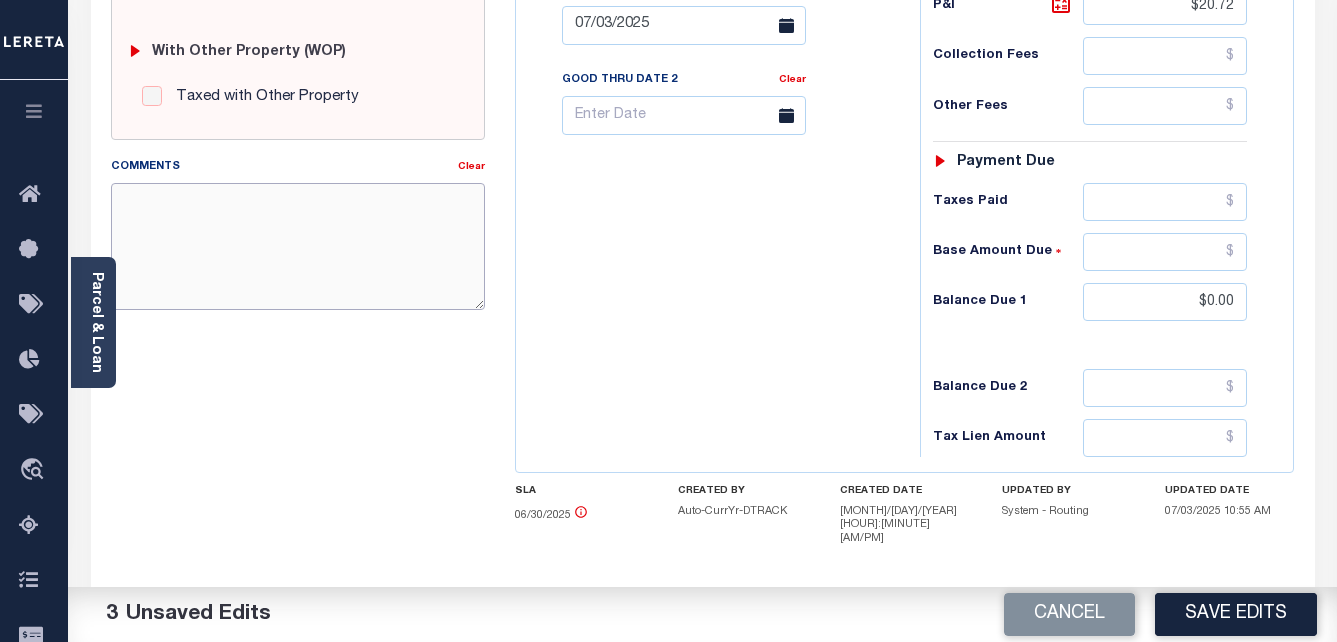 click on "Comments" at bounding box center (298, 246) 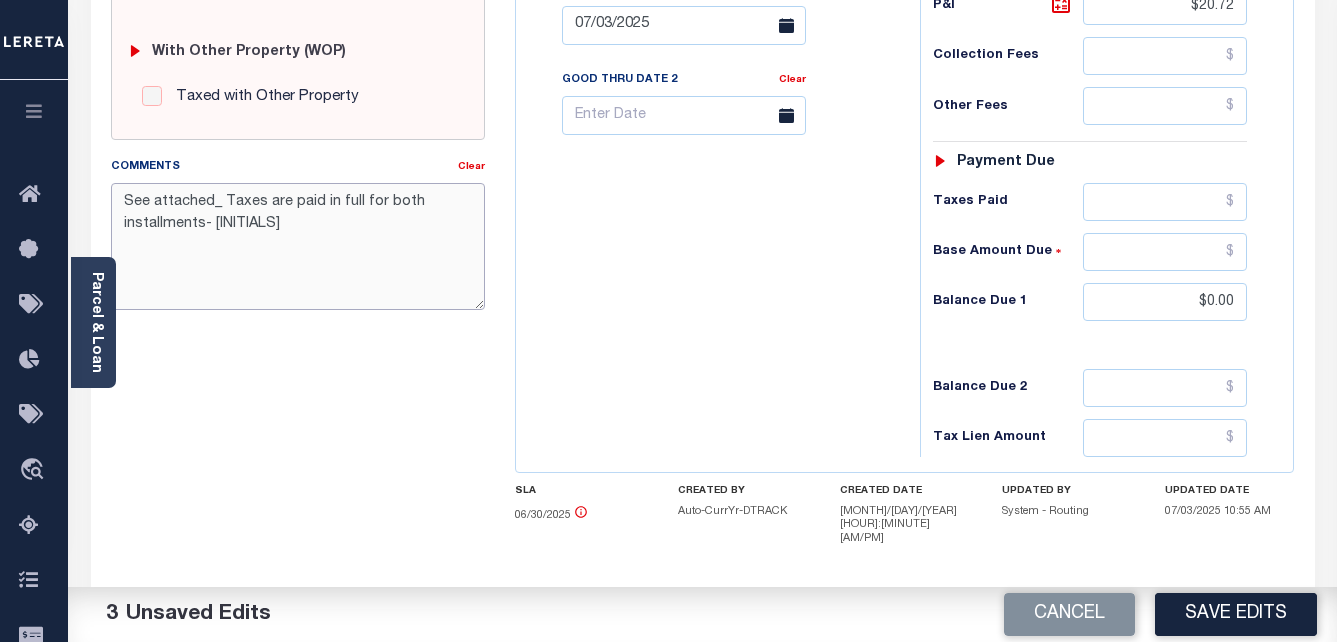 type on "See attached_ Taxes are paid in full for both installments- AF" 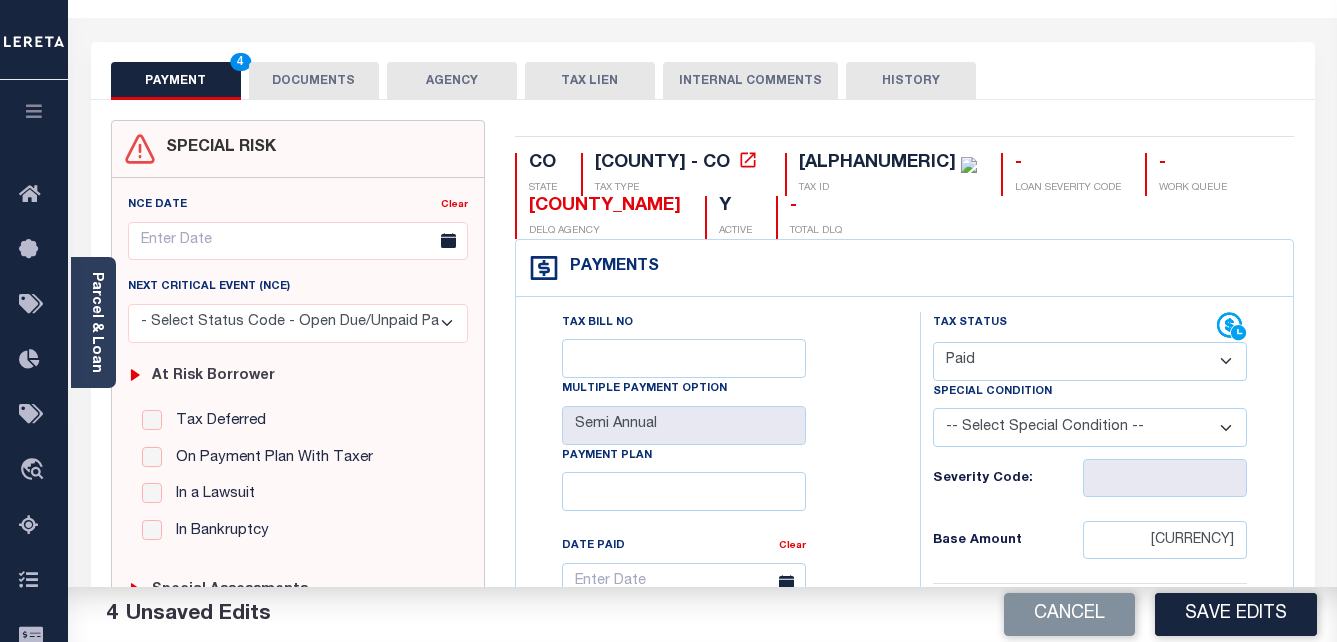 scroll, scrollTop: 0, scrollLeft: 0, axis: both 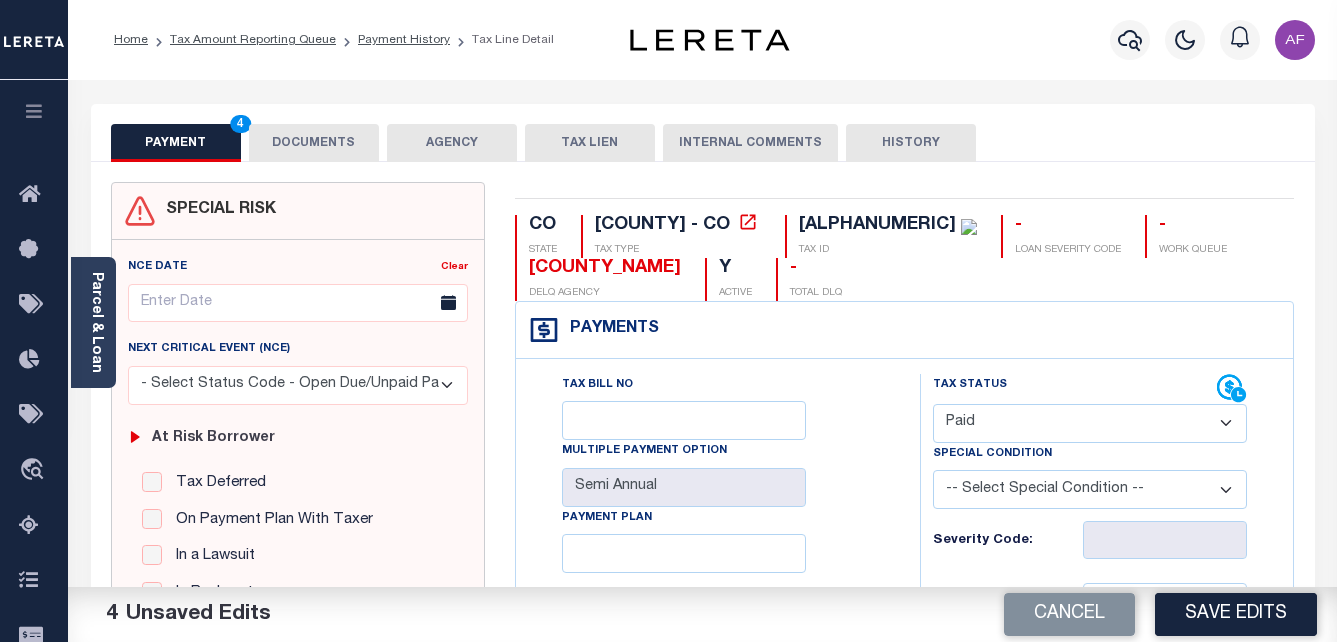 click on "DOCUMENTS" at bounding box center (314, 143) 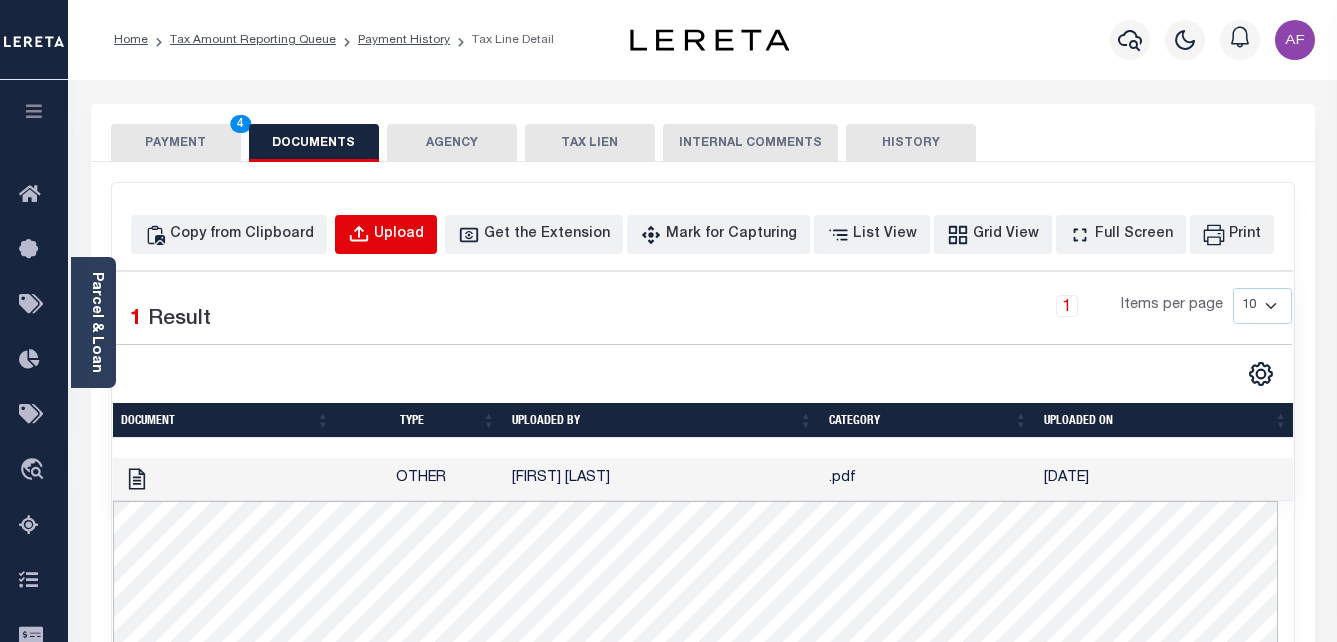click on "Upload" at bounding box center [399, 235] 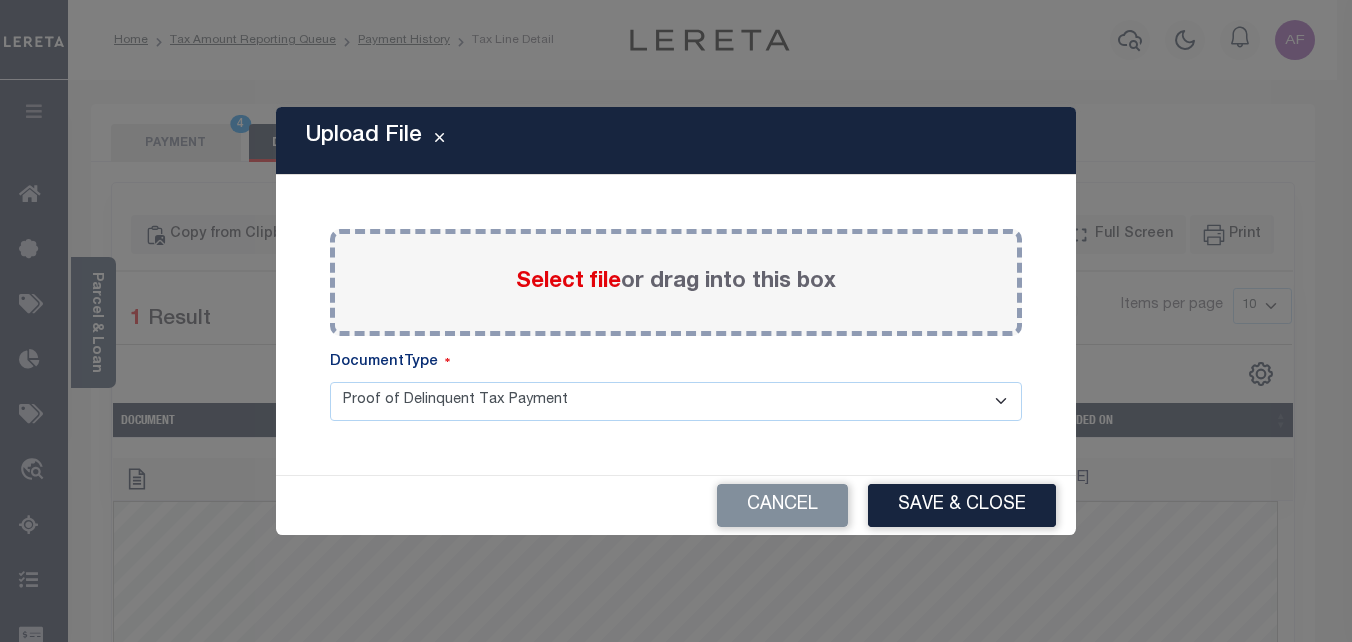 click on "Select file" at bounding box center (568, 282) 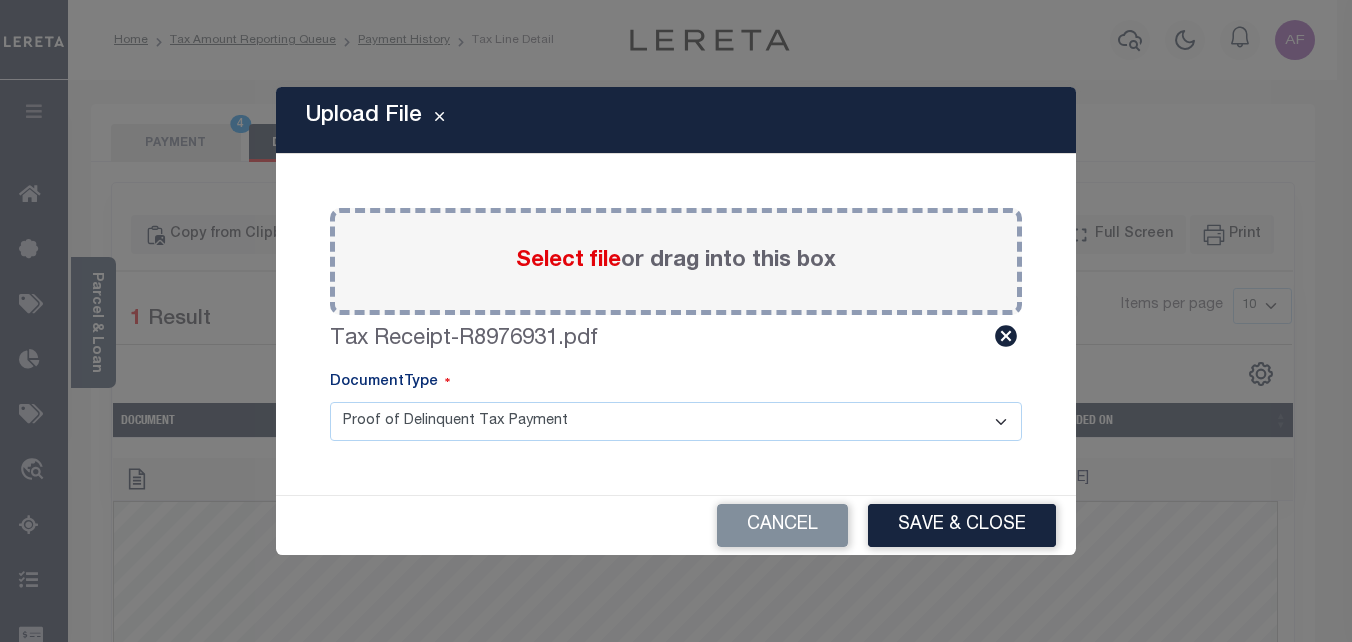 click on "Proof of [DELINQUENT] [TAX] [PAYMENT]" at bounding box center [676, 421] 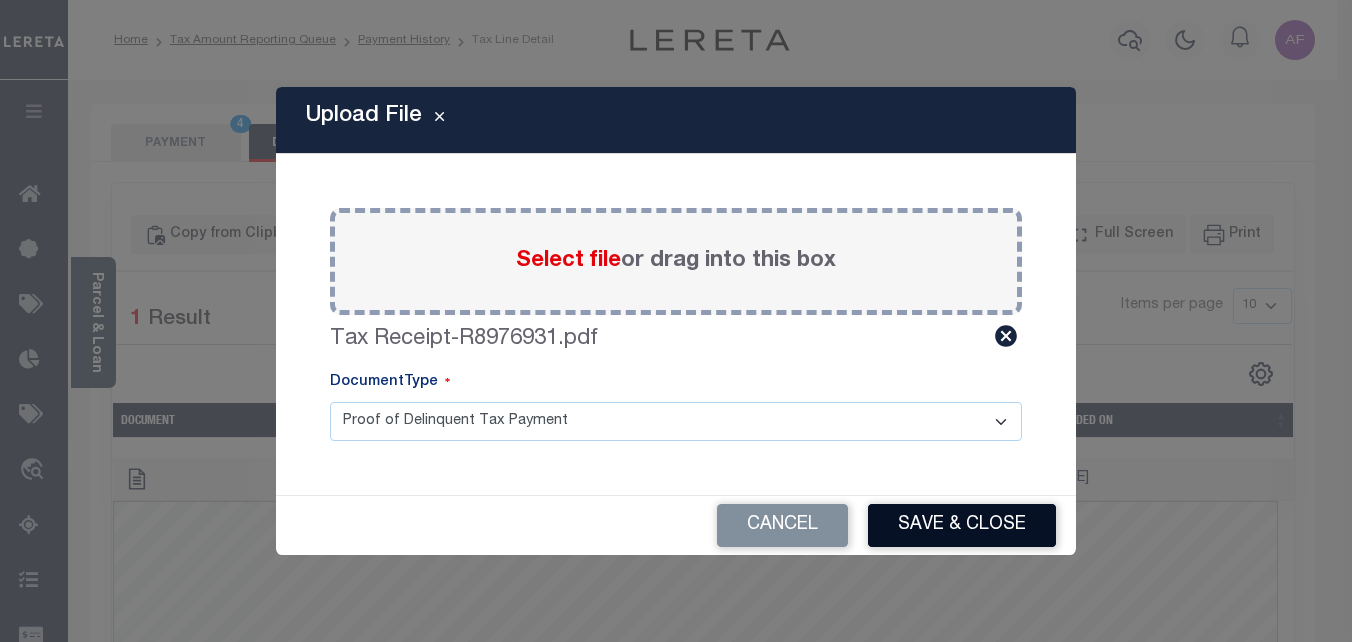 click on "Save & Close" at bounding box center [962, 525] 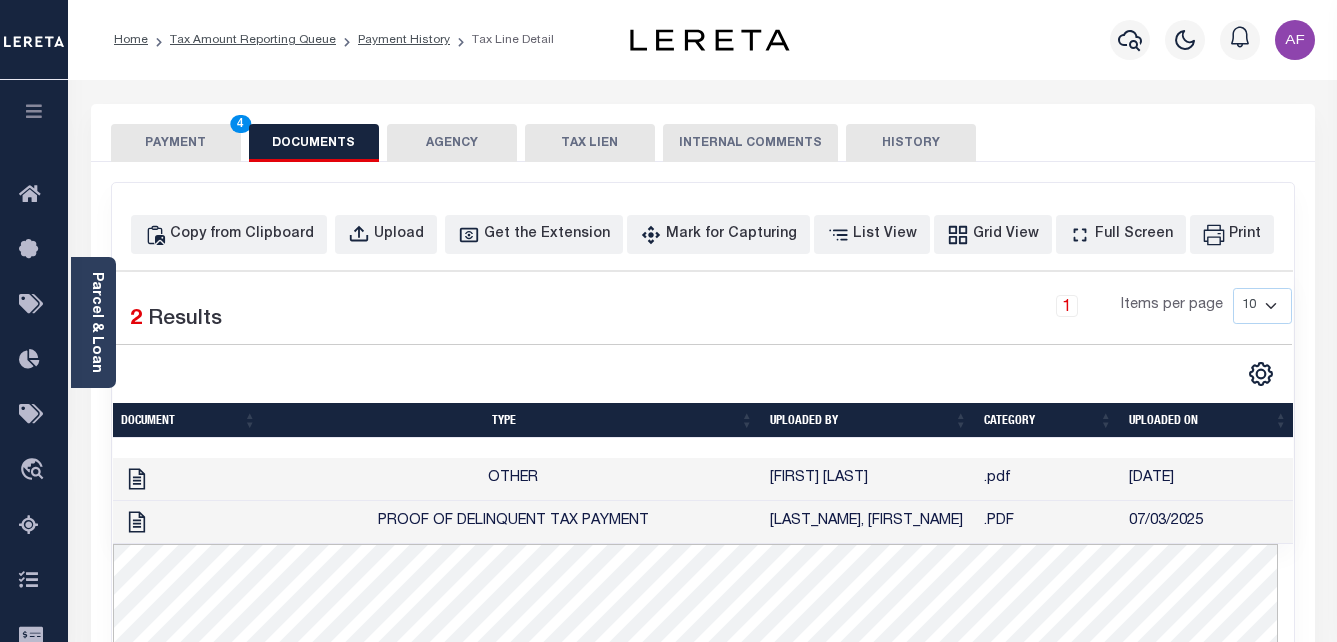 click on "PAYMENT
4
DOCUMENTS
AGENCY
DELINQUENT PAYEE
TAX LIEN" at bounding box center [703, 133] 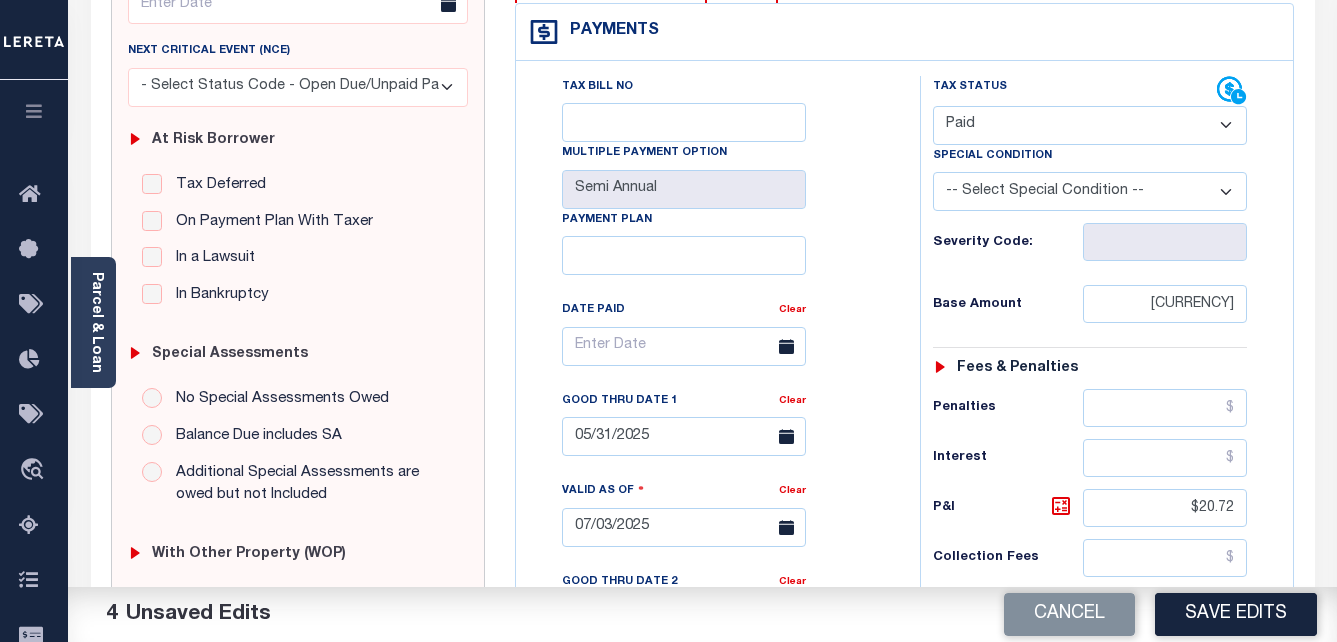 scroll, scrollTop: 300, scrollLeft: 0, axis: vertical 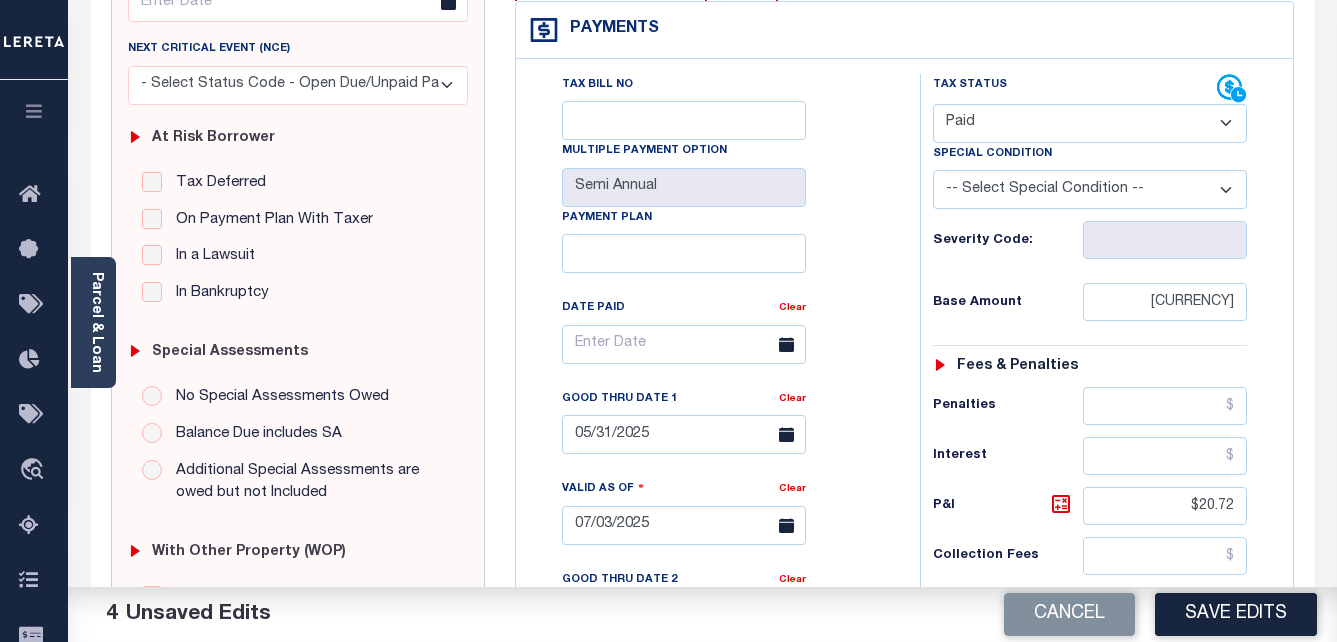 click on "-- Select Special Condition --
3RD PARTY TAX LIEN
AGENCY TAX LIEN (A.K.A Inside Lien)
BALANCE FORWARD
BANKRUPTCY
BILL W/ OTHER PARCEL
CONFIDENTIAL ACCOUNT
DEFERRED
DELAYED BILLING
DELQ CURRENT TAX YEAR INSTALLMENT(S) EXIST
DELQ PRIOR YEAR(S) EXIST
EXEMPT
HOMEOWNER AUTHORIZATION
IN DISPUTE/UNDER PROTEST
INCLUDES PRIOR UNPAID
INCLUDES RE-LEVIED TAX
INSTALLMENT PLAN
LITIGATION
LOST PROPERTY (FORECLOSED/DEEDED)
LOW ASSESSMENT
LOW TAX THRESHOLD
MULTIPLE TAXIDS
NEW PROPERTY
NOT ASSESSED
NOT CERTIFIED
OTHER FEES INVOLVED
OVERPAYMENT - POSSIBLE REFUND DUE
PARTIAL PAYMENT MAY EXIST
Pay Plan
RE-LEVIED TO ANOTHER AGENCY
REDEMP AMTS NOT AVAILABLE
REPORTED ON LEGACY RTYPE
SUBJECT TO FORECLOSURE
TAX LIEN RELEASED
TAX SALE-SUBJECT TO POWER TO SELL" at bounding box center [1090, 189] 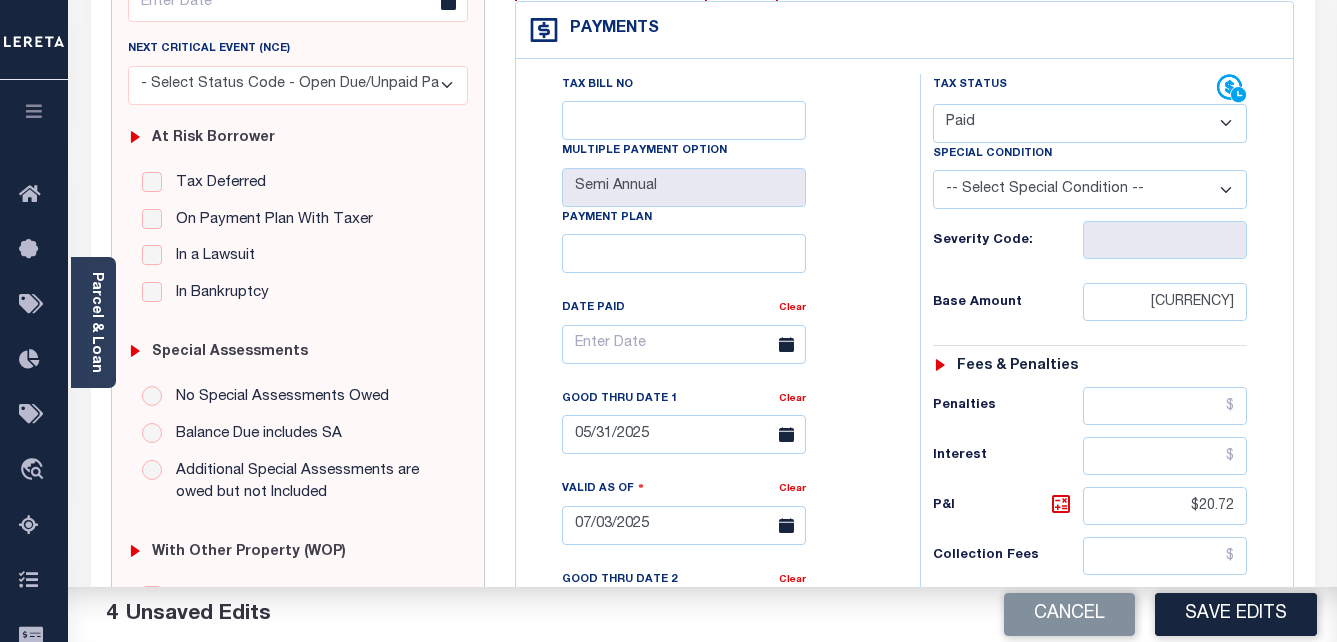click on "-- Select Special Condition --
3RD PARTY TAX LIEN
AGENCY TAX LIEN (A.K.A Inside Lien)
BALANCE FORWARD
BANKRUPTCY
BILL W/ OTHER PARCEL
CONFIDENTIAL ACCOUNT
DEFERRED
DELAYED BILLING
DELQ CURRENT TAX YEAR INSTALLMENT(S) EXIST
DELQ PRIOR YEAR(S) EXIST
EXEMPT
HOMEOWNER AUTHORIZATION
IN DISPUTE/UNDER PROTEST
INCLUDES PRIOR UNPAID
INCLUDES RE-LEVIED TAX
INSTALLMENT PLAN
LITIGATION
LOST PROPERTY (FORECLOSED/DEEDED)
LOW ASSESSMENT
LOW TAX THRESHOLD
MULTIPLE TAXIDS
NEW PROPERTY
NOT ASSESSED
NOT CERTIFIED
OTHER FEES INVOLVED
OVERPAYMENT - POSSIBLE REFUND DUE
PARTIAL PAYMENT MAY EXIST
Pay Plan
RE-LEVIED TO ANOTHER AGENCY
REDEMP AMTS NOT AVAILABLE
REPORTED ON LEGACY RTYPE
SUBJECT TO FORECLOSURE
TAX LIEN RELEASED
TAX SALE-SUBJECT TO POWER TO SELL" at bounding box center [1090, 189] 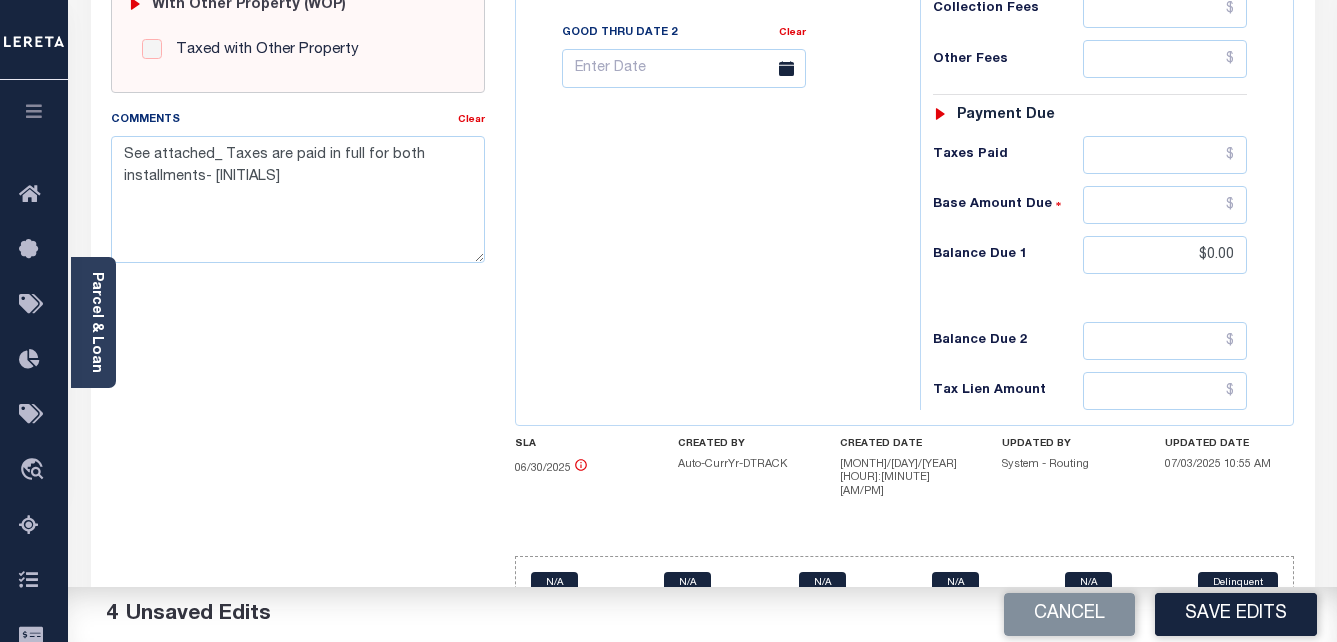 scroll, scrollTop: 870, scrollLeft: 0, axis: vertical 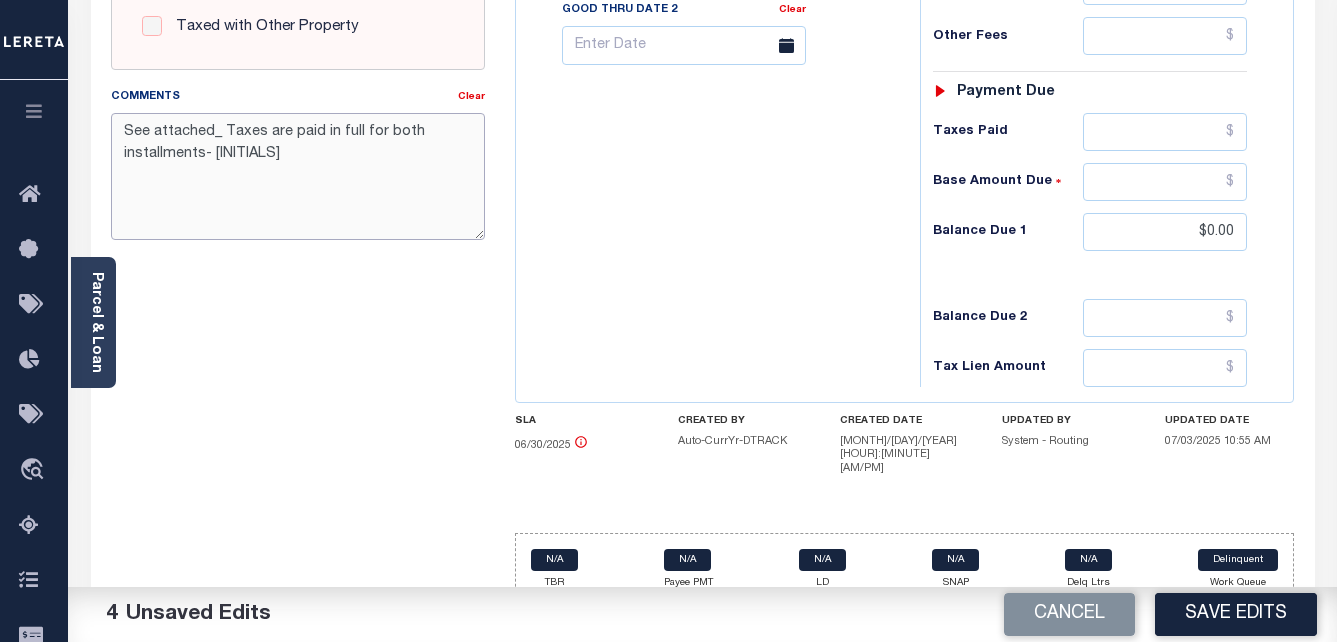 drag, startPoint x: 126, startPoint y: 126, endPoint x: 256, endPoint y: 156, distance: 133.41664 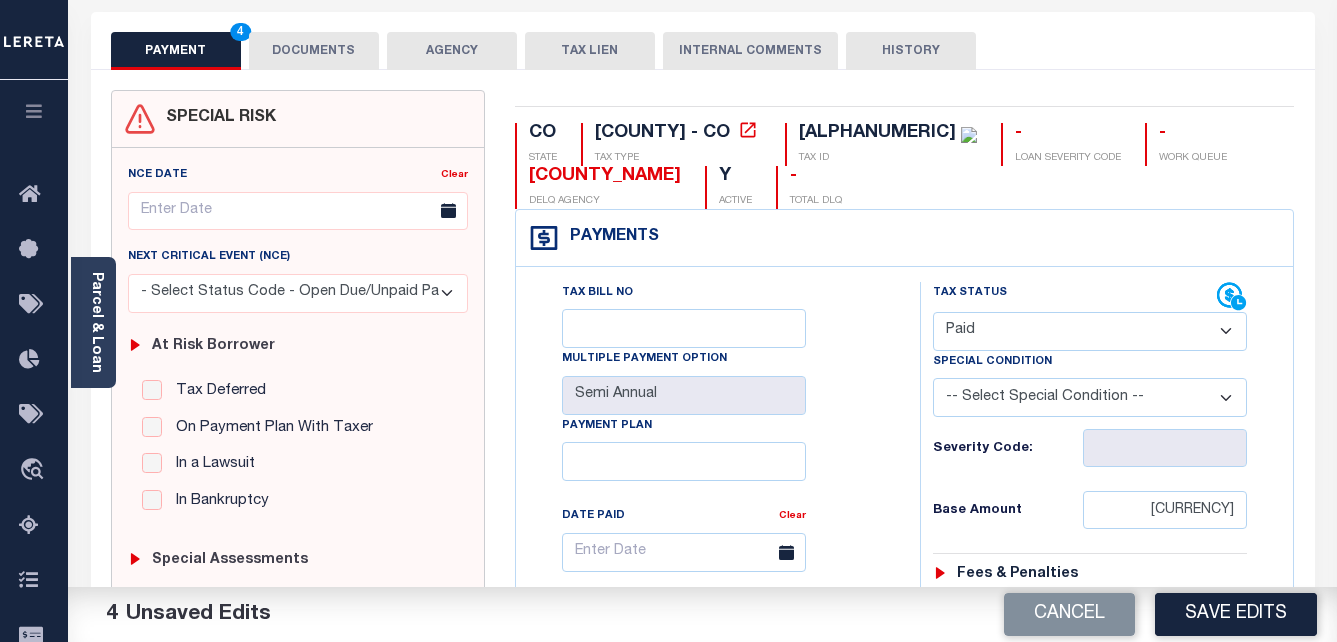 scroll, scrollTop: 0, scrollLeft: 0, axis: both 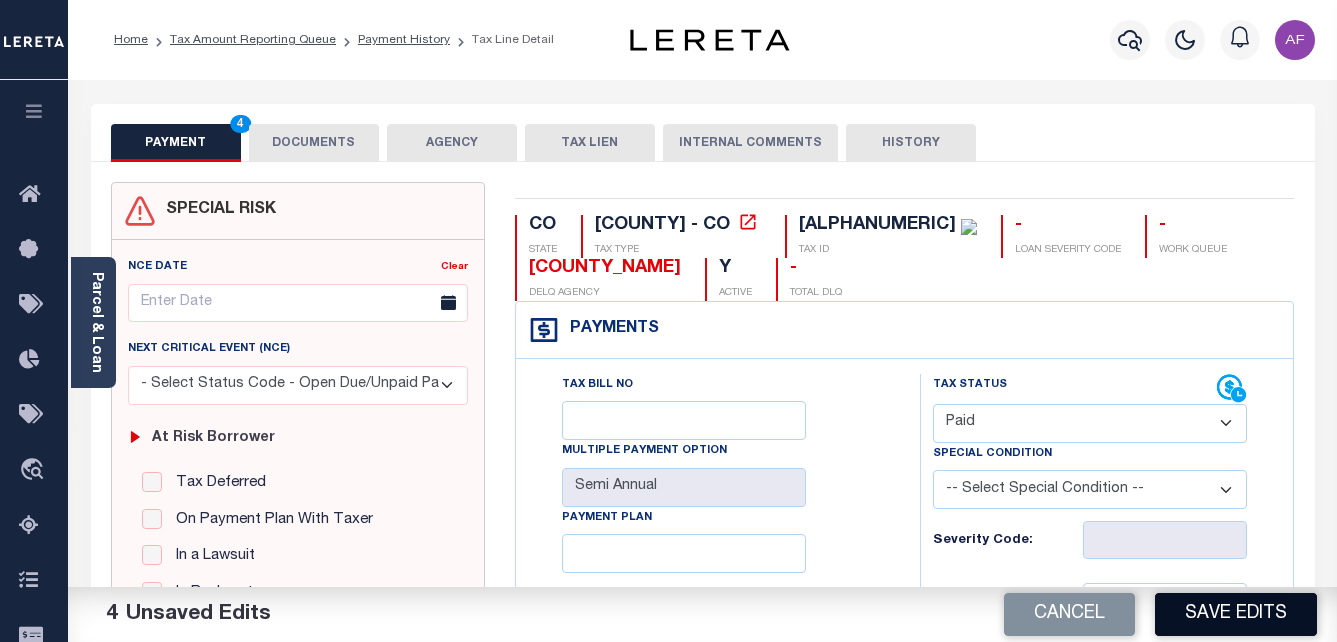 click on "Save Edits" at bounding box center (1236, 614) 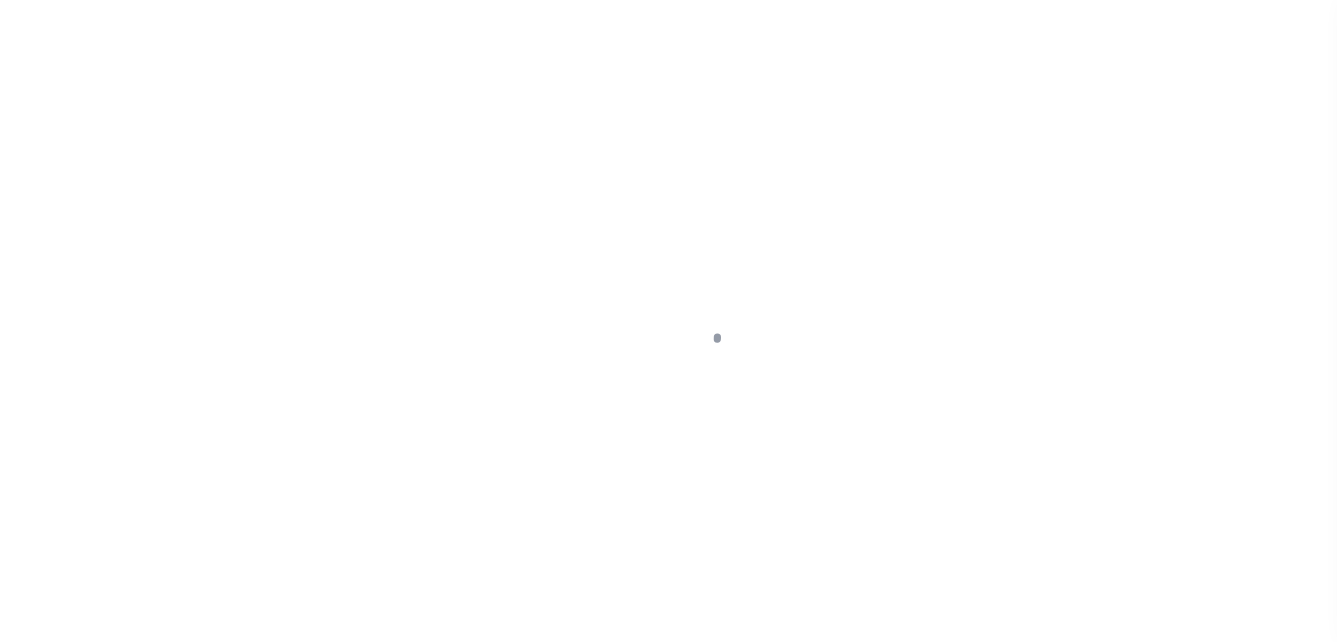 scroll, scrollTop: 0, scrollLeft: 0, axis: both 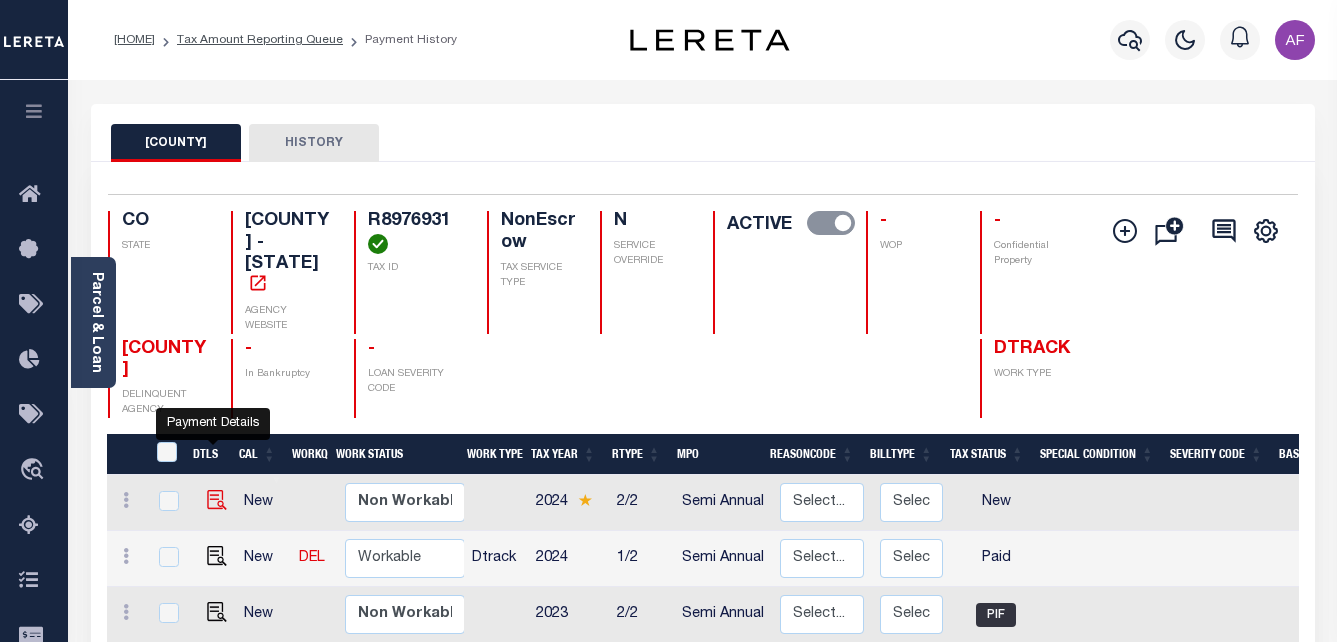 click at bounding box center [217, 500] 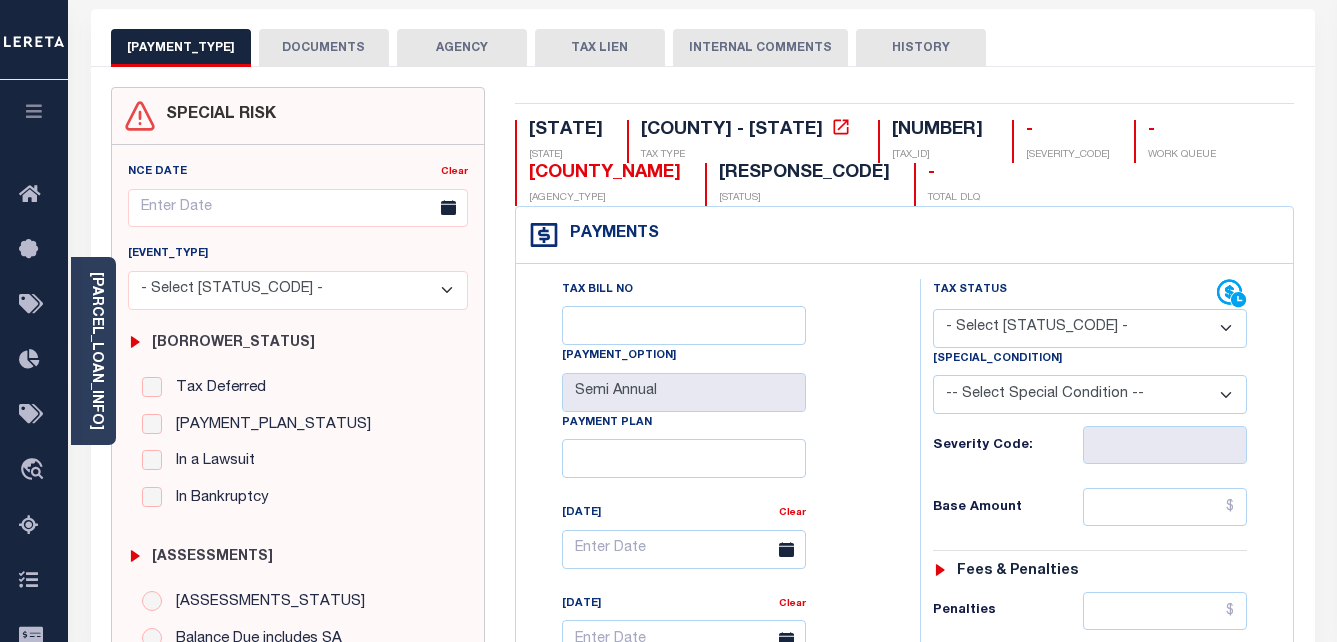 scroll, scrollTop: 100, scrollLeft: 0, axis: vertical 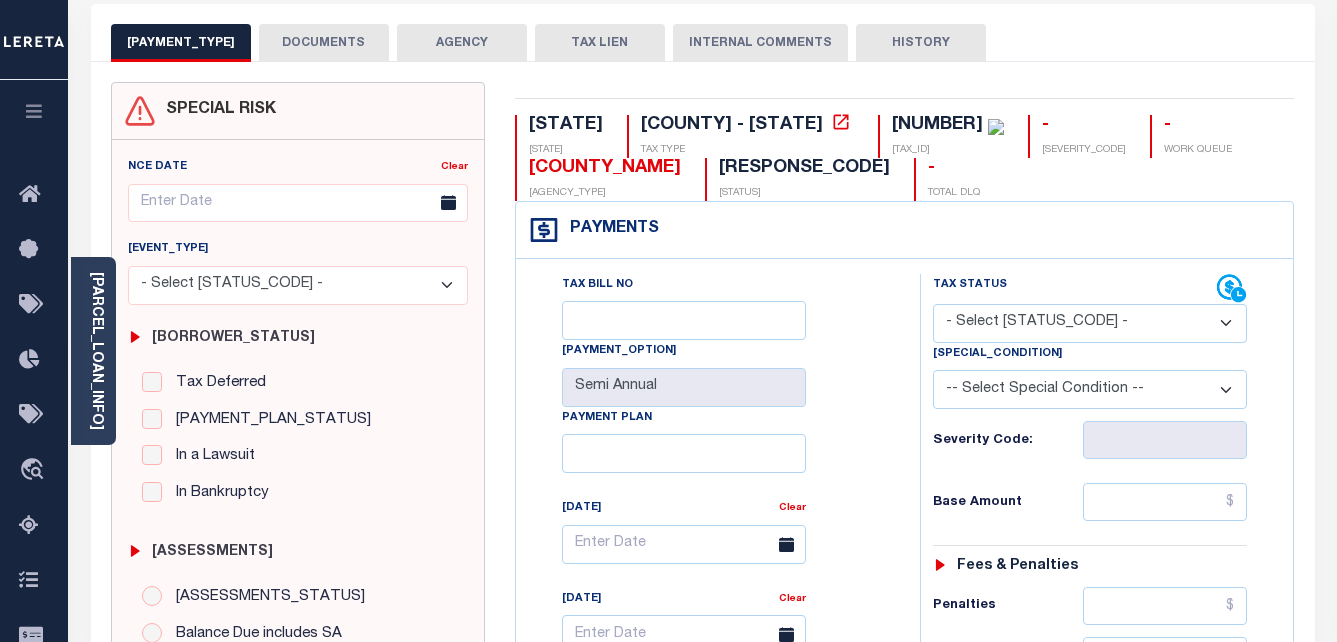 click on "- Select Status Code -
Open
Due/Unpaid
Paid
Incomplete
No Tax Due
Internal Refund Processed
New" at bounding box center [1090, 323] 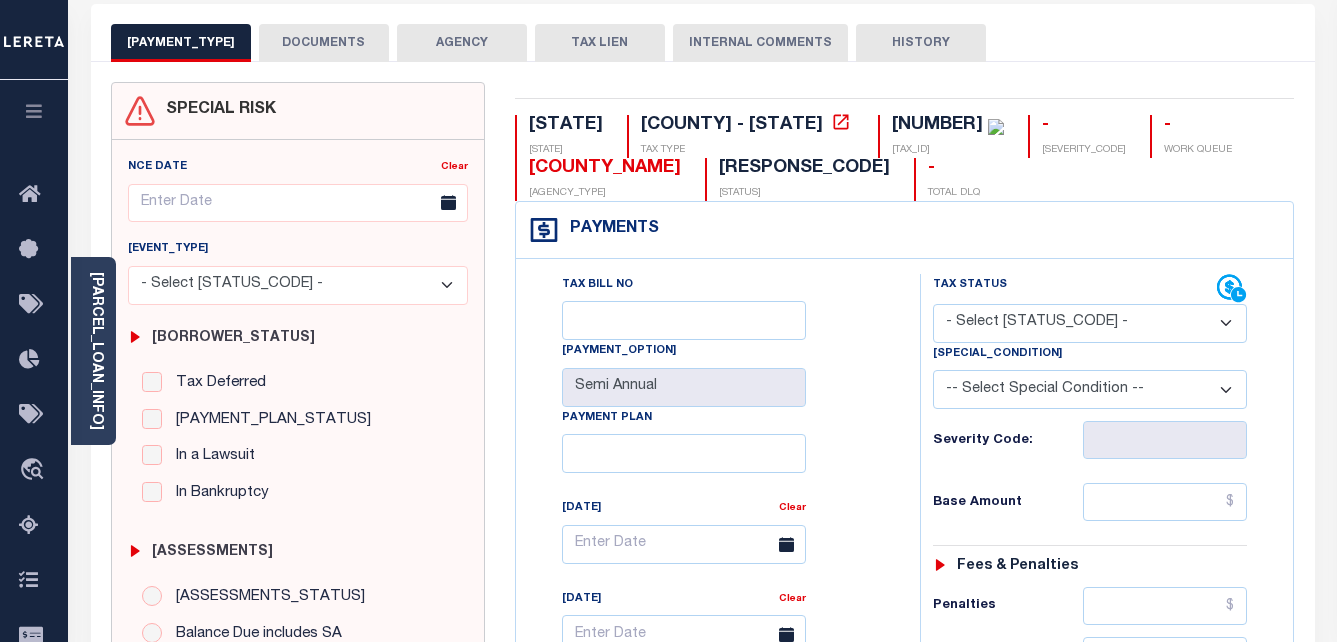 select on "PYD" 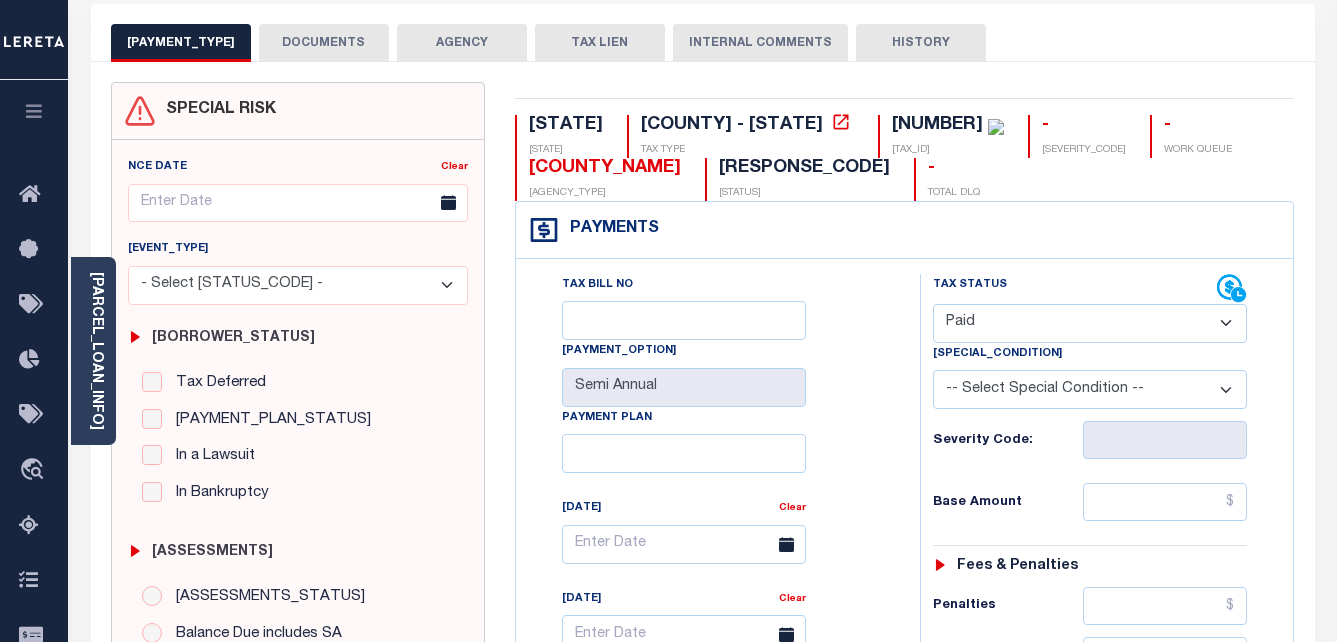 click on "- Select Status Code -
Open
Due/Unpaid
Paid
Incomplete
No Tax Due
Internal Refund Processed
New" at bounding box center (1090, 323) 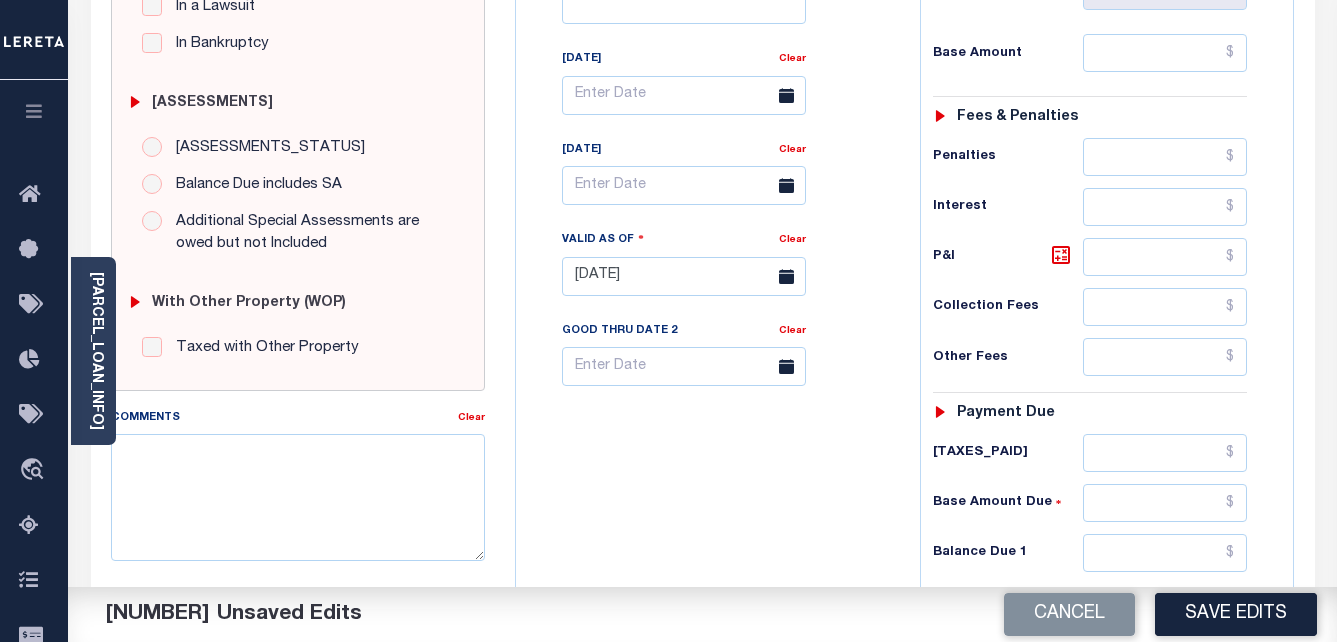 scroll, scrollTop: 700, scrollLeft: 0, axis: vertical 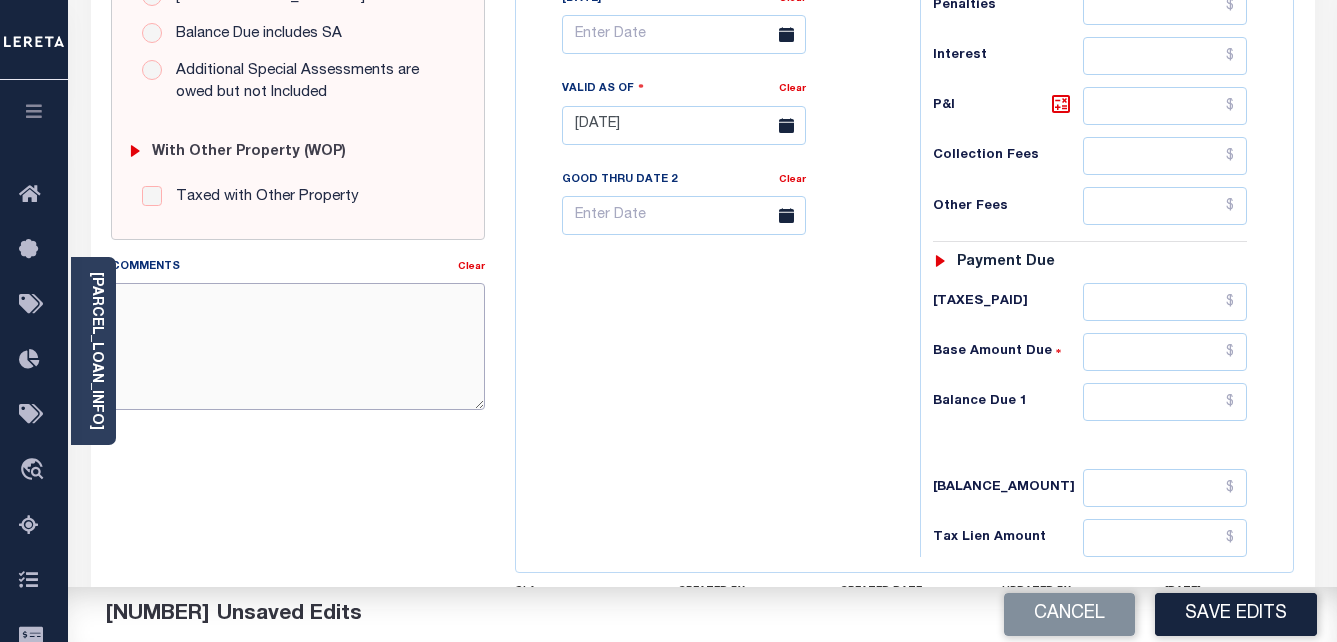click on "Comments" at bounding box center [298, 346] 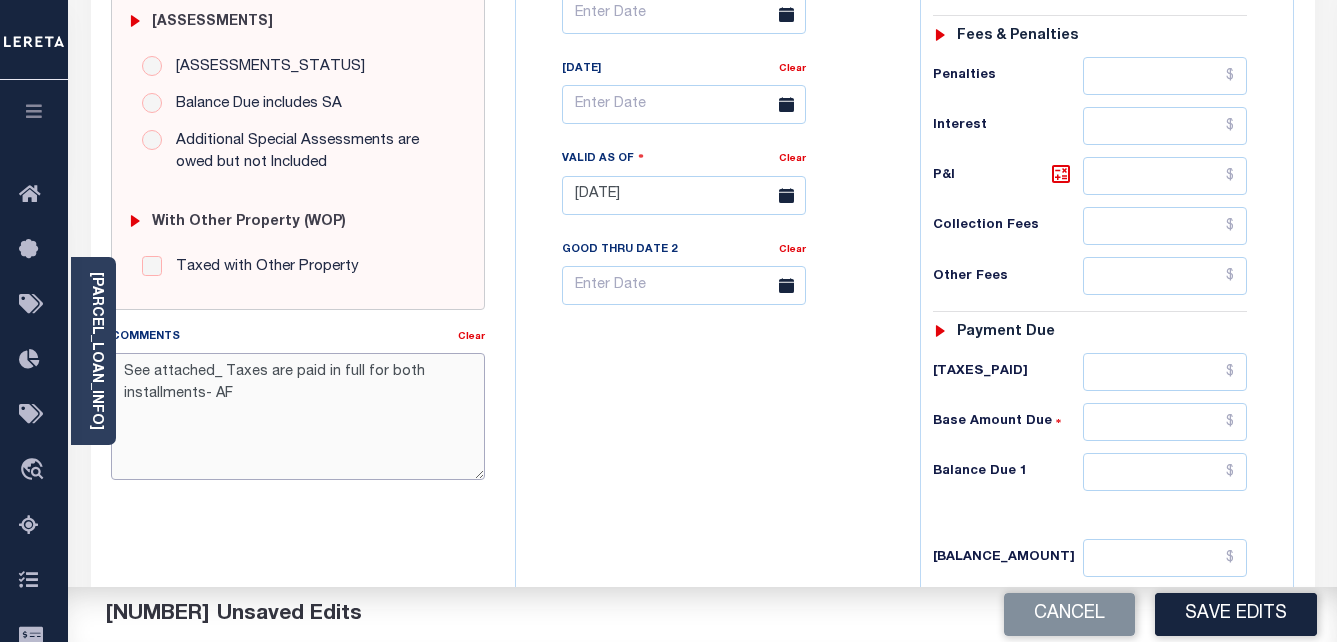 scroll, scrollTop: 500, scrollLeft: 0, axis: vertical 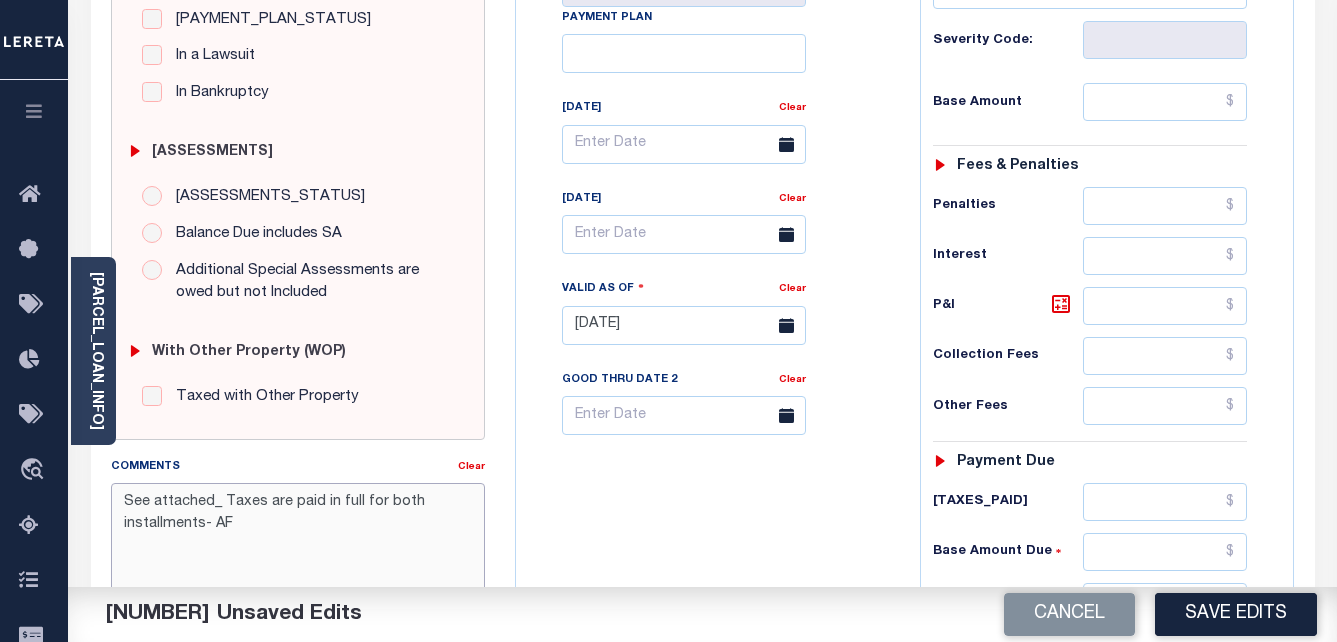 type on "See attached_ Taxes are paid in full for both installments- AF" 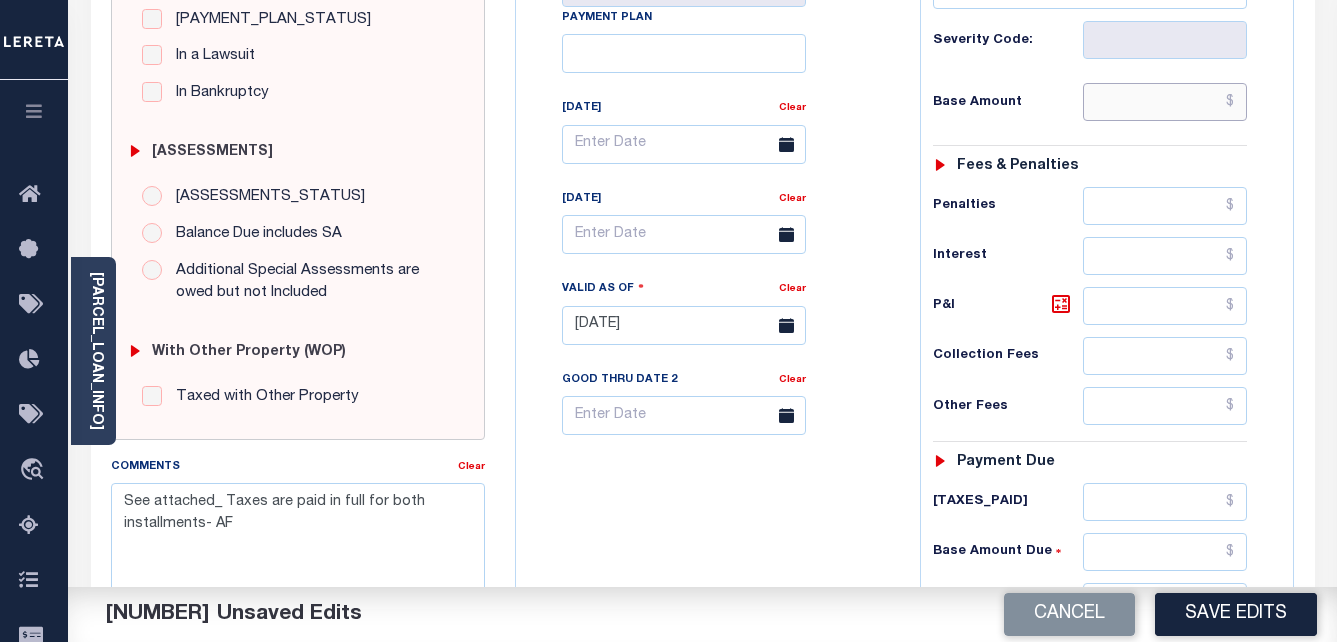 click at bounding box center (1165, 102) 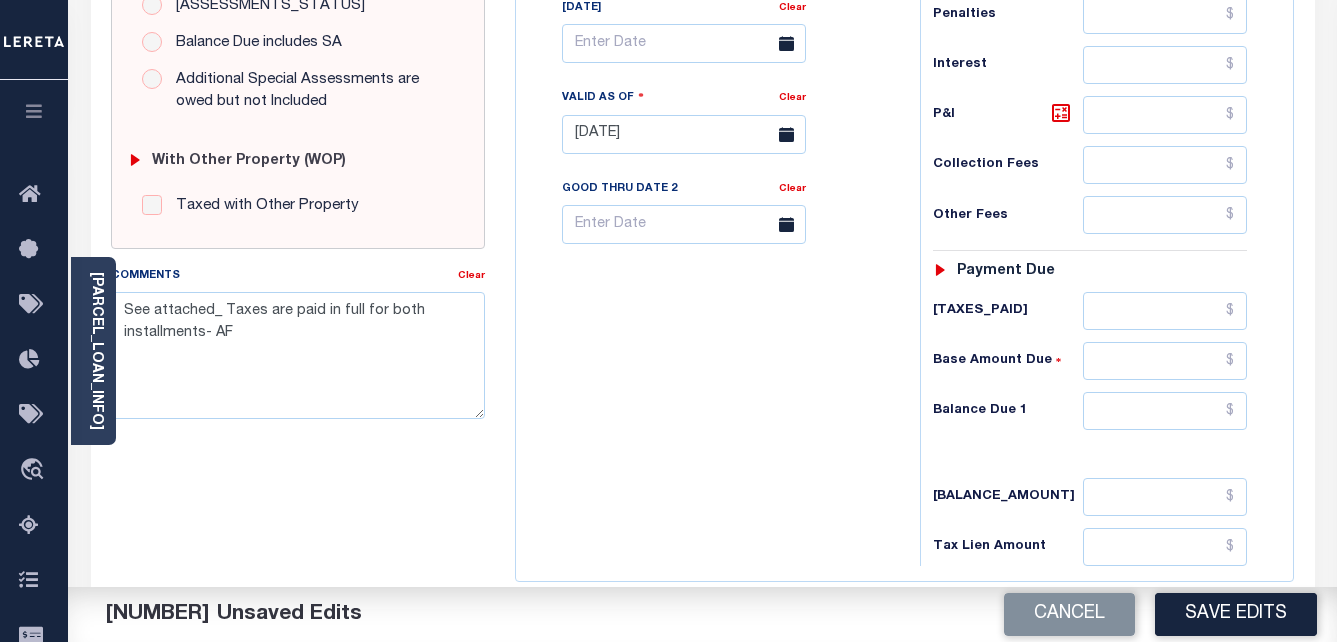 scroll, scrollTop: 800, scrollLeft: 0, axis: vertical 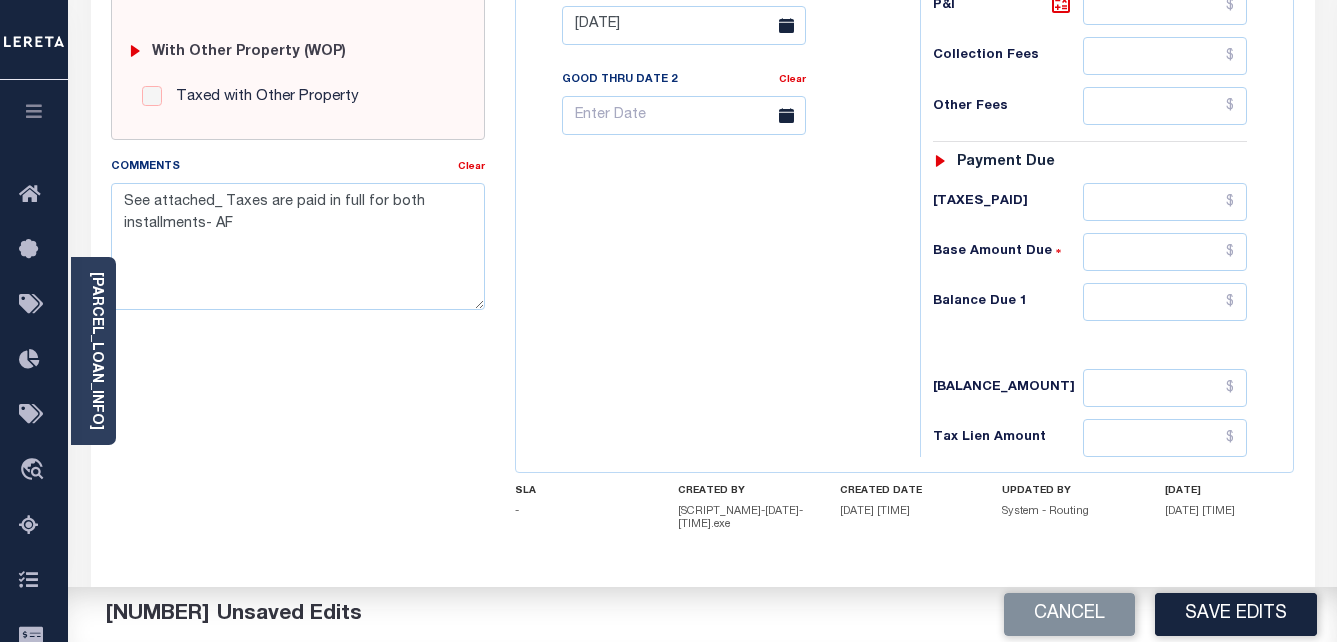 type on "[CURRENCY][AMOUNT]" 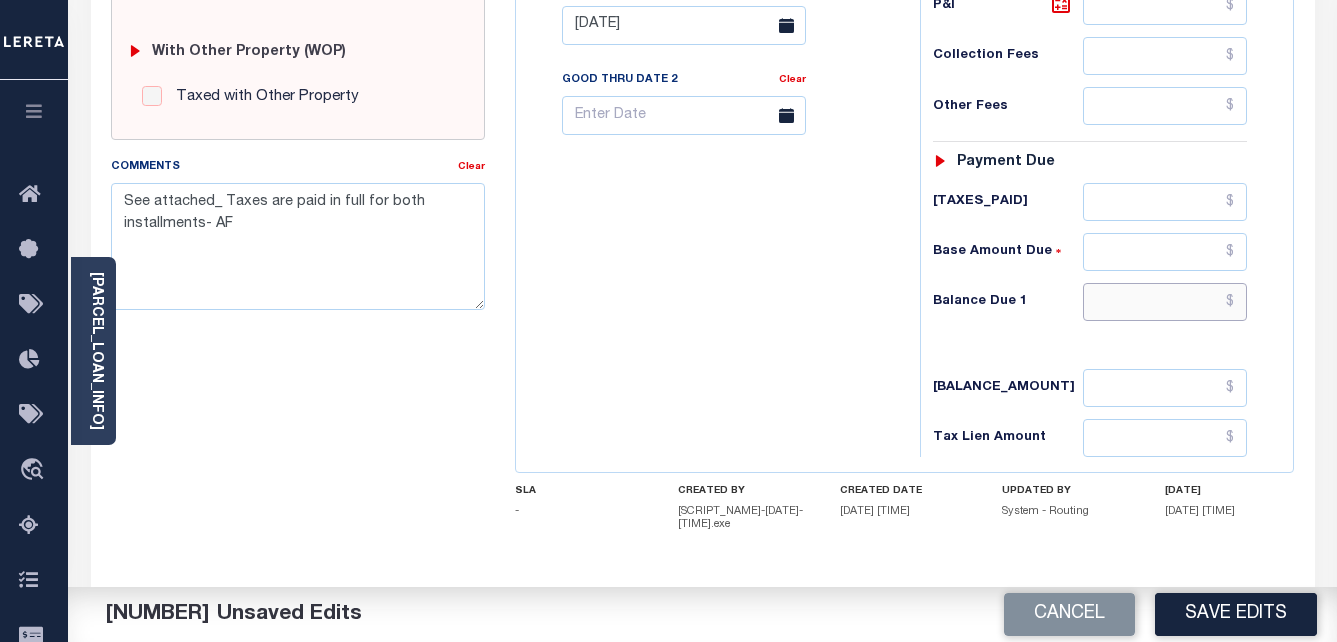 click at bounding box center [1165, 302] 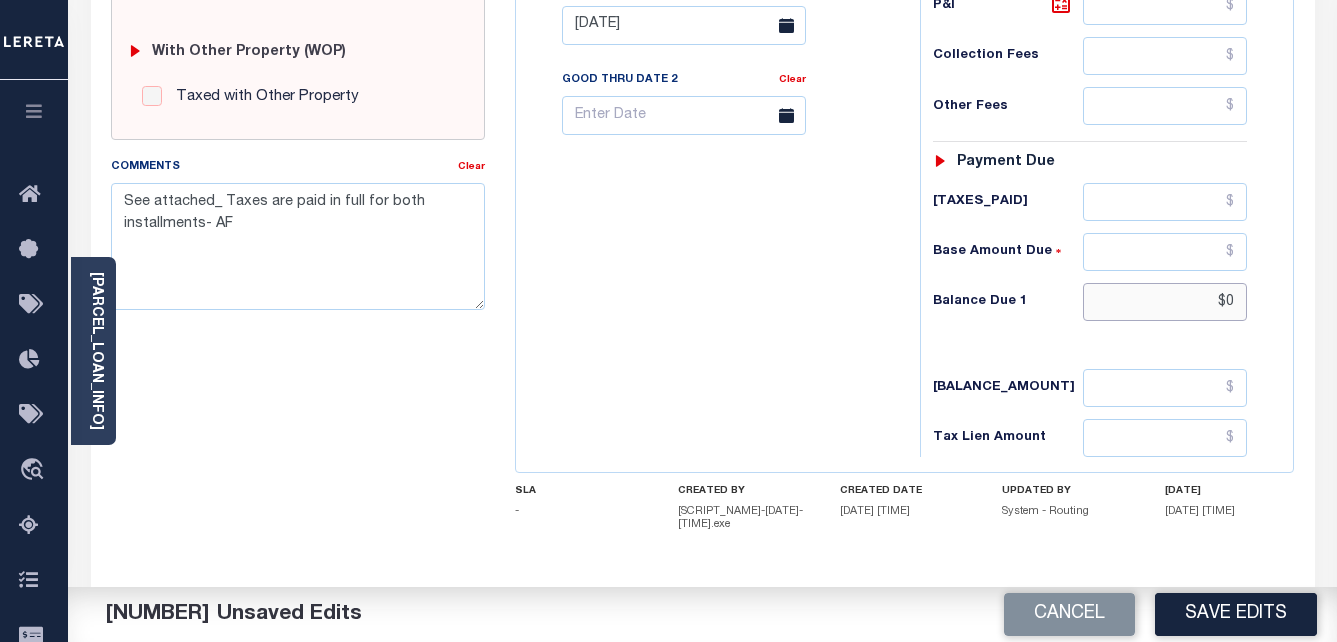 type on "$0" 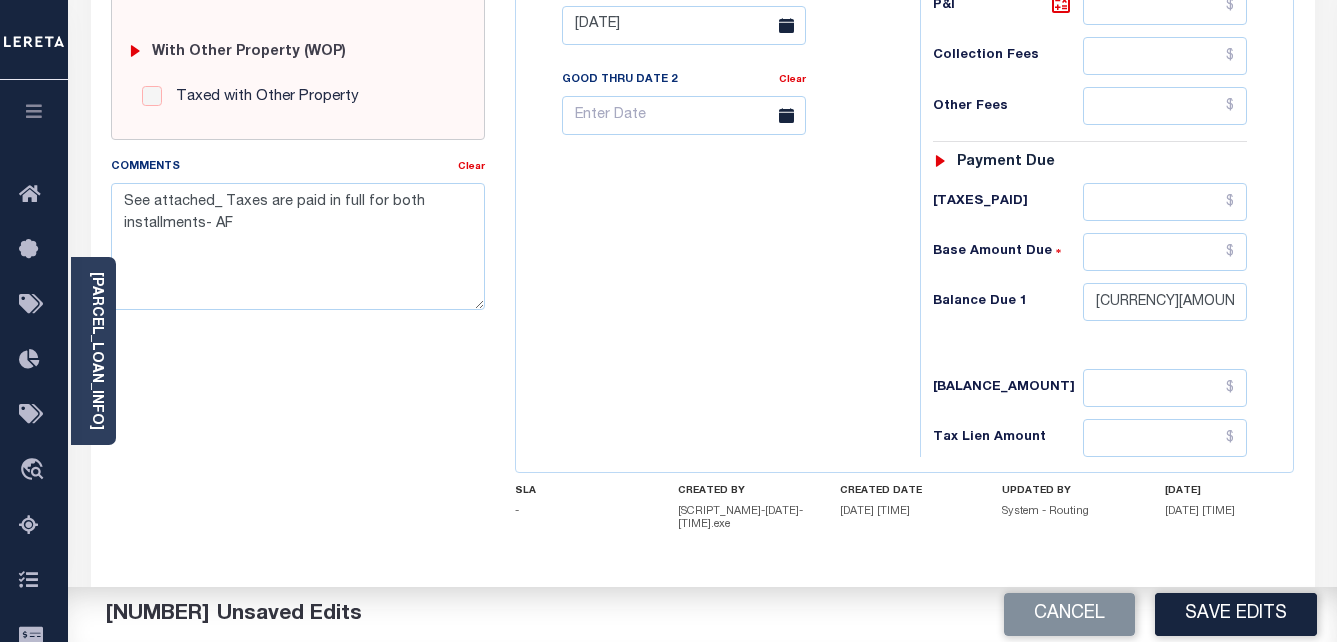 click on "Tax Bill No
Multiple Payment Option
Semi Annual
Payment Plan
Clear" at bounding box center [713, 15] 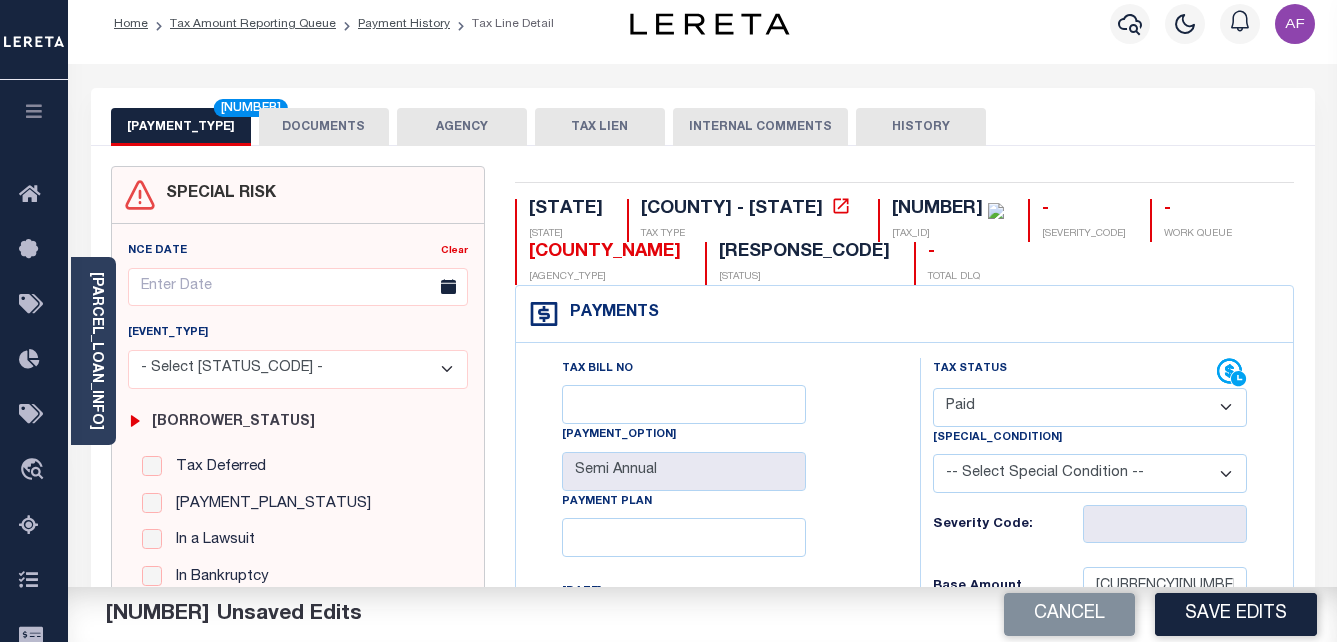 scroll, scrollTop: 0, scrollLeft: 0, axis: both 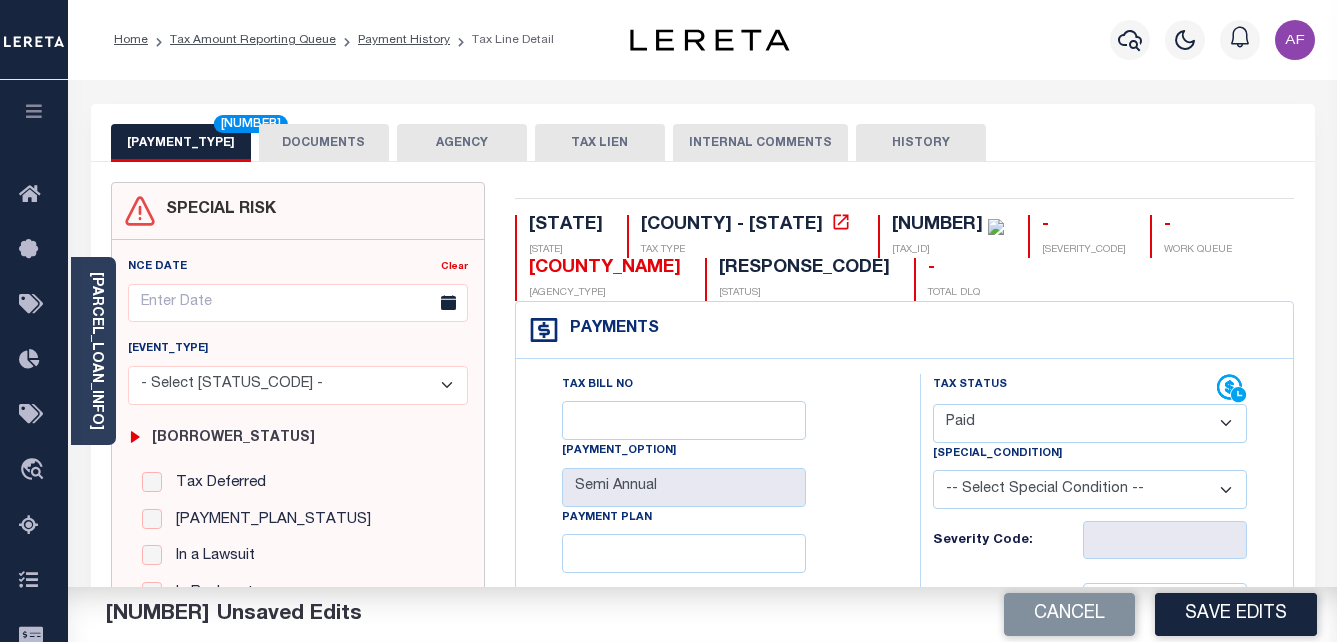 click on "DOCUMENTS" at bounding box center [324, 143] 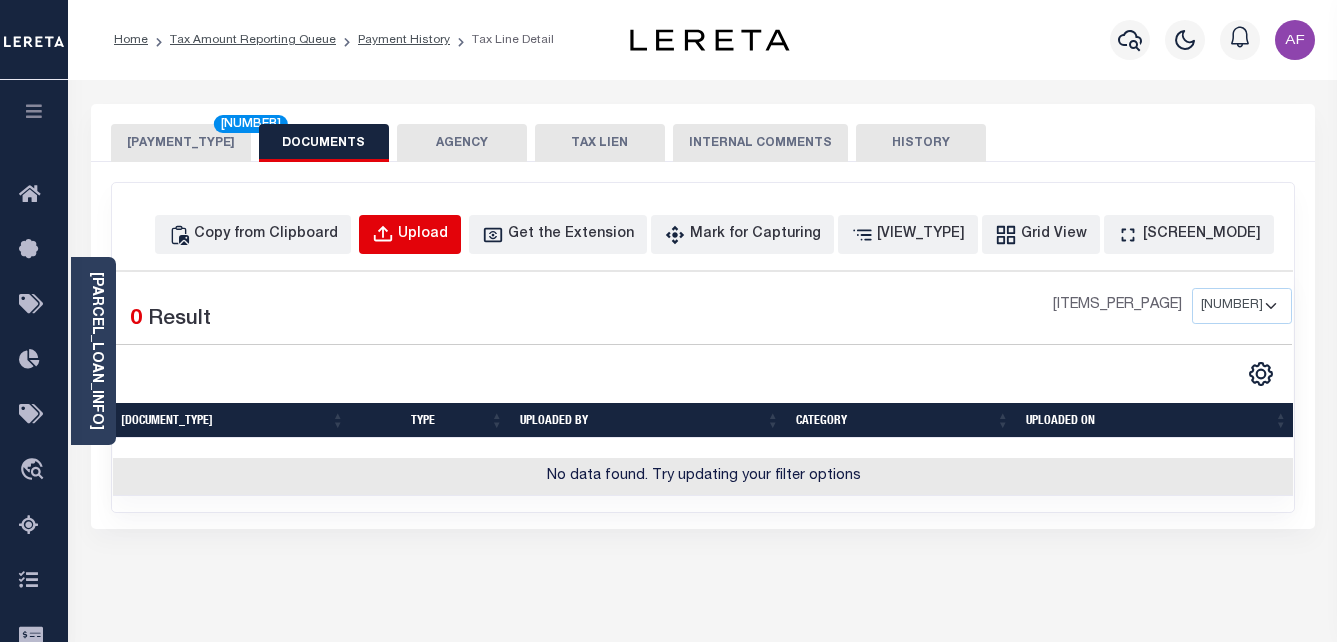 click on "Upload" at bounding box center [410, 234] 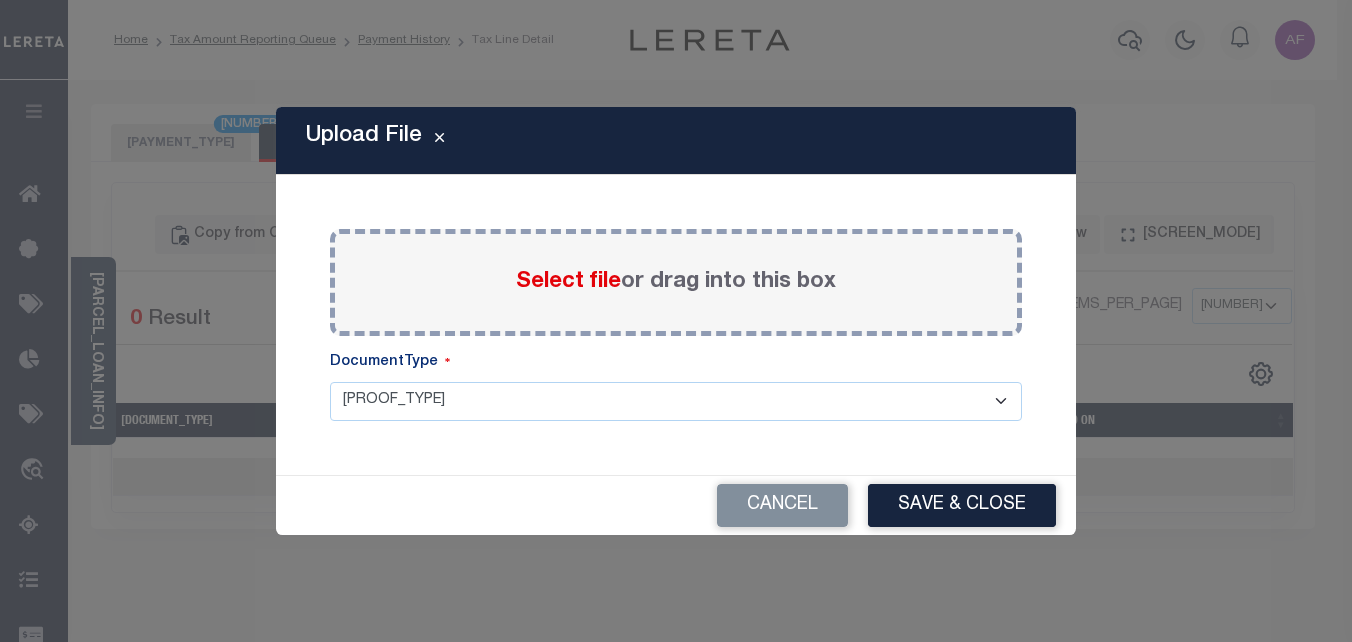click on "Select file" at bounding box center (568, 282) 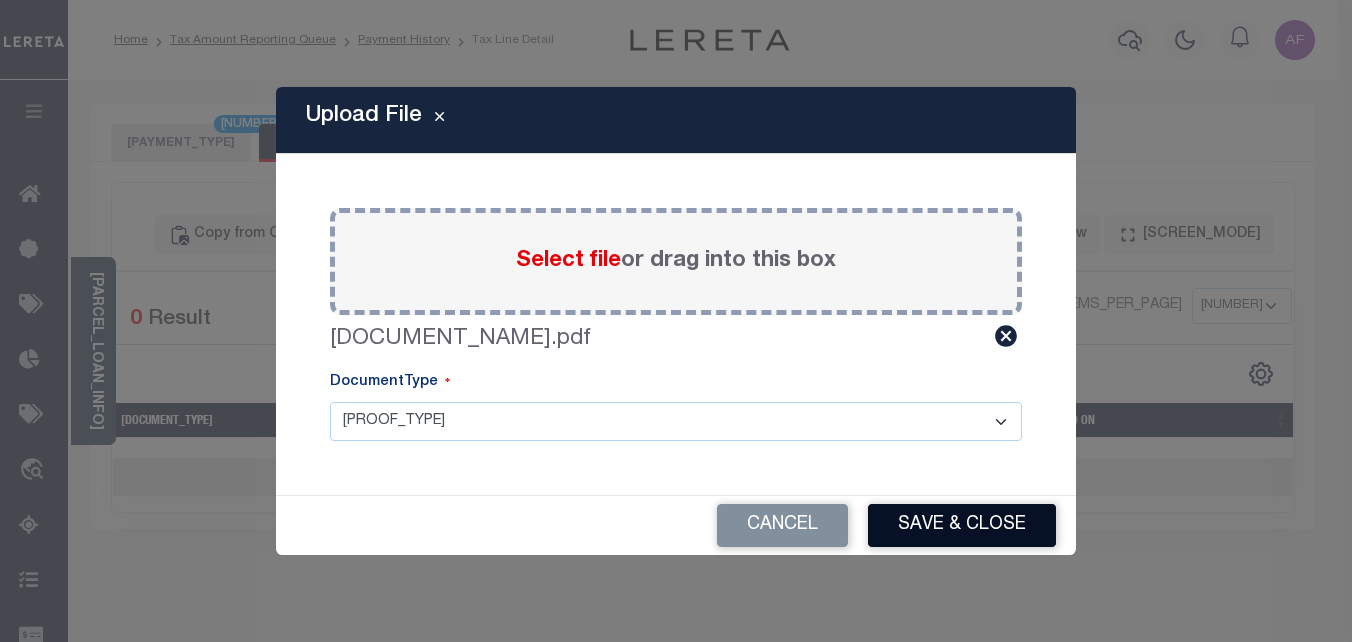 click on "Save & Close" at bounding box center (962, 525) 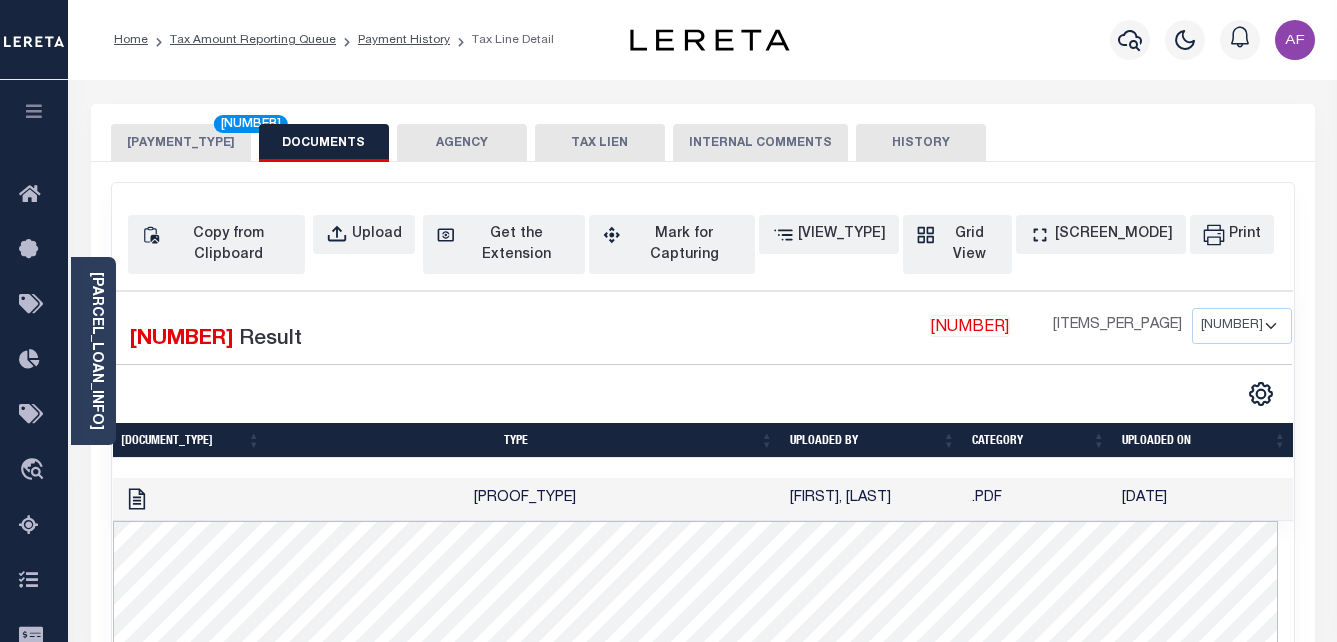 click on "PAYMENT
5" at bounding box center (181, 143) 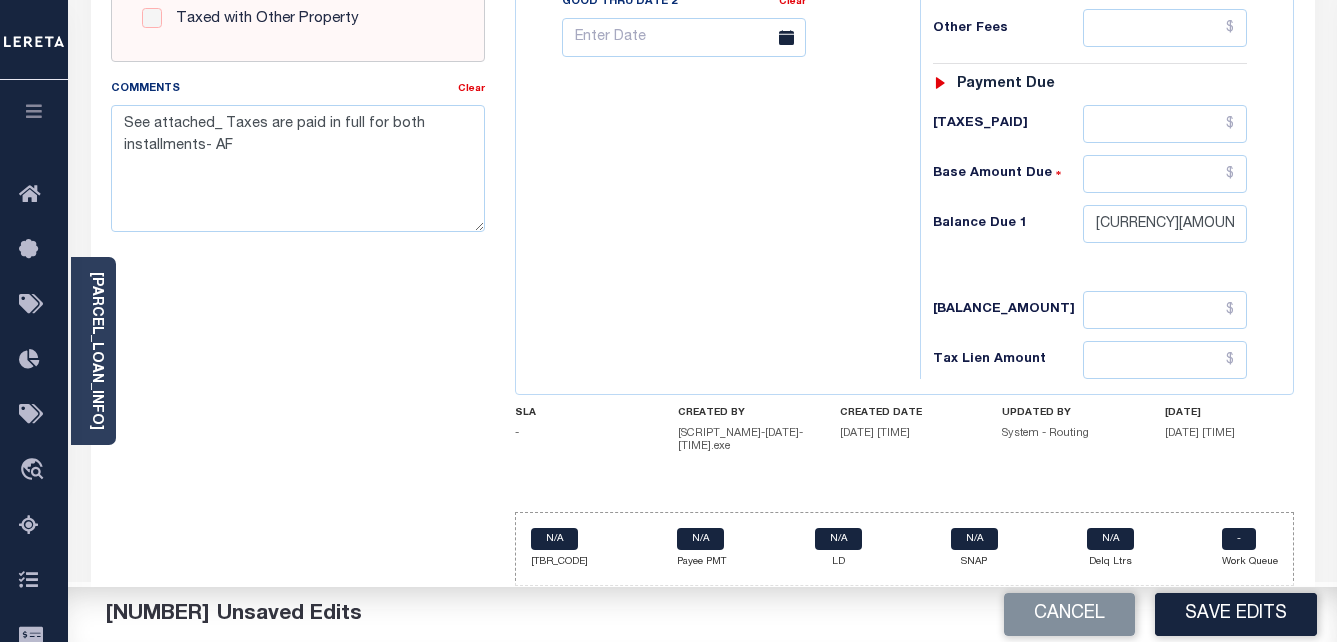 scroll, scrollTop: 880, scrollLeft: 0, axis: vertical 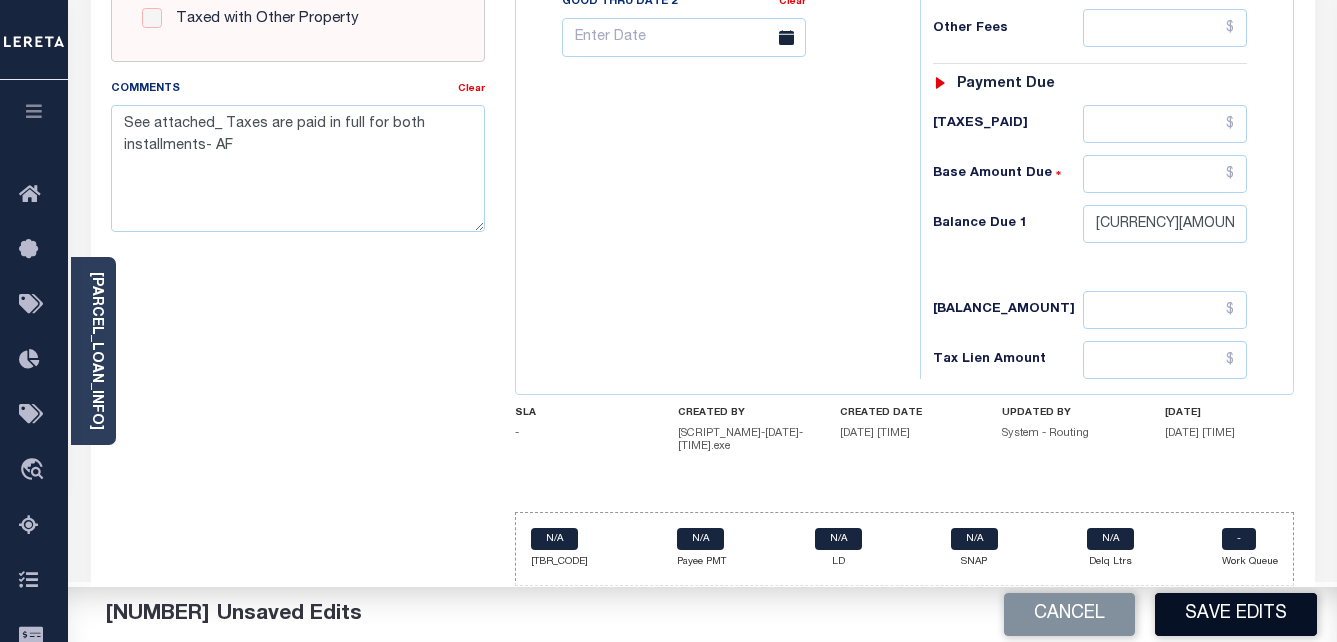 click on "Save Edits" at bounding box center (1236, 614) 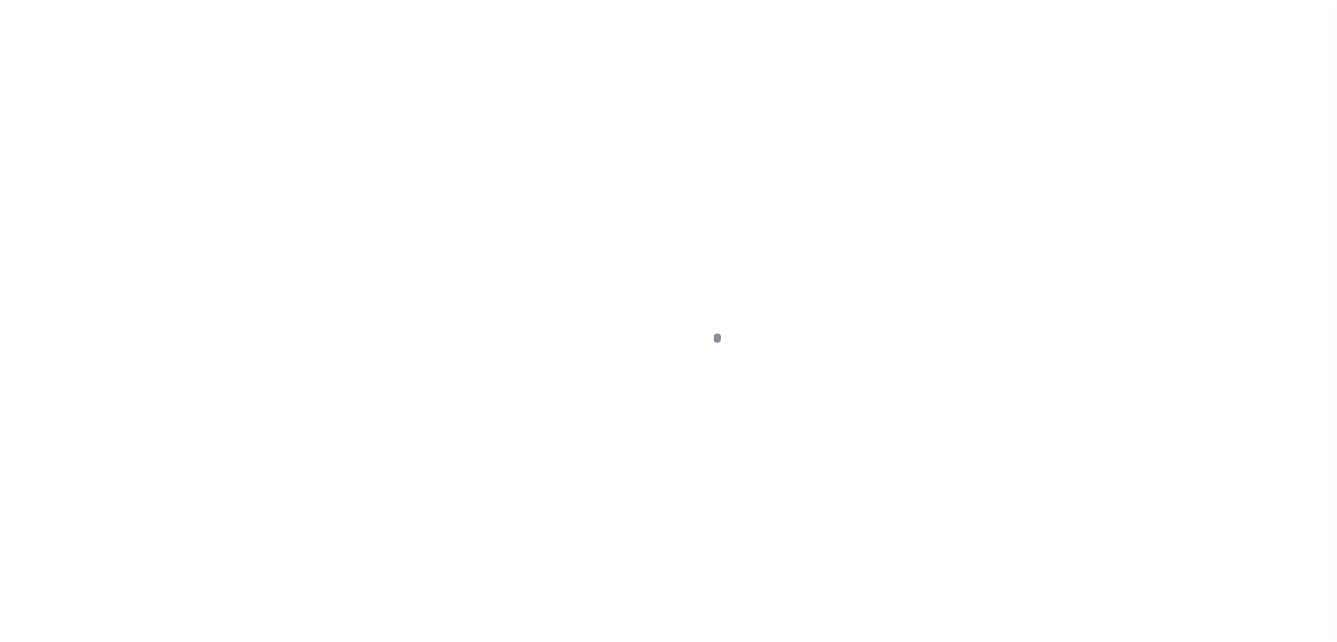 scroll, scrollTop: 0, scrollLeft: 0, axis: both 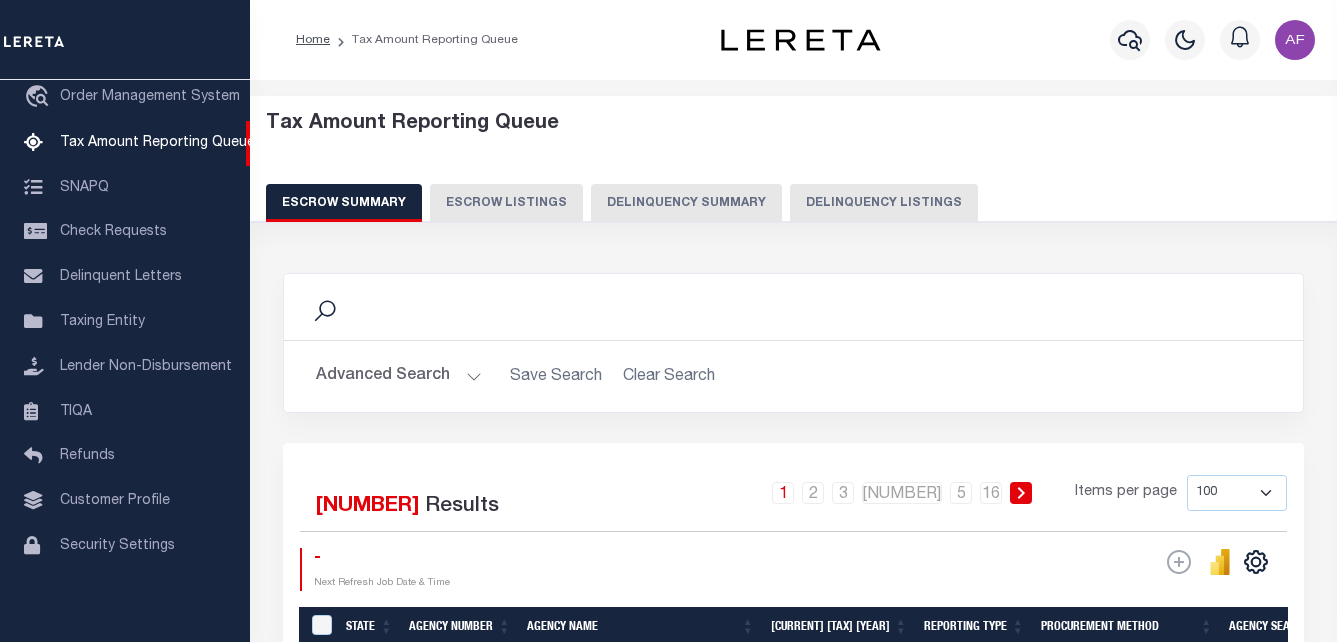 click on "Delinquency Listings" at bounding box center (884, 203) 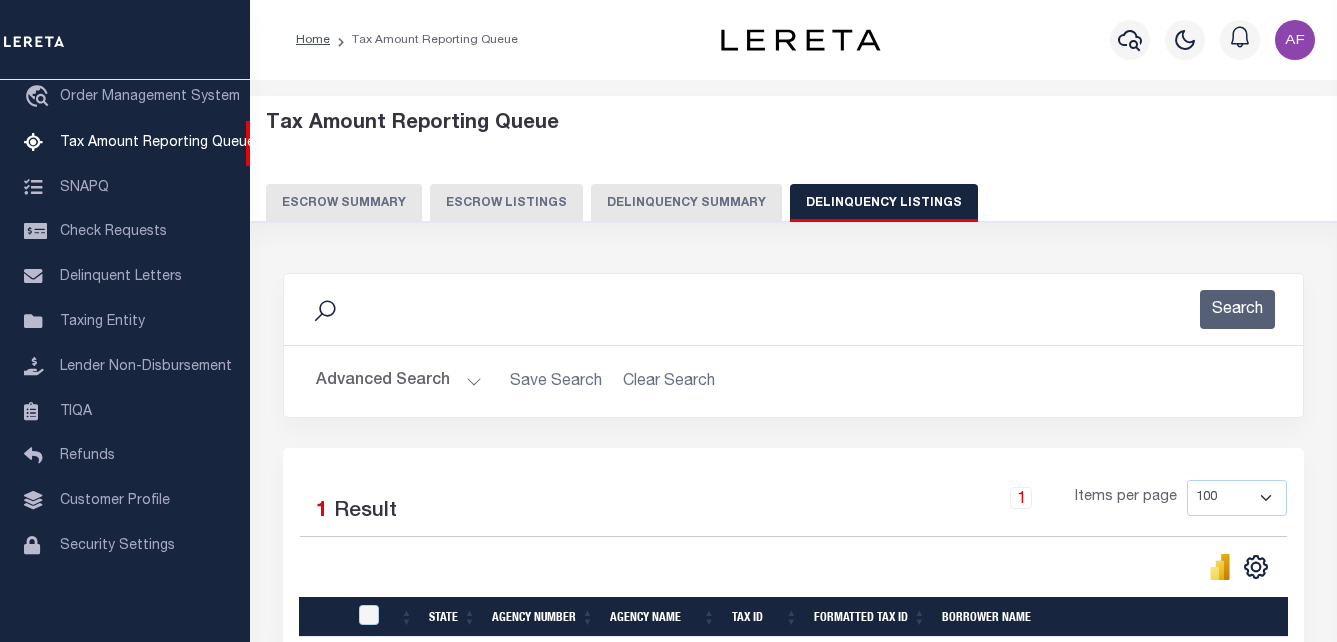 click on "Advanced Search" at bounding box center [399, 381] 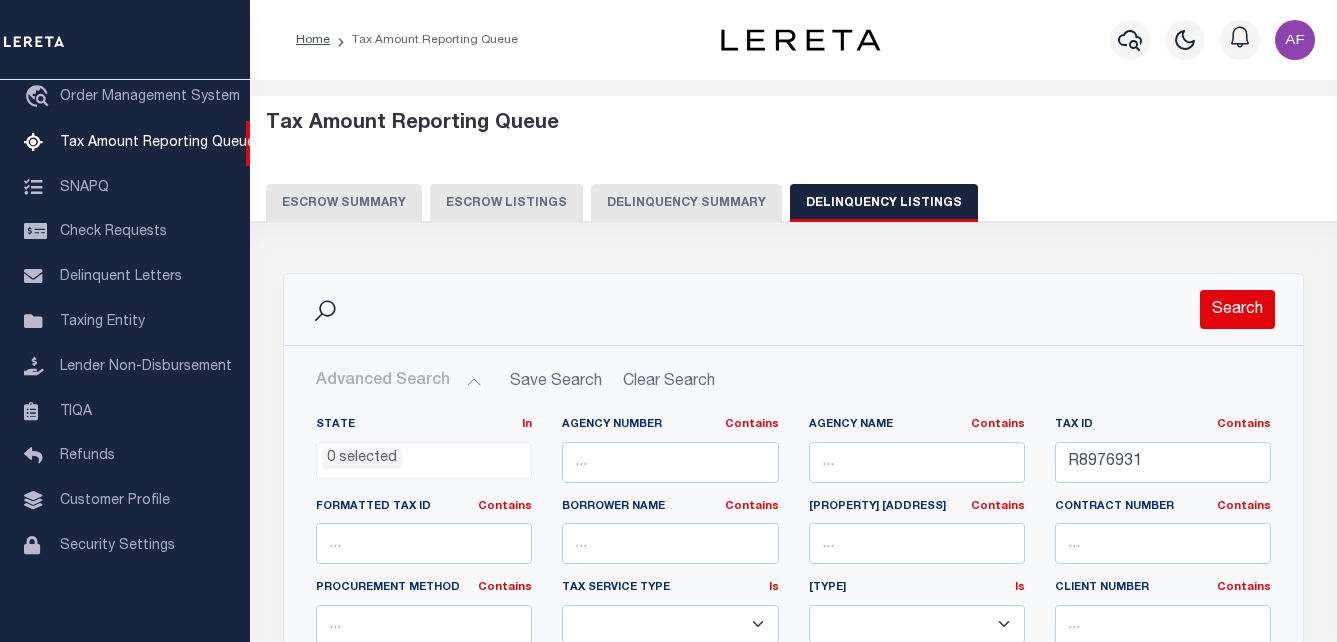 click on "Search" at bounding box center (1237, 309) 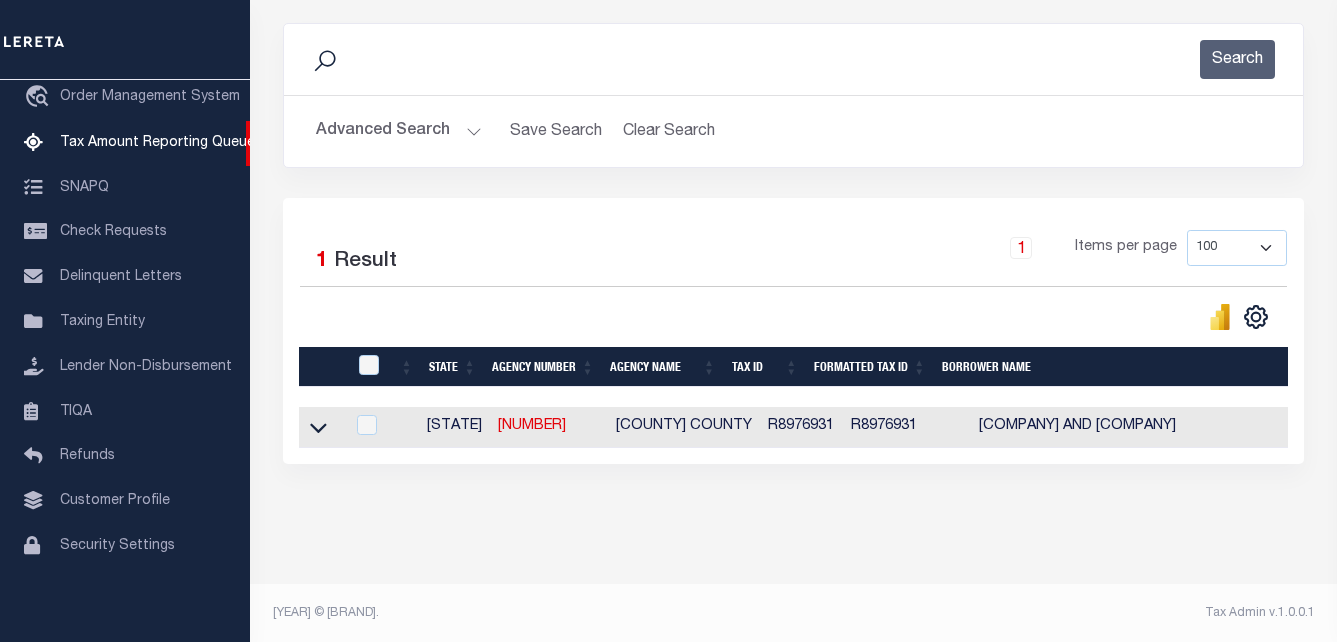 scroll, scrollTop: 269, scrollLeft: 0, axis: vertical 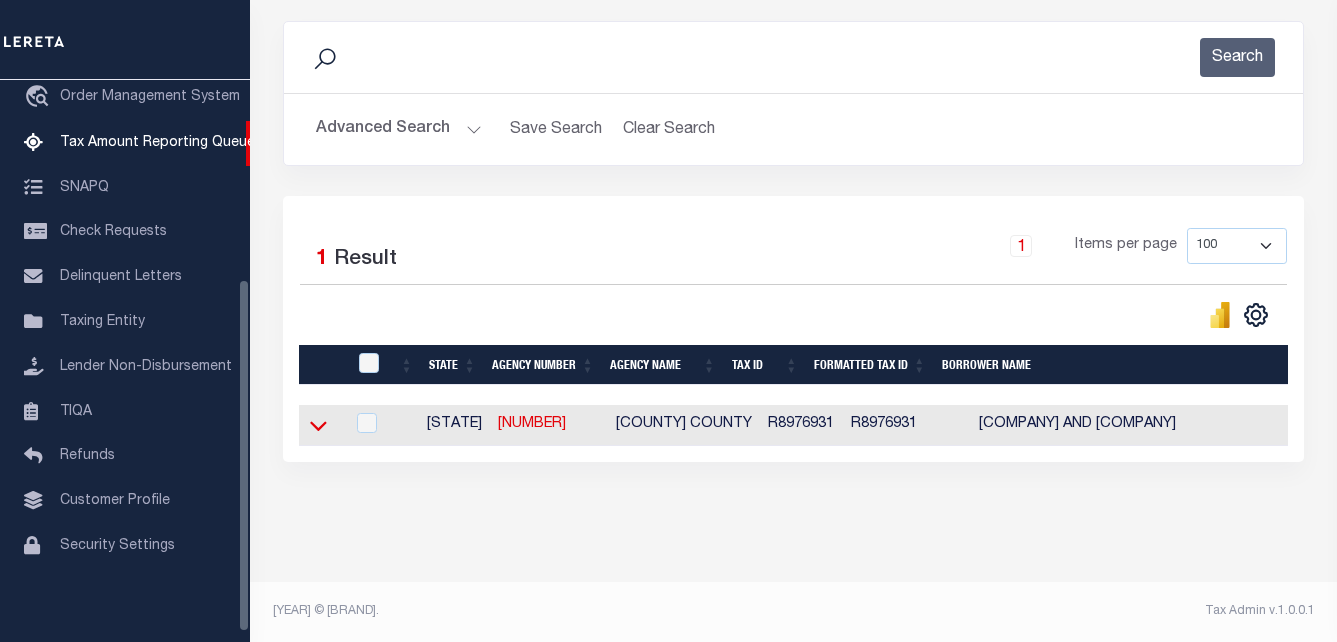 click at bounding box center [318, 425] 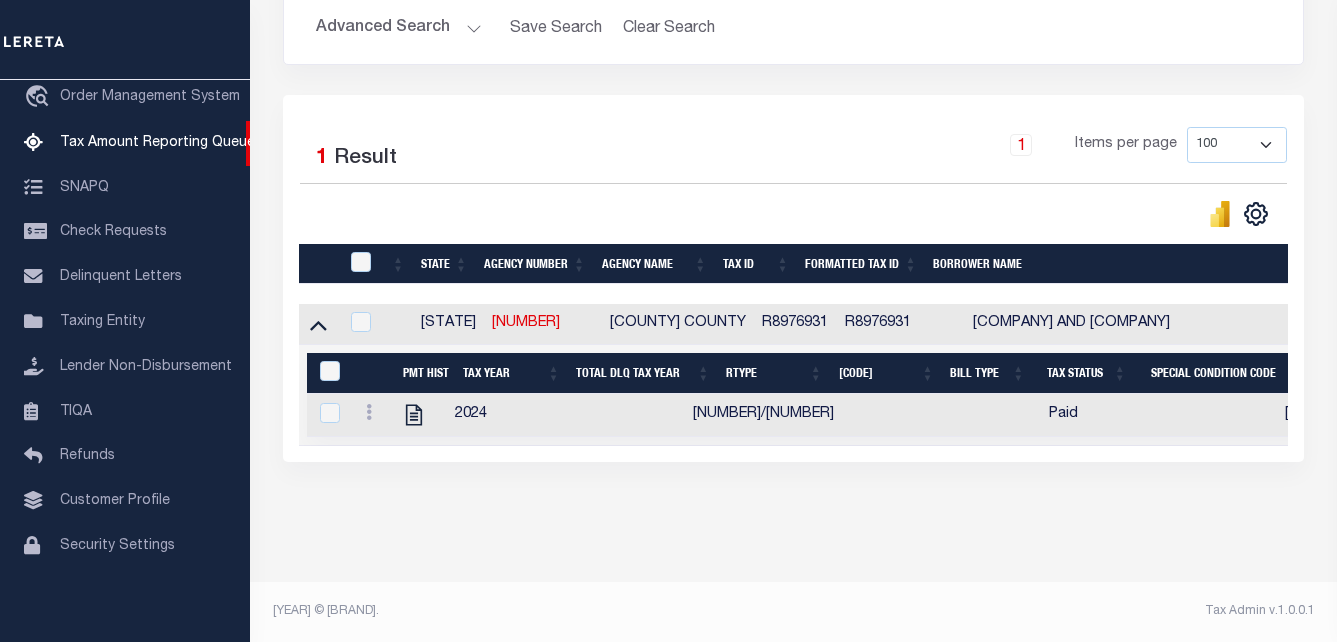 scroll, scrollTop: 369, scrollLeft: 0, axis: vertical 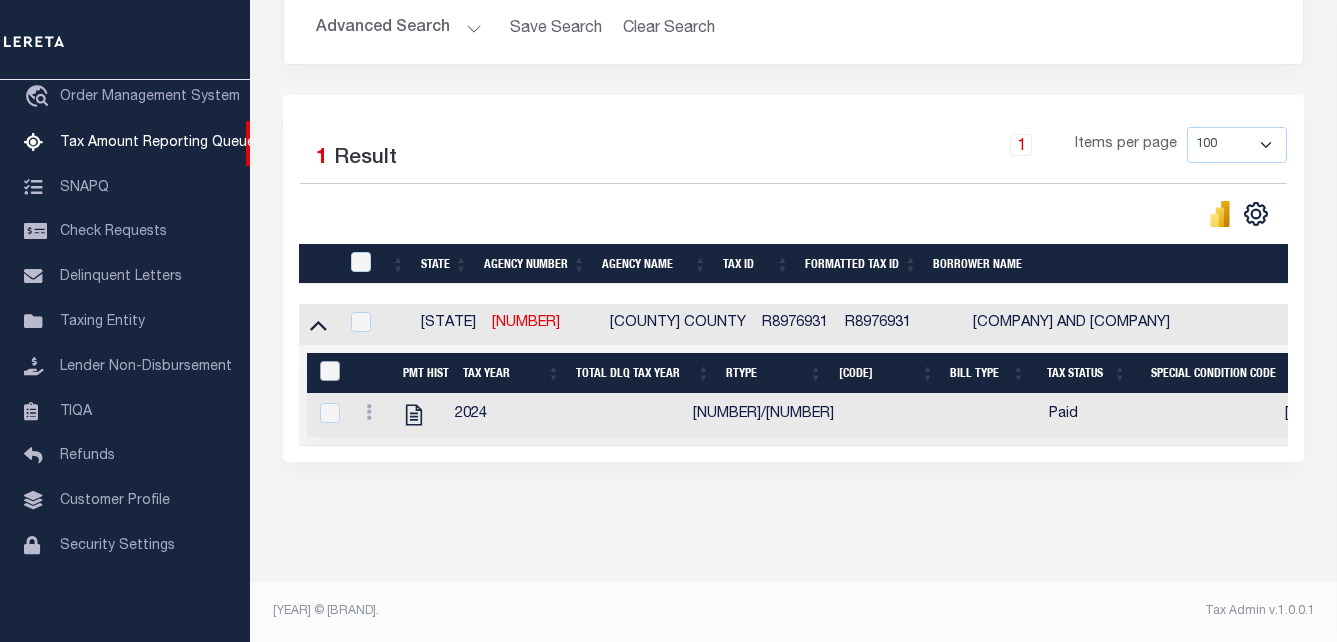 click at bounding box center (330, 371) 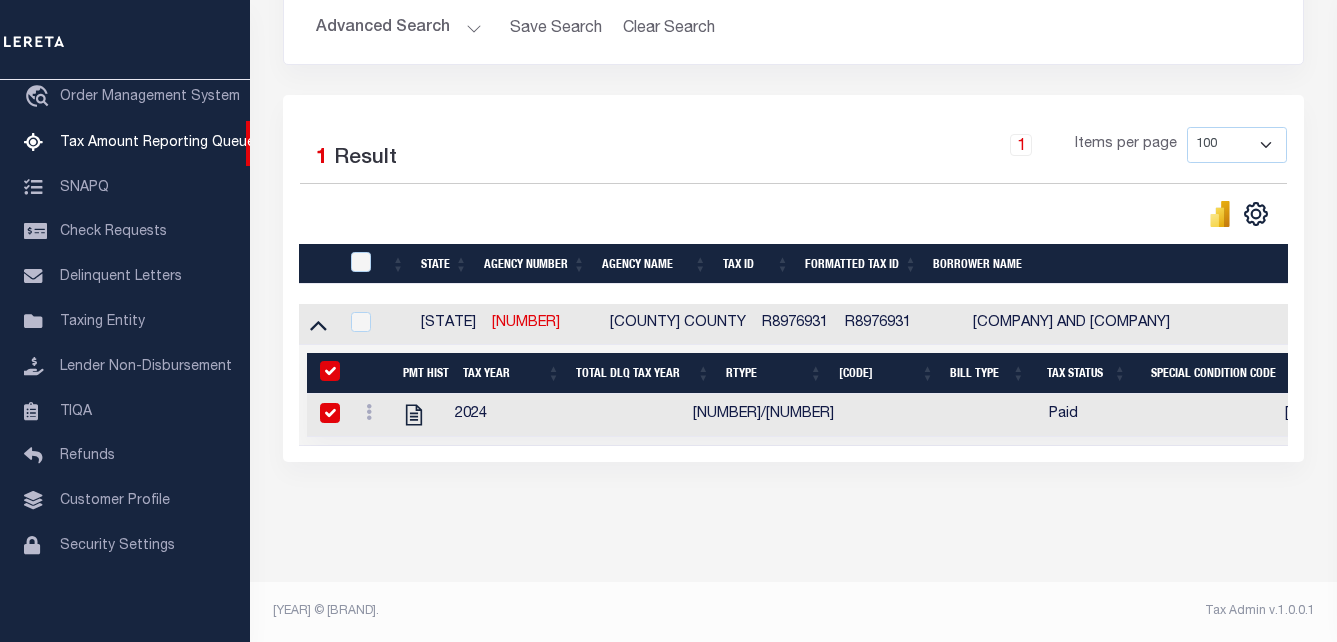 checkbox on "true" 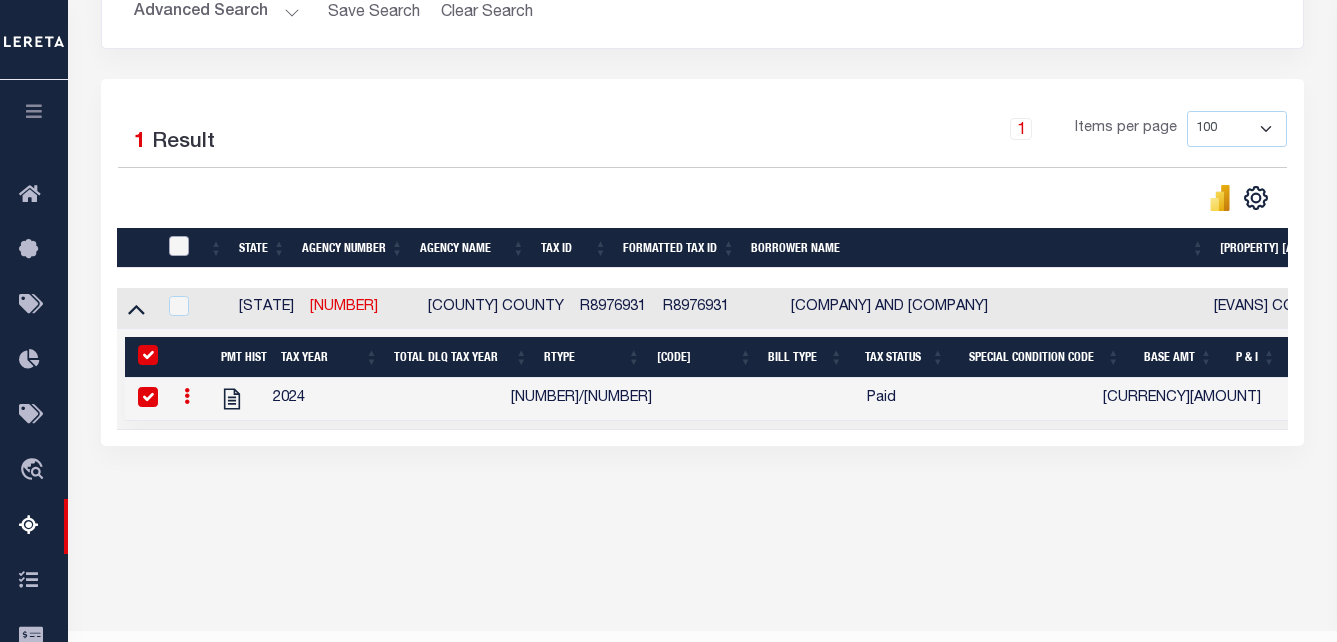 click at bounding box center [179, 246] 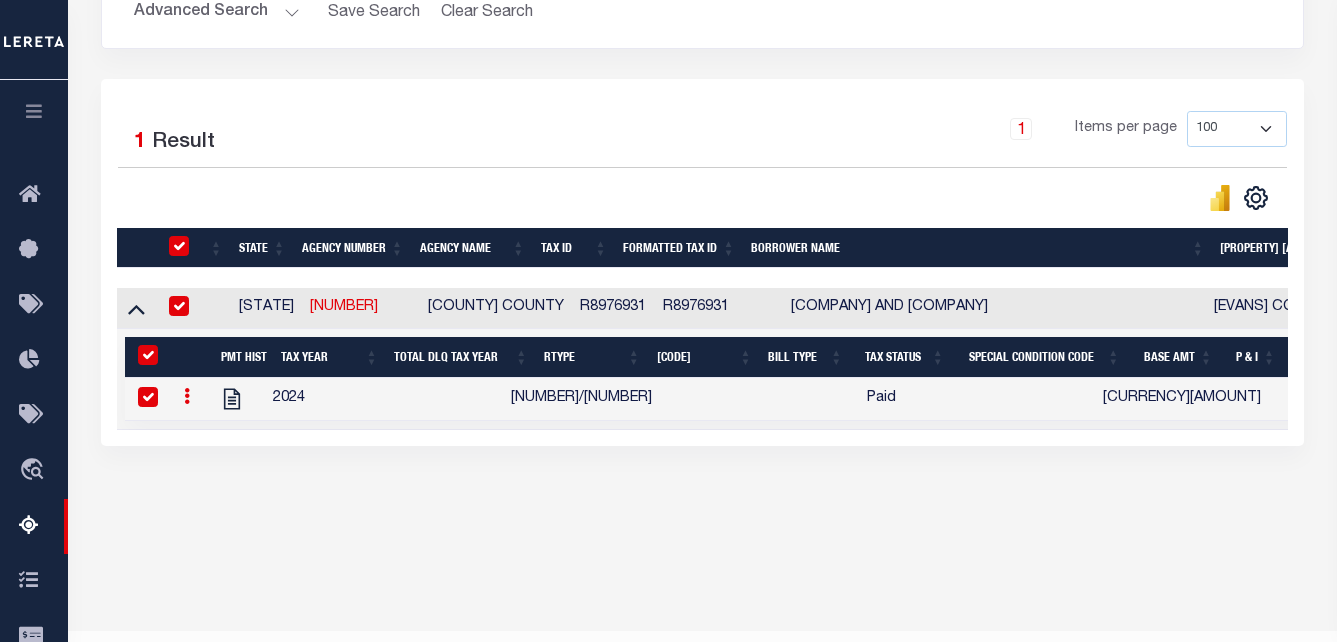 checkbox on "true" 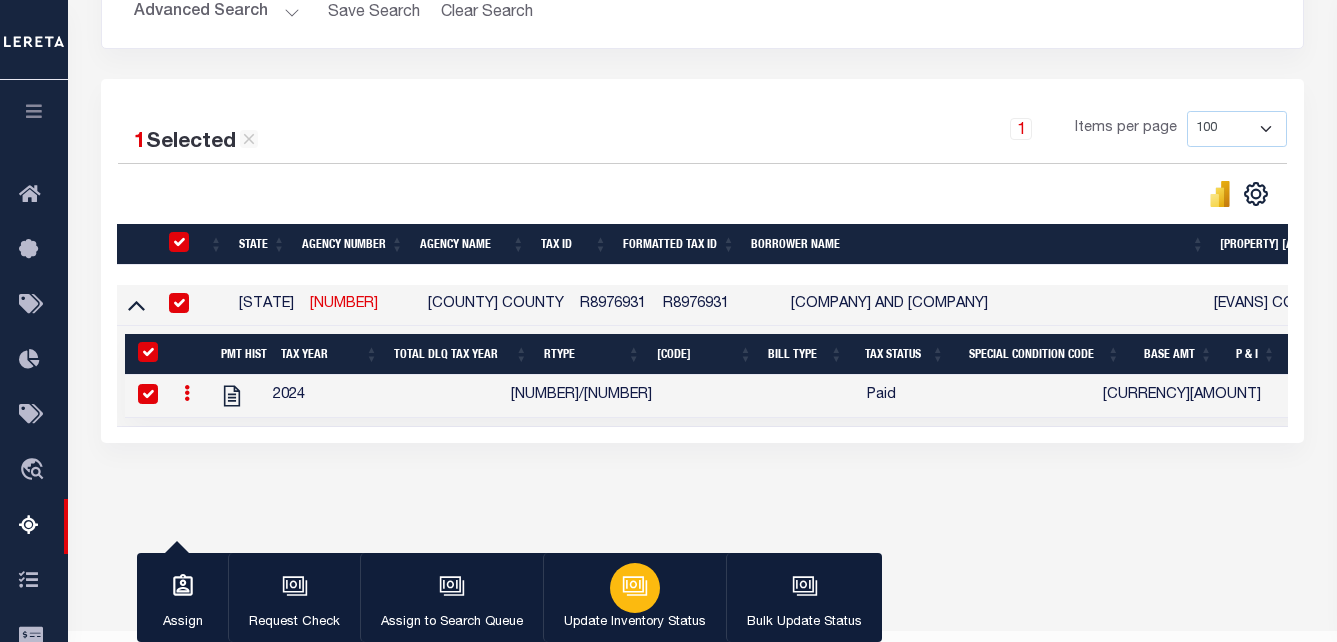 click on "Update Inventory Status" at bounding box center [635, 623] 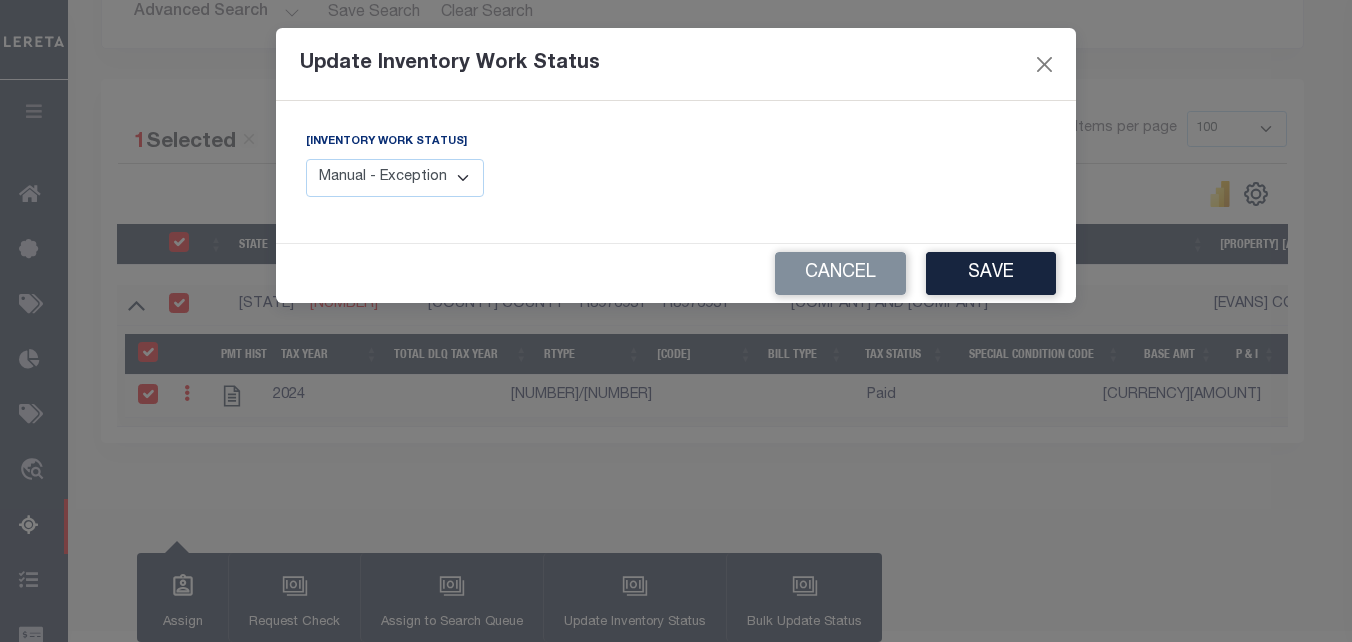 click on "Manual - Exception
Pended - Awaiting Search
Late Add Exception
Completed" at bounding box center (395, 178) 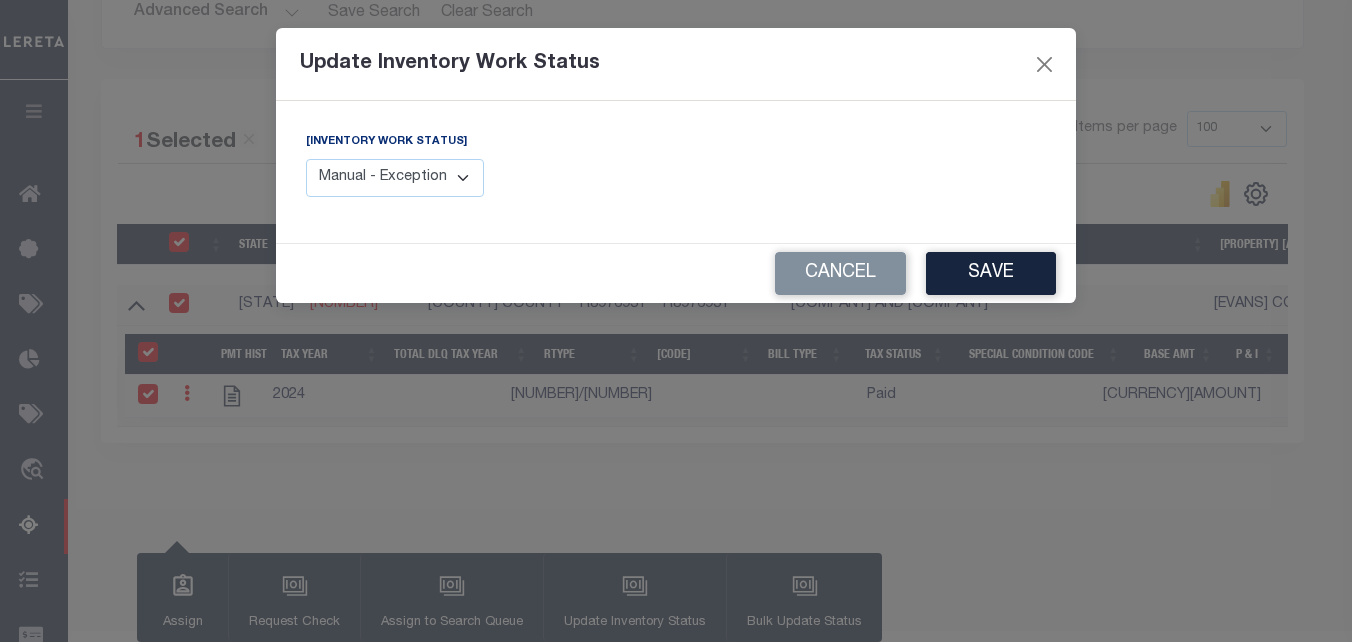 select on "4" 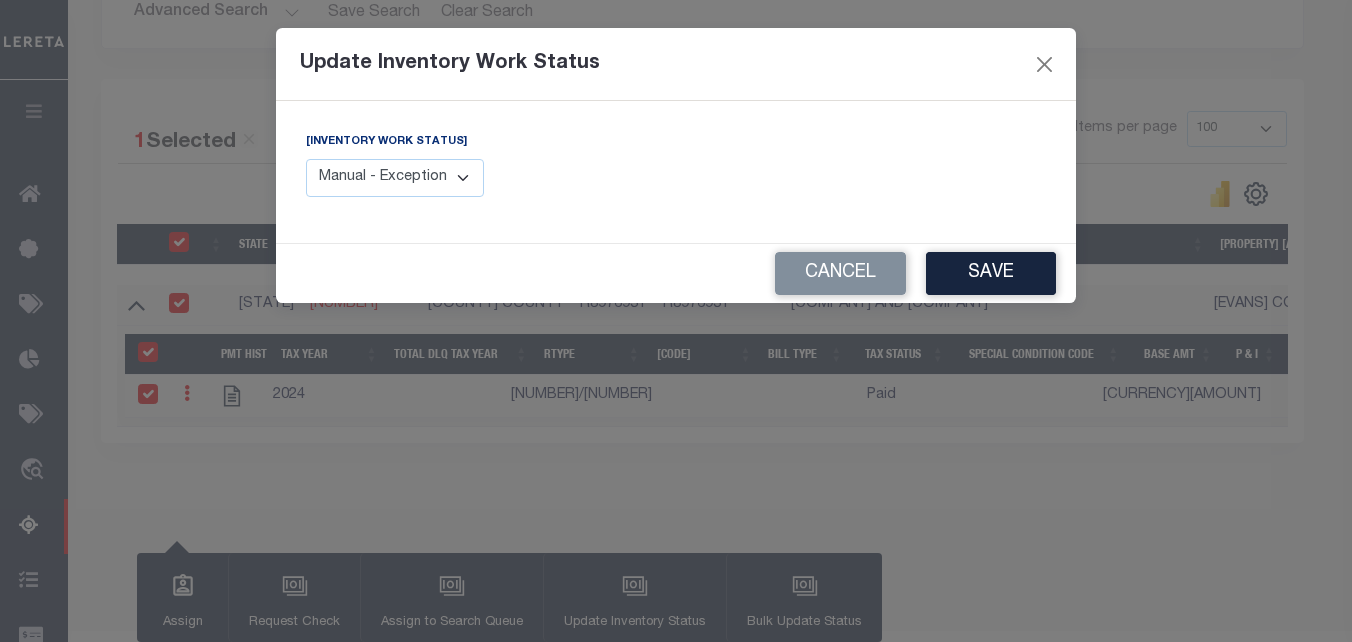 click on "Manual - Exception
Pended - Awaiting Search
Late Add Exception
Completed" at bounding box center (395, 178) 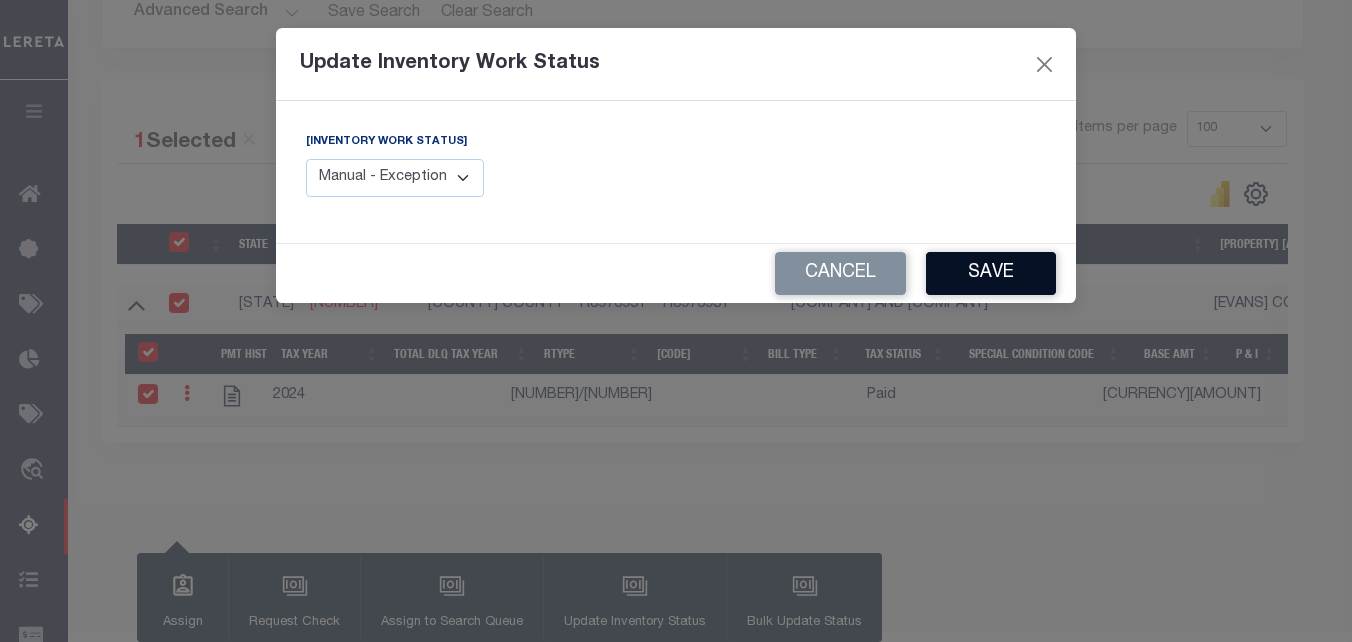 click on "Save" at bounding box center (991, 273) 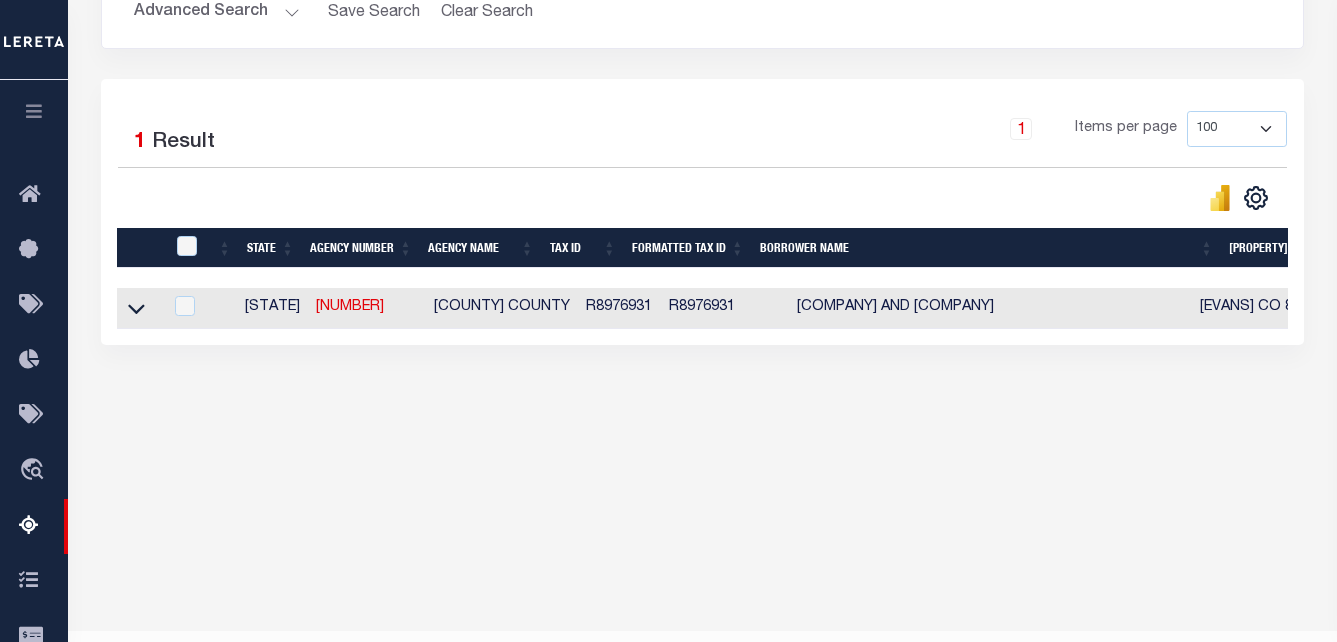 drag, startPoint x: 534, startPoint y: 346, endPoint x: 967, endPoint y: 365, distance: 433.41666 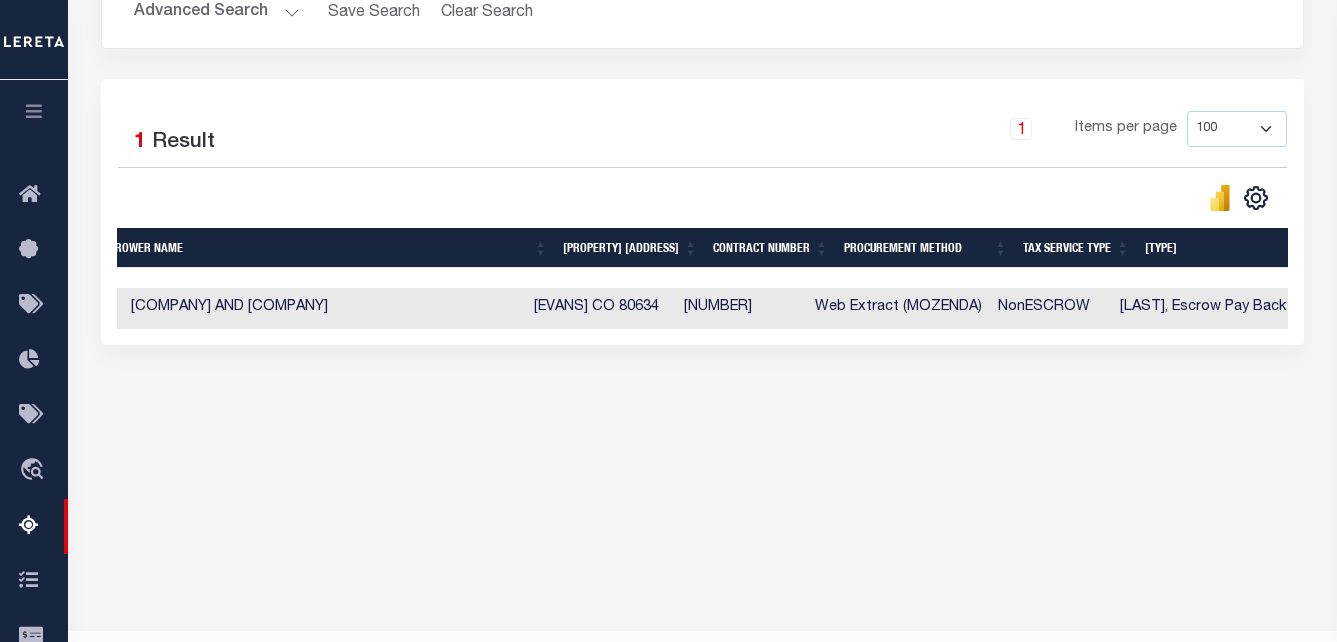 scroll, scrollTop: 0, scrollLeft: 1133, axis: horizontal 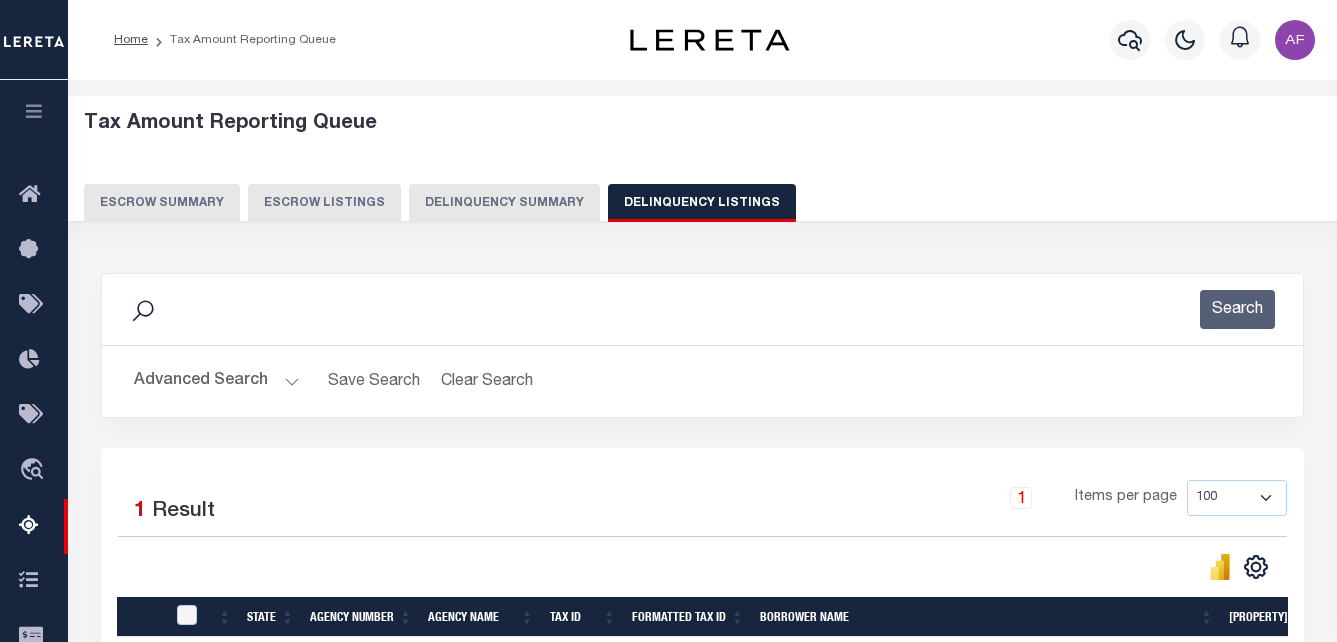 click on "Advanced Search" at bounding box center [217, 381] 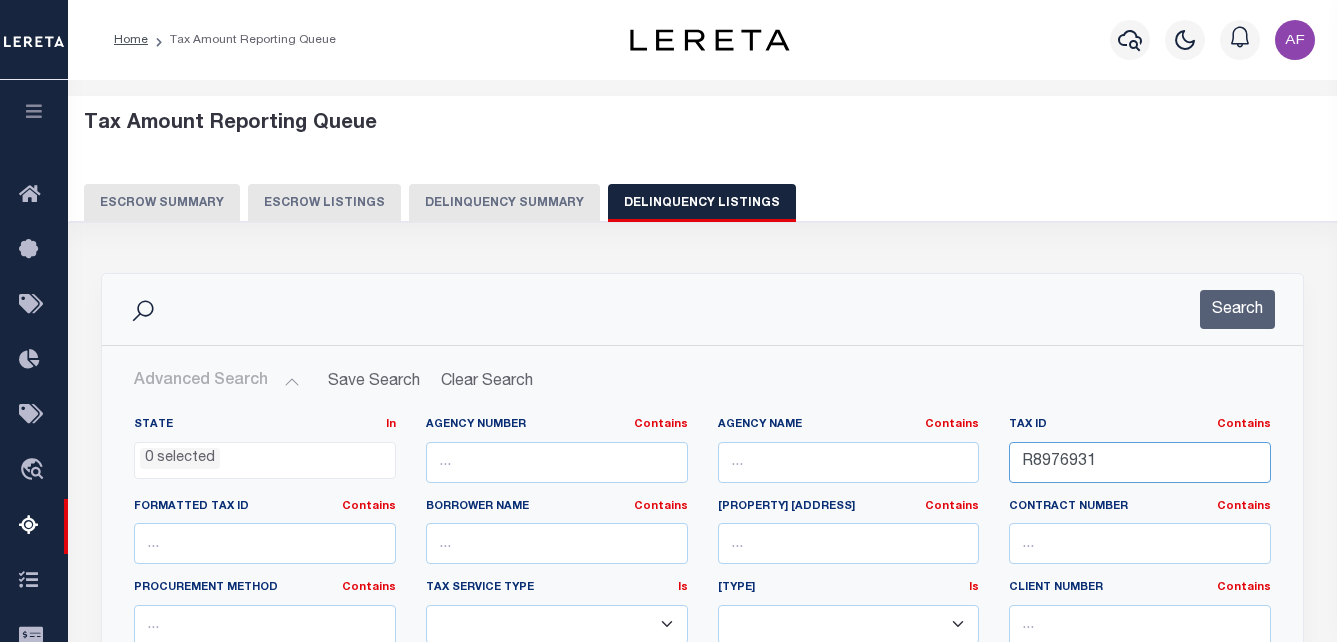 drag, startPoint x: 1136, startPoint y: 469, endPoint x: 933, endPoint y: 455, distance: 203.4822 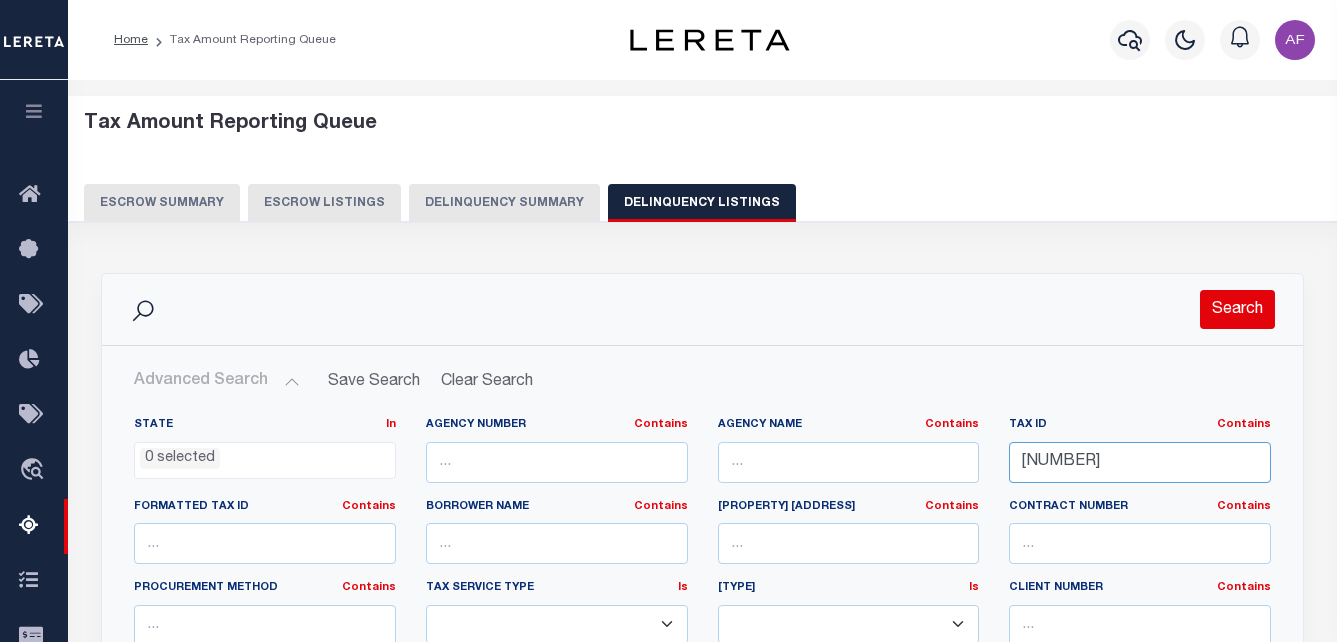 type on "R8976930" 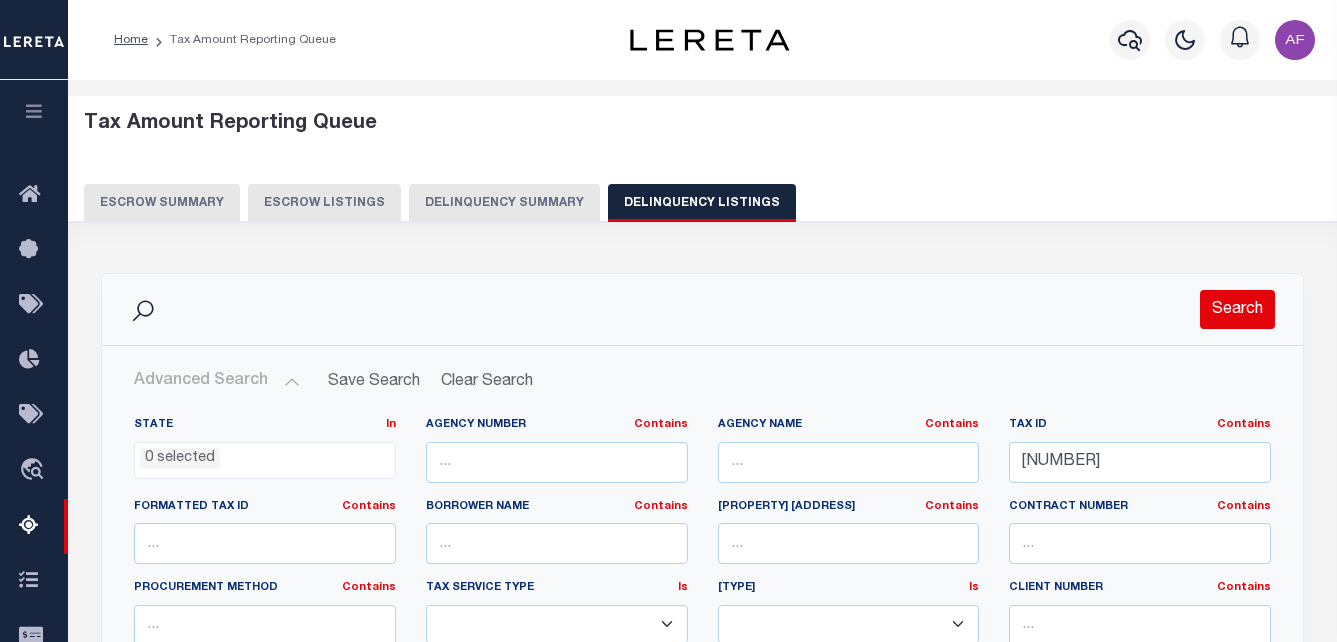 click on "Search" at bounding box center (1237, 309) 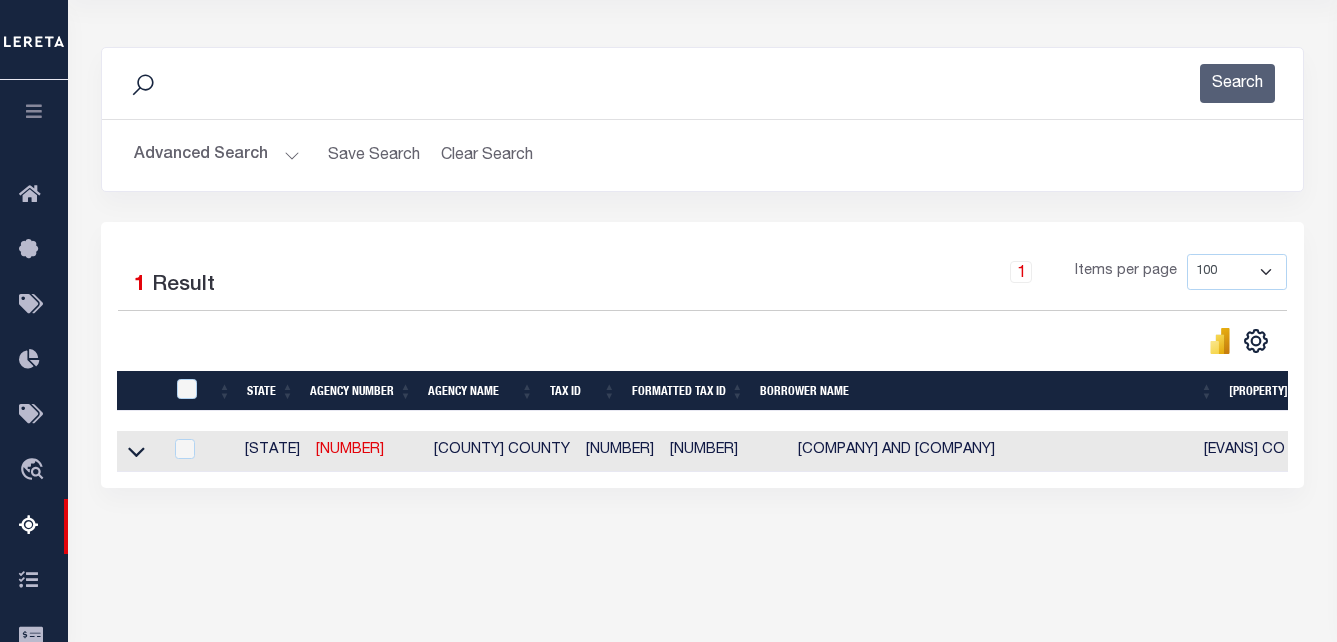 scroll, scrollTop: 300, scrollLeft: 0, axis: vertical 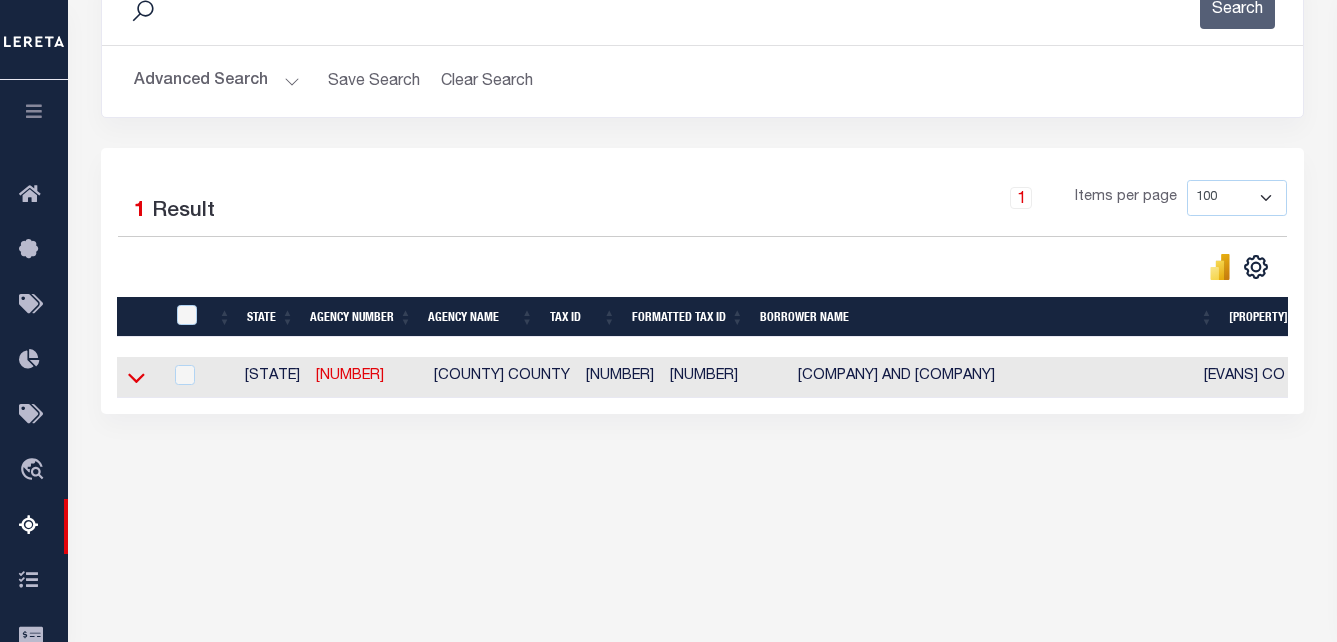 click at bounding box center (136, 377) 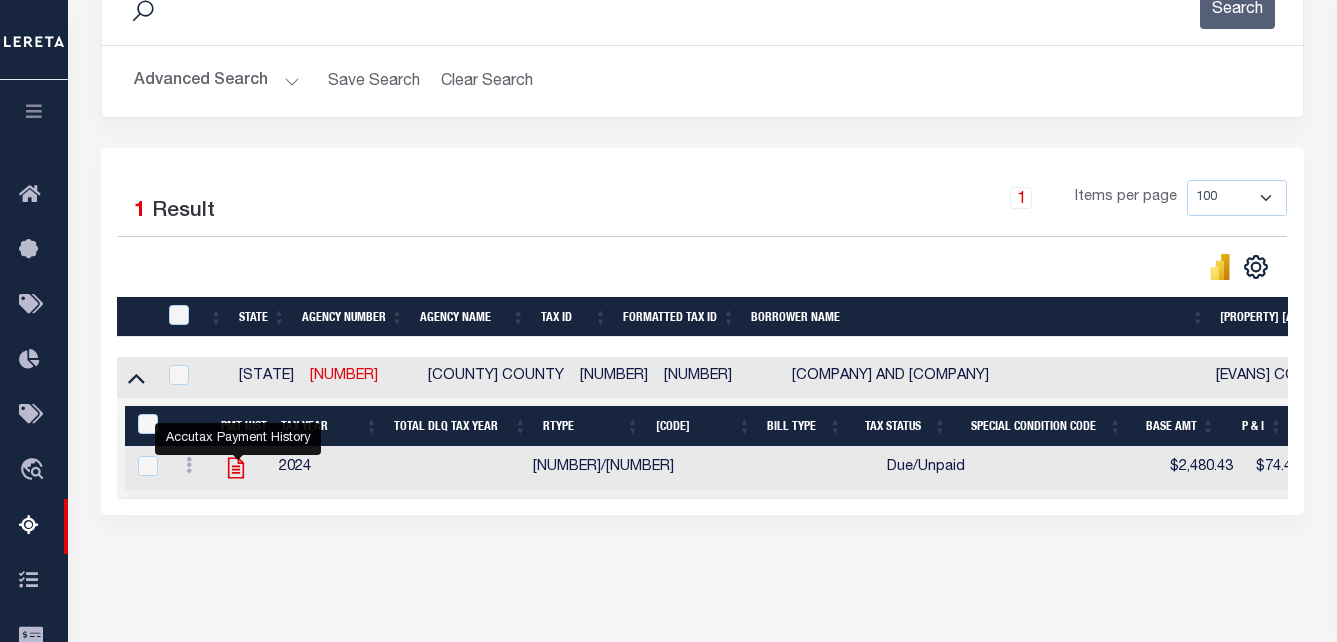 click at bounding box center (236, 468) 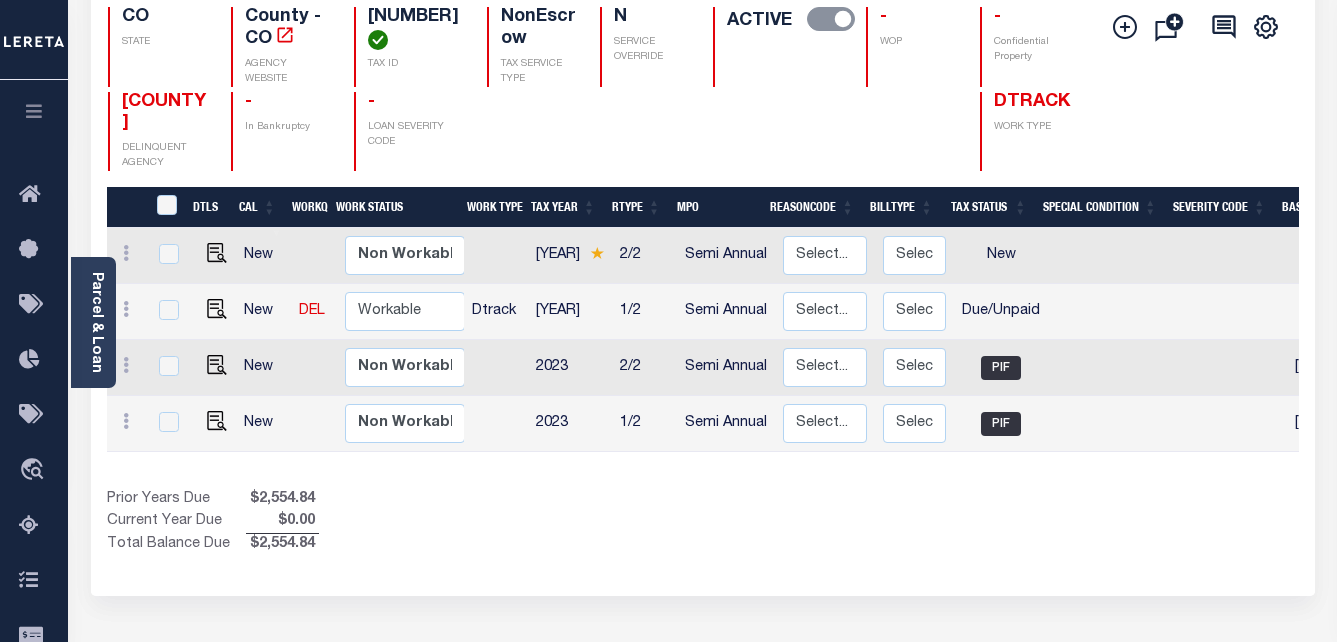scroll, scrollTop: 200, scrollLeft: 0, axis: vertical 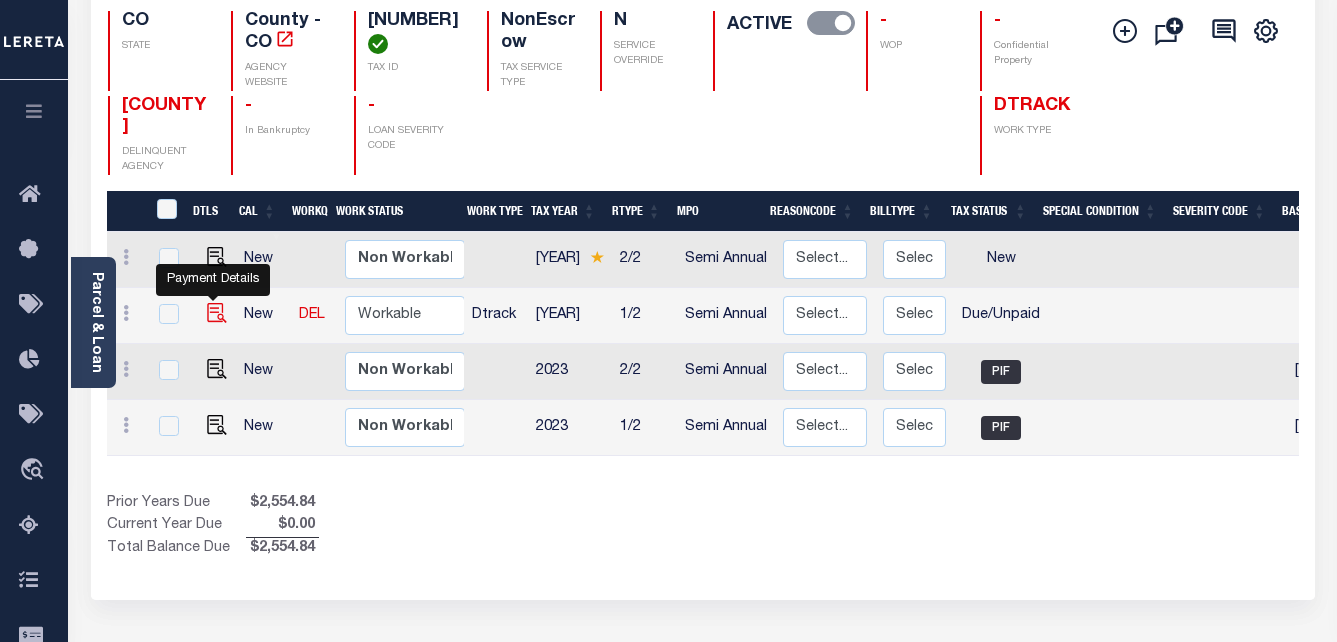 click at bounding box center [217, 313] 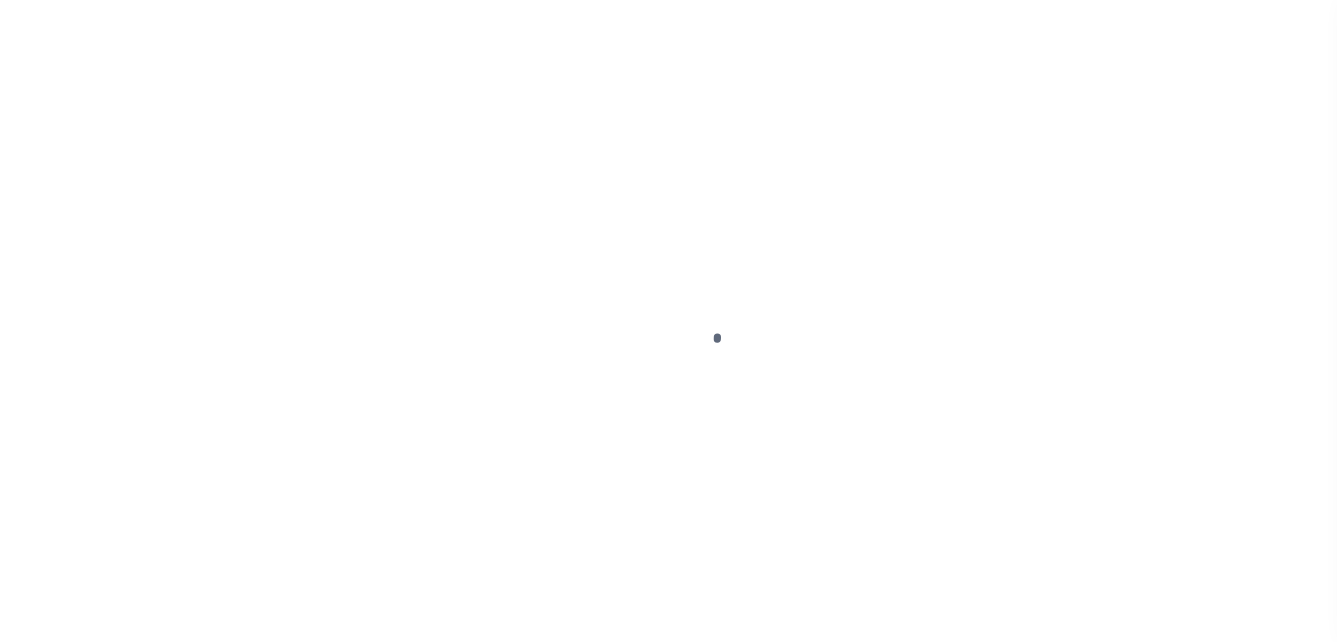 scroll, scrollTop: 0, scrollLeft: 0, axis: both 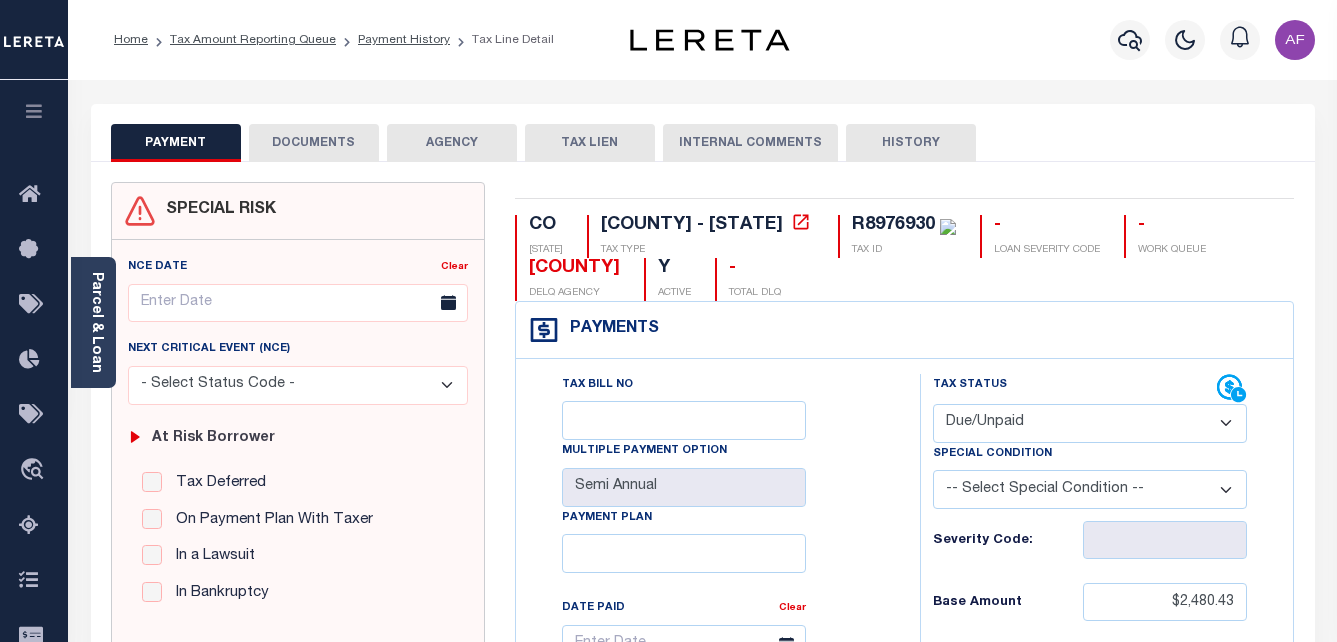 click on "- Select Status Code -
Open
Due/Unpaid
Paid
Incomplete
No Tax Due
Internal Refund Processed
New" at bounding box center (1090, 423) 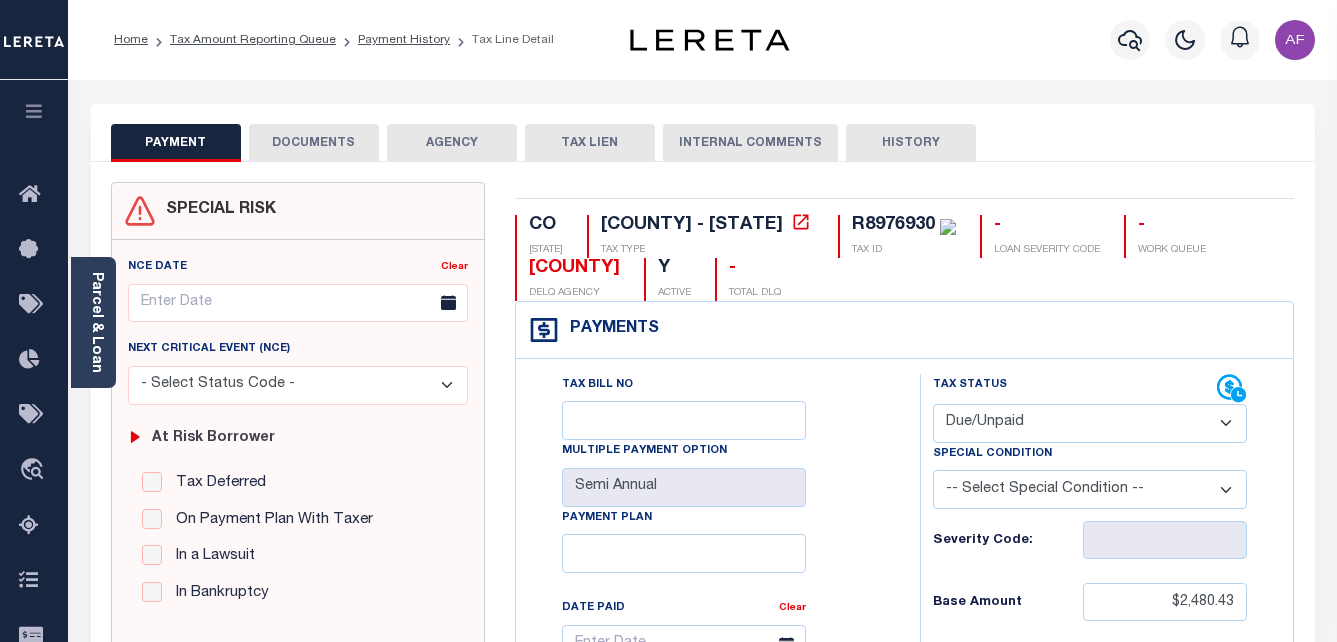 select on "[STATE_ABBREVIATION]" 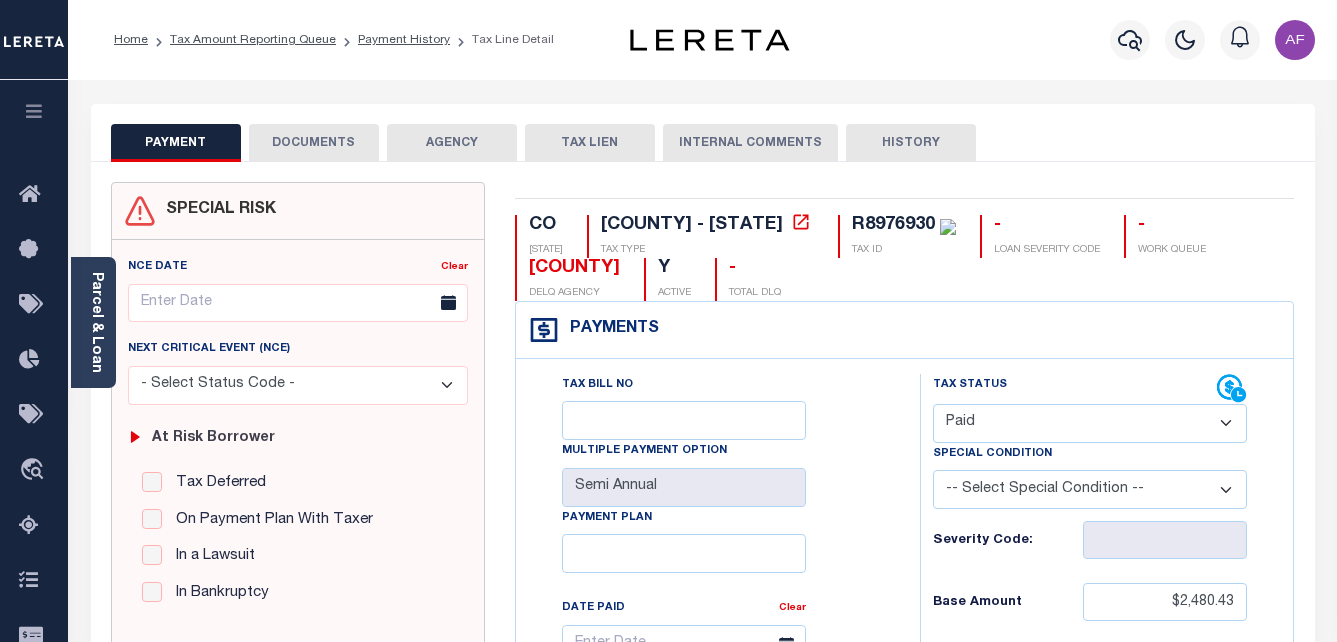 click on "- Select Status Code -
Open
Due/Unpaid
Paid
Incomplete
No Tax Due
Internal Refund Processed
New" at bounding box center (1090, 423) 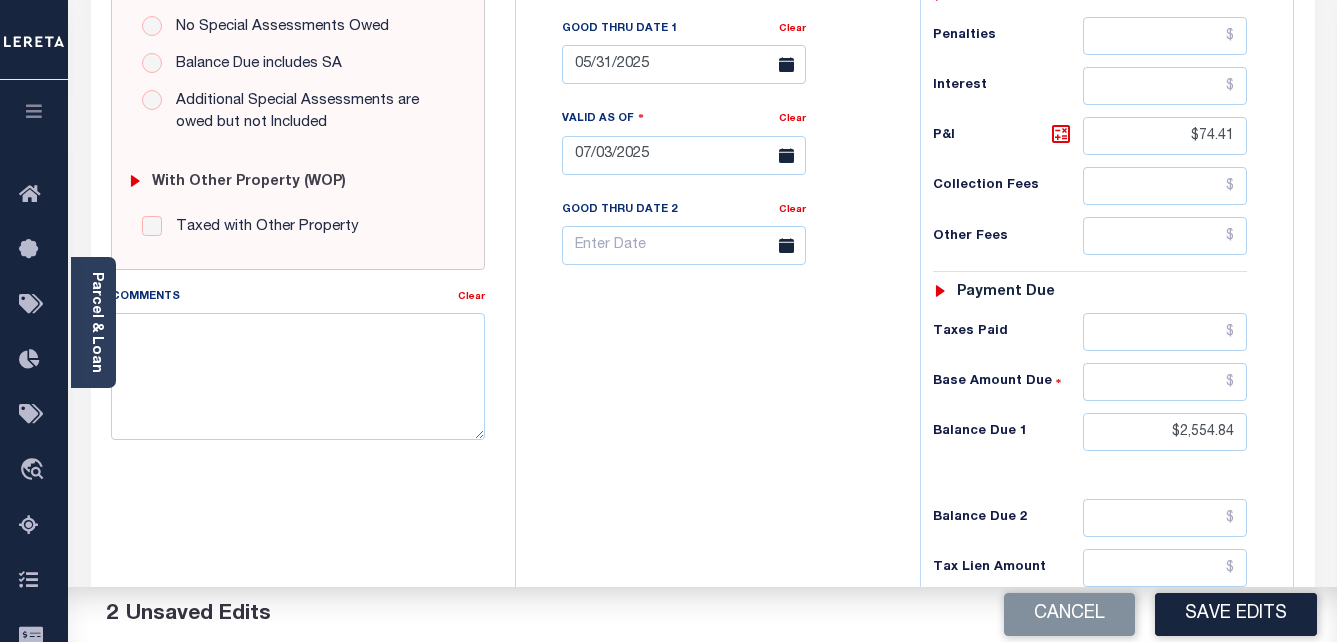 scroll, scrollTop: 700, scrollLeft: 0, axis: vertical 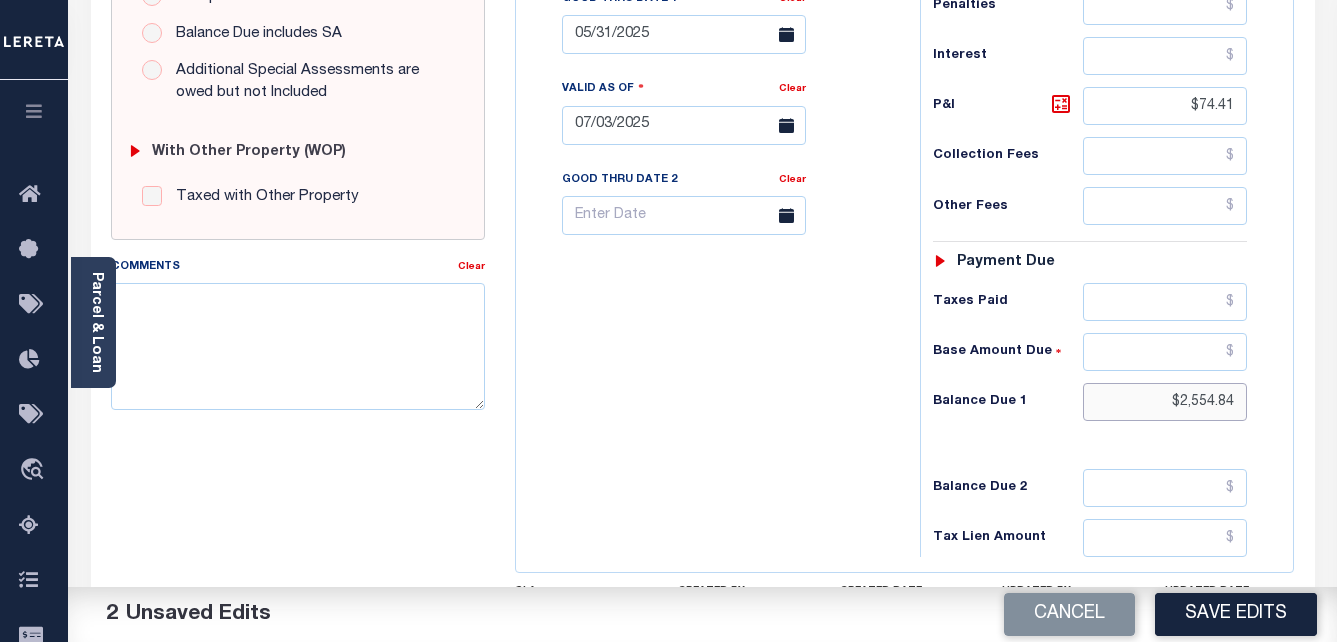 drag, startPoint x: 1159, startPoint y: 399, endPoint x: 1241, endPoint y: 410, distance: 82.73451 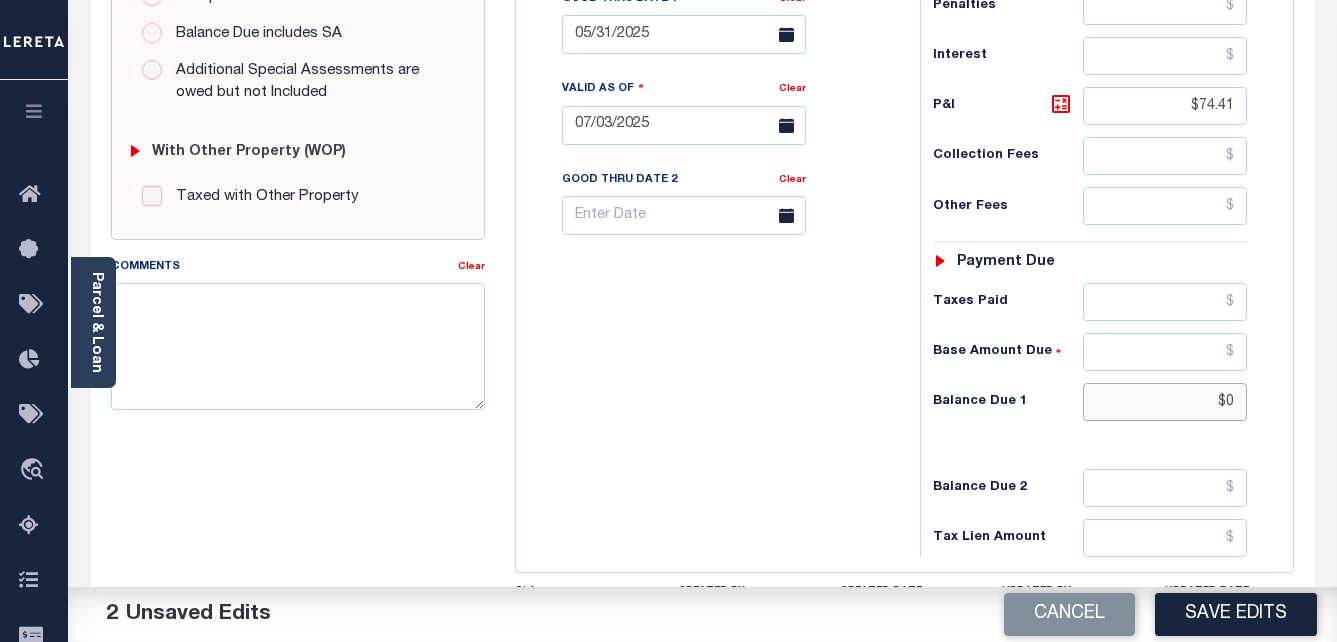 type on "$0" 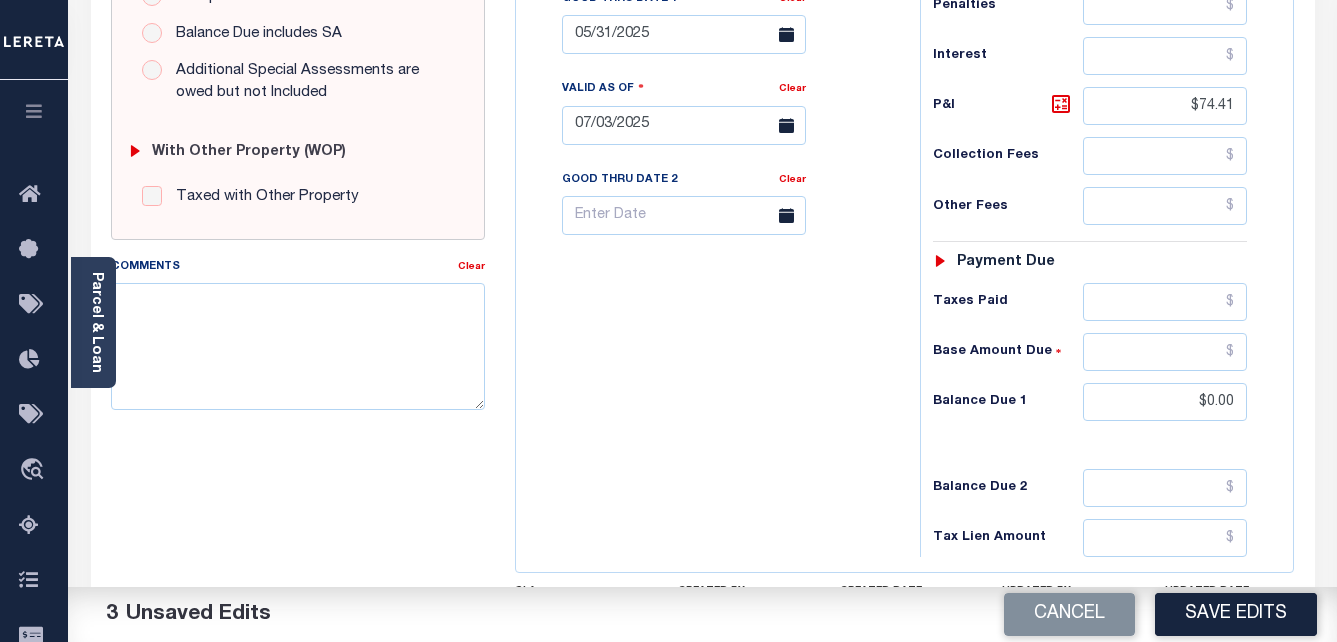 click on "Tax Bill No
Multiple Payment Option
Semi Annual
Payment Plan
Clear" at bounding box center (713, 115) 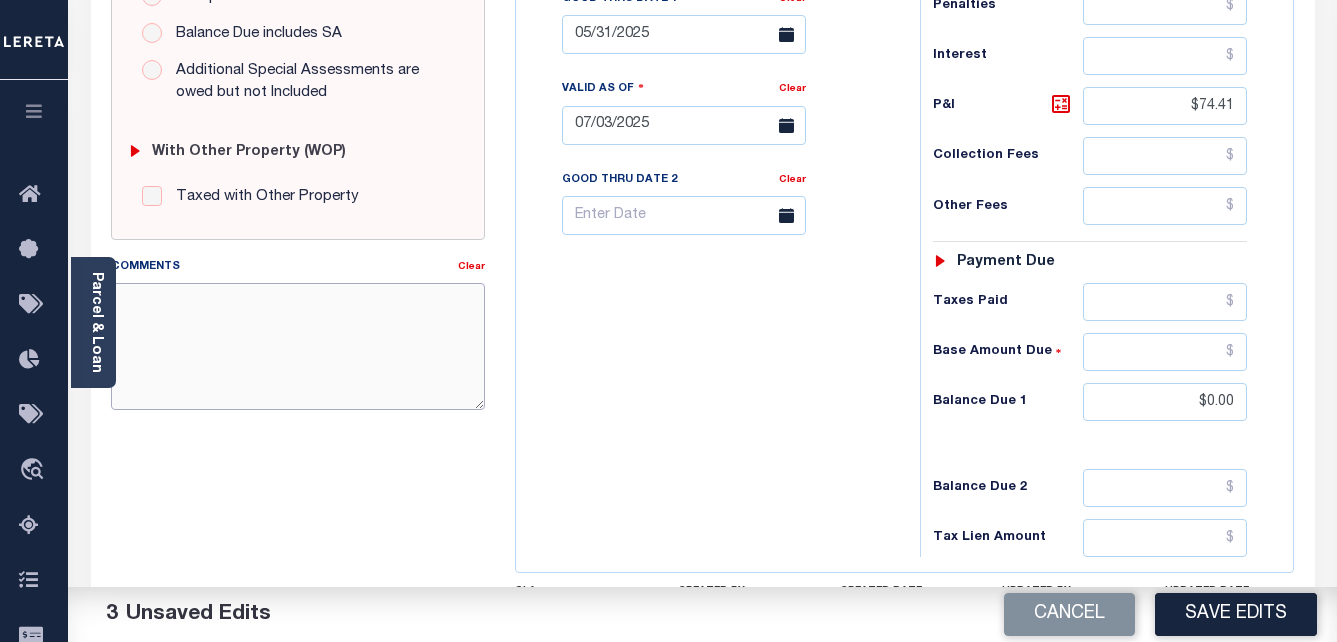 click on "Comments" at bounding box center [298, 346] 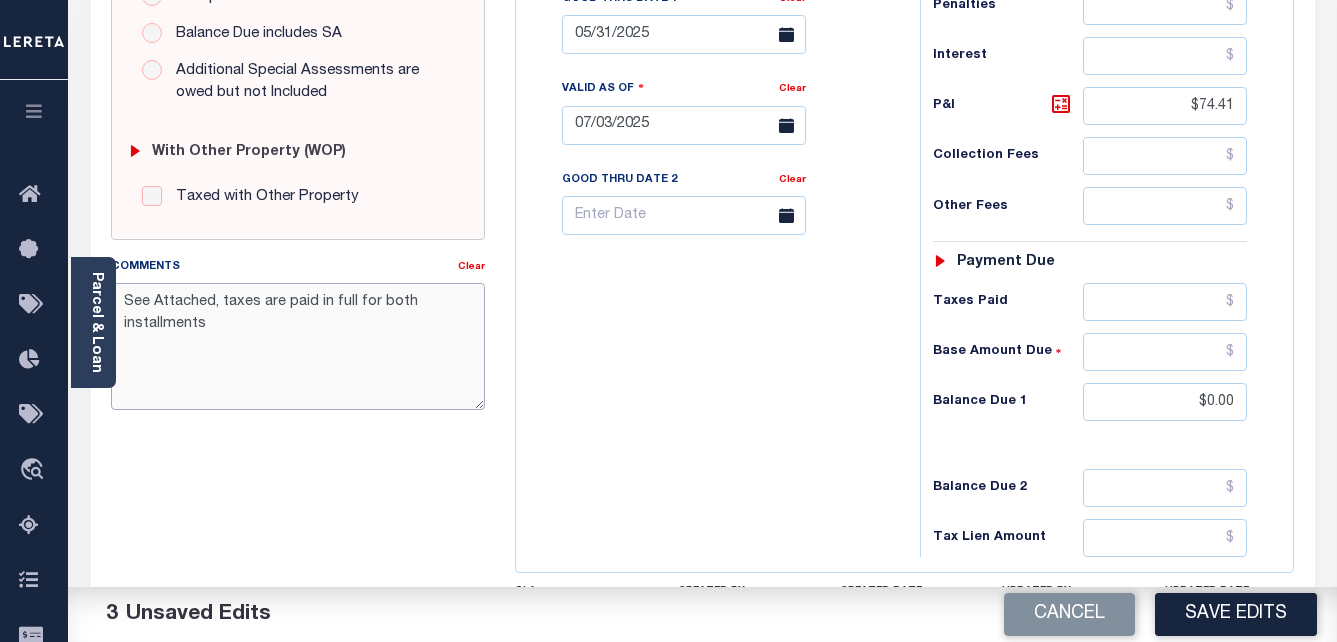 click on "See Attached, taxes are paid in full for both installments" at bounding box center (298, 346) 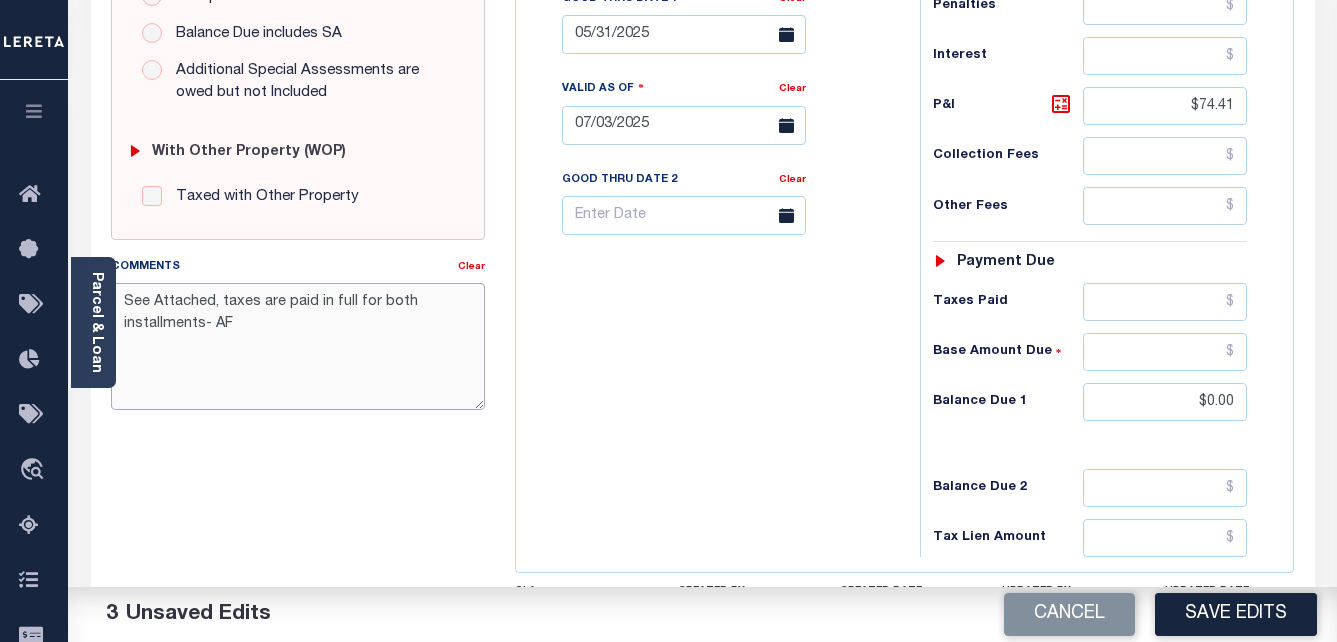 type on "See Attached, taxes are paid in full for both installments- AF" 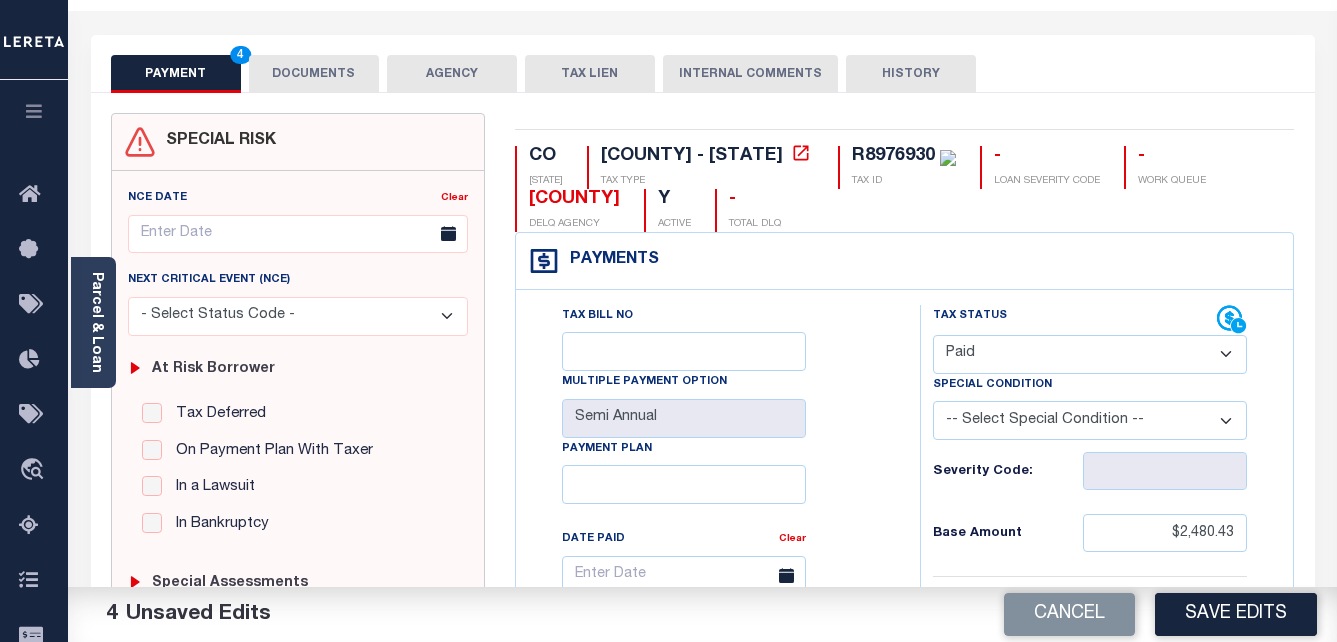 scroll, scrollTop: 0, scrollLeft: 0, axis: both 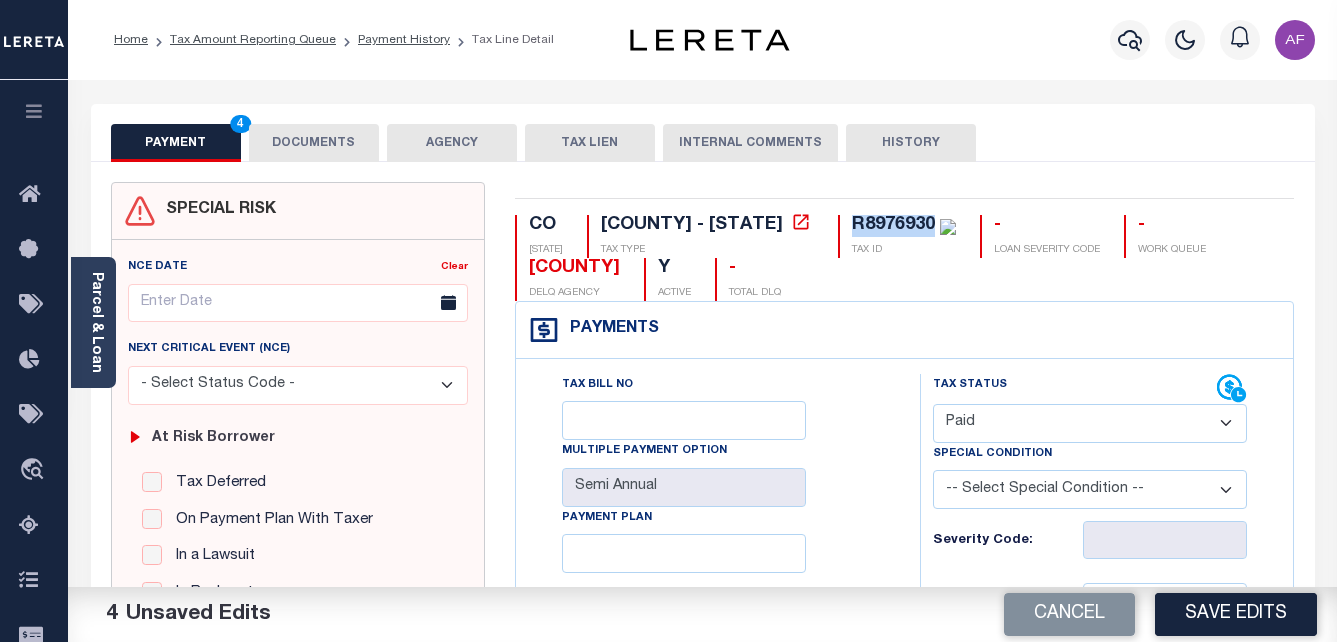 drag, startPoint x: 776, startPoint y: 227, endPoint x: 854, endPoint y: 221, distance: 78.23043 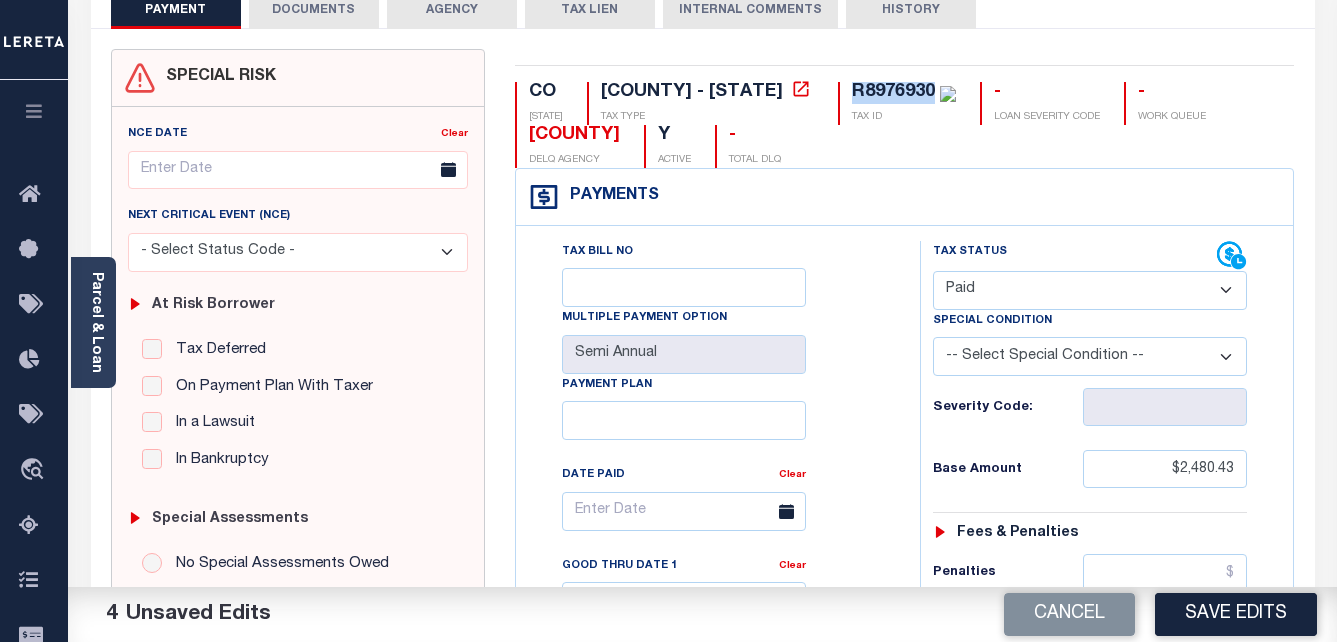 scroll, scrollTop: 0, scrollLeft: 0, axis: both 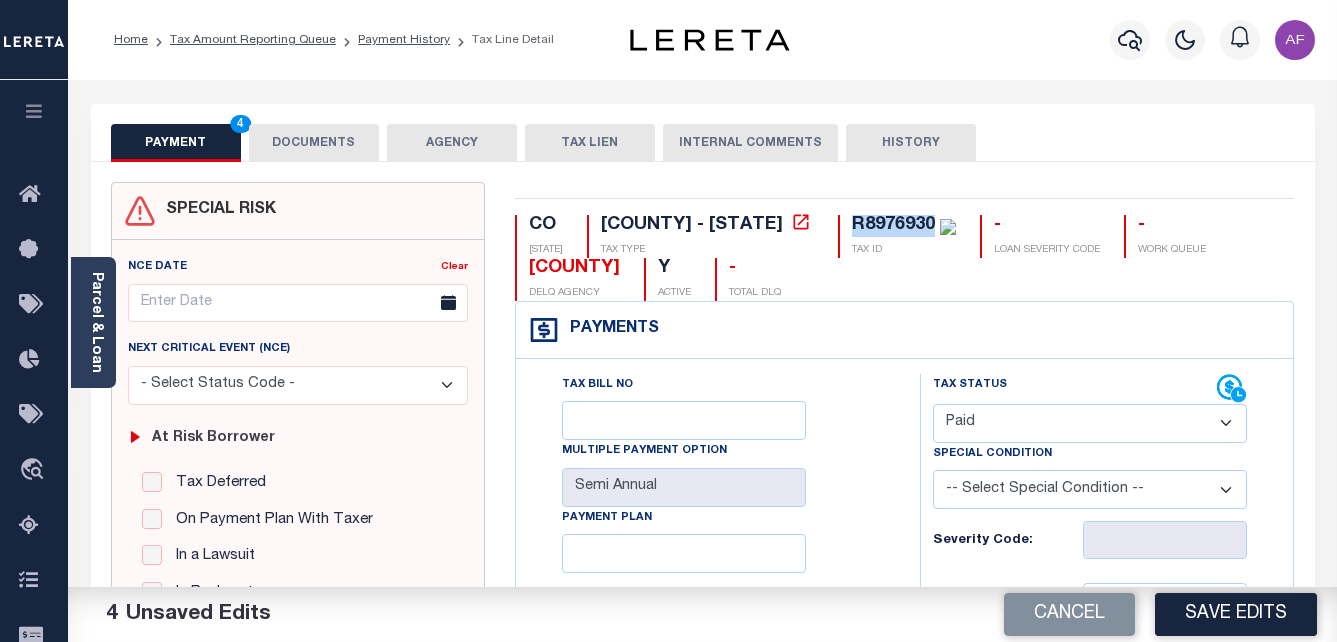 click on "DOCUMENTS" at bounding box center [314, 143] 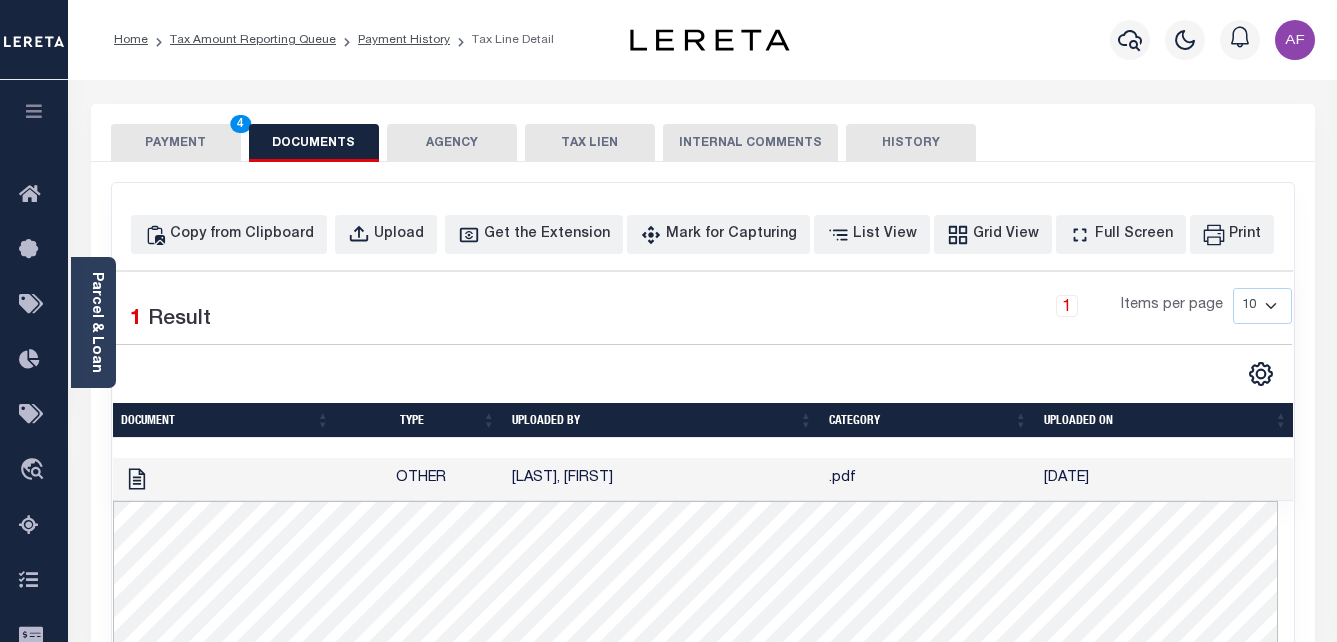 scroll, scrollTop: 100, scrollLeft: 0, axis: vertical 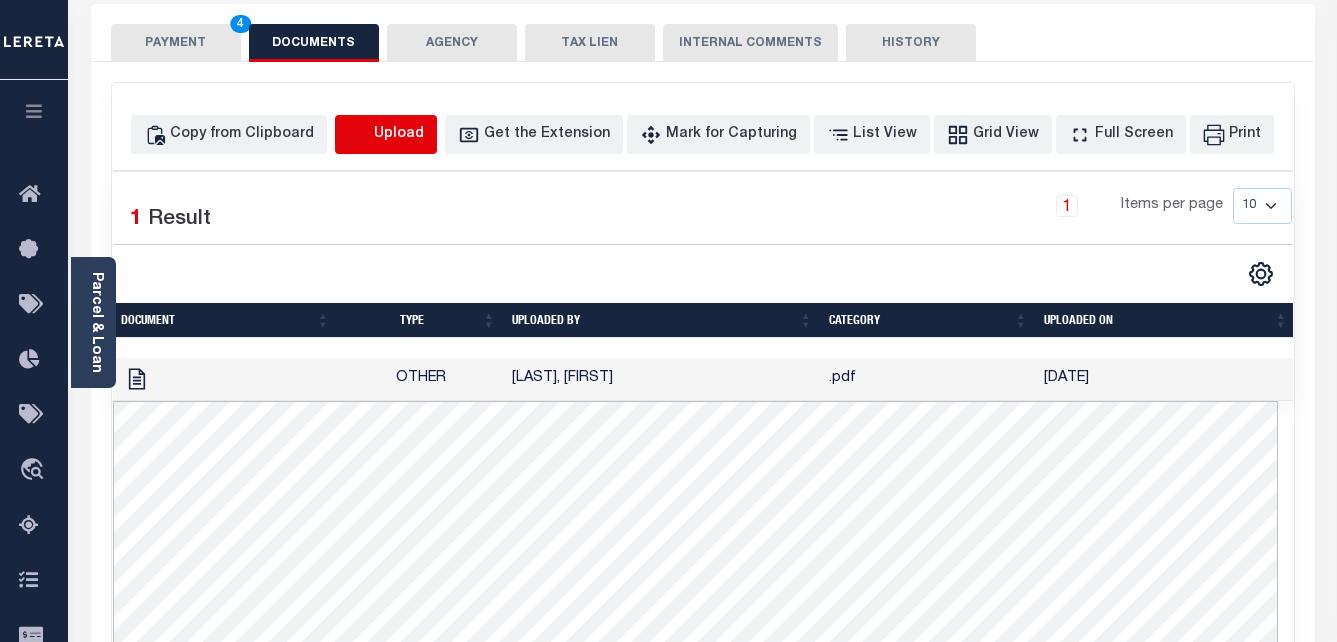 click at bounding box center (359, 135) 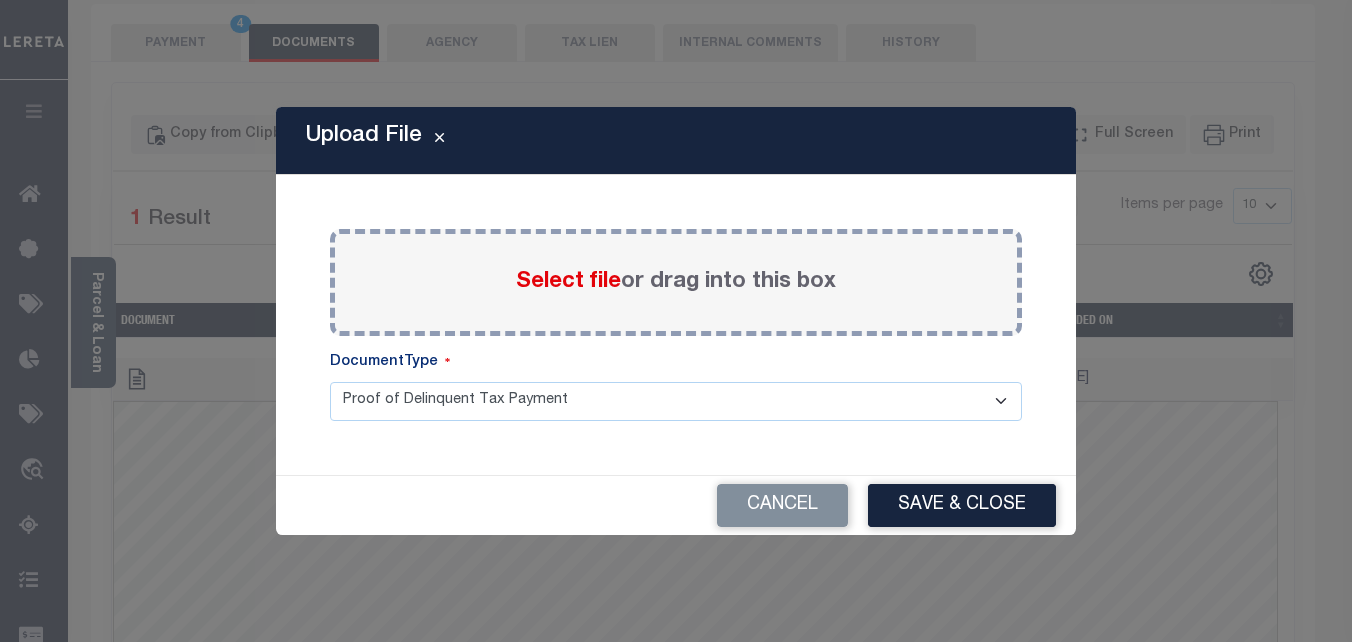 click on "Select file" at bounding box center (568, 282) 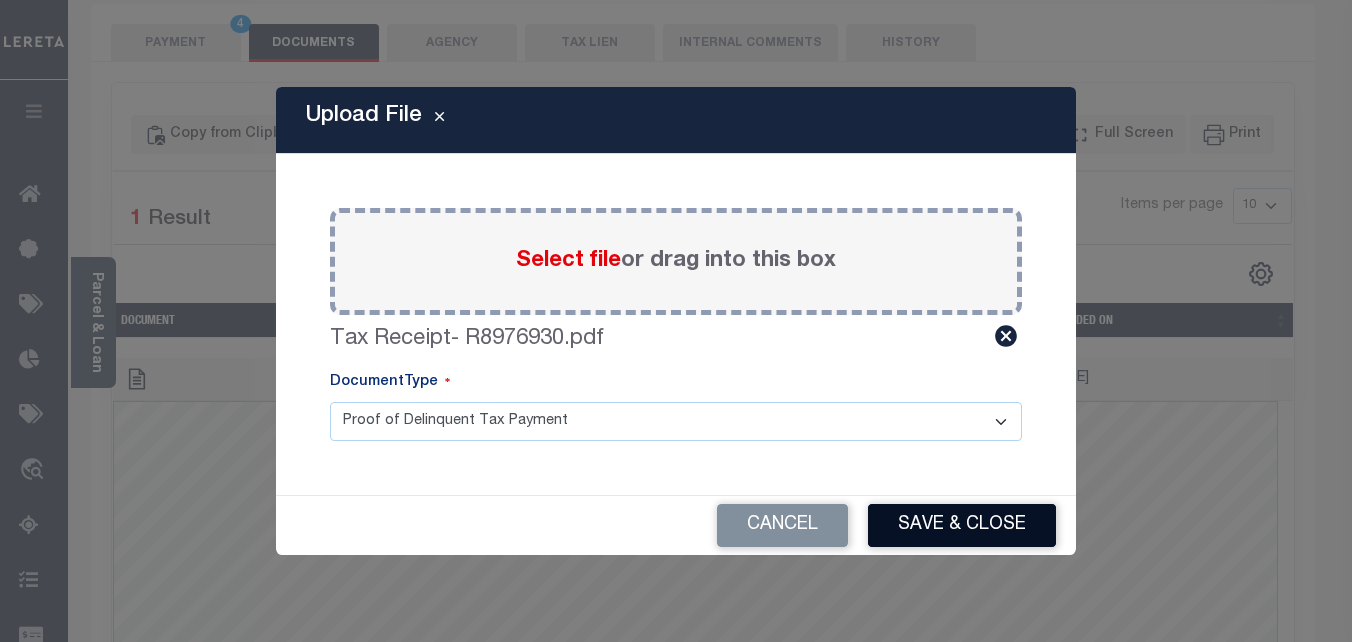 click on "Save & Close" at bounding box center [962, 525] 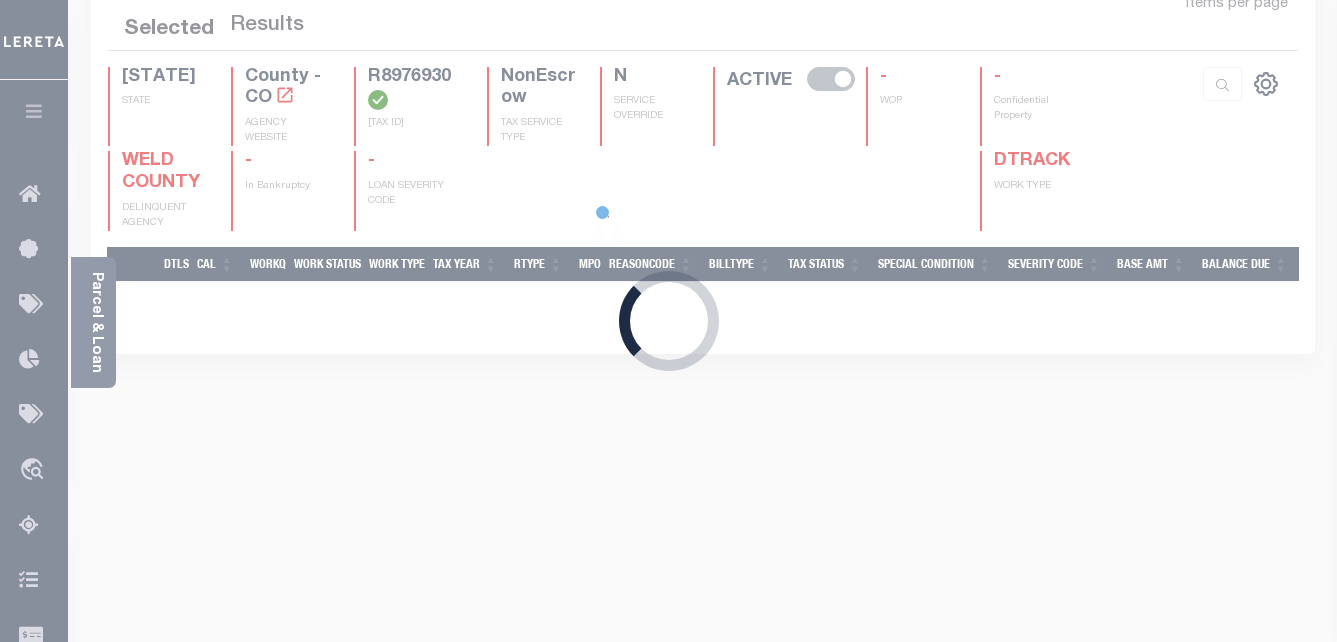 scroll, scrollTop: 261, scrollLeft: 0, axis: vertical 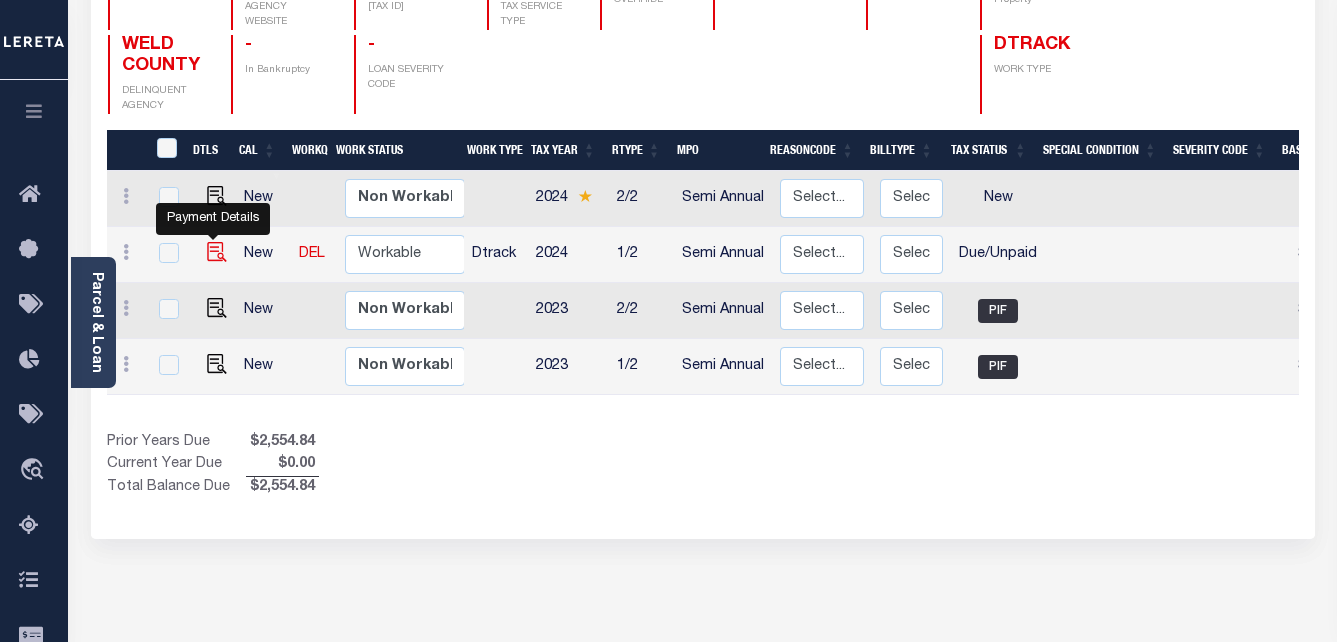 click at bounding box center (217, 252) 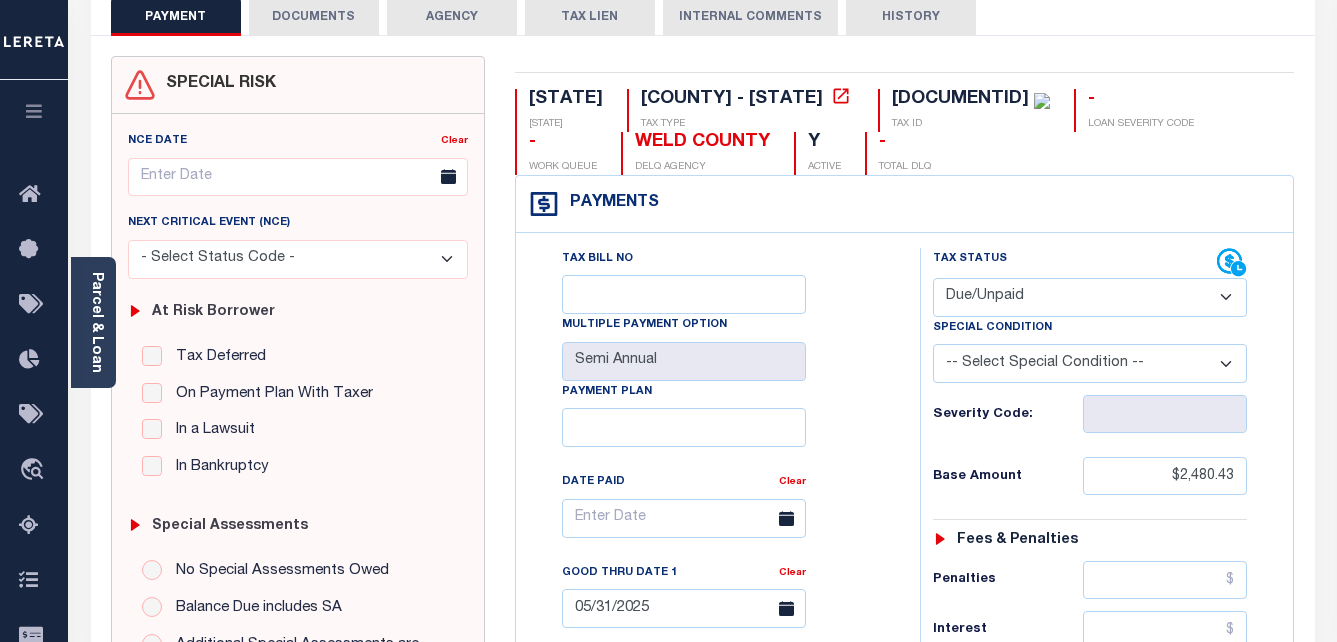 scroll, scrollTop: 200, scrollLeft: 0, axis: vertical 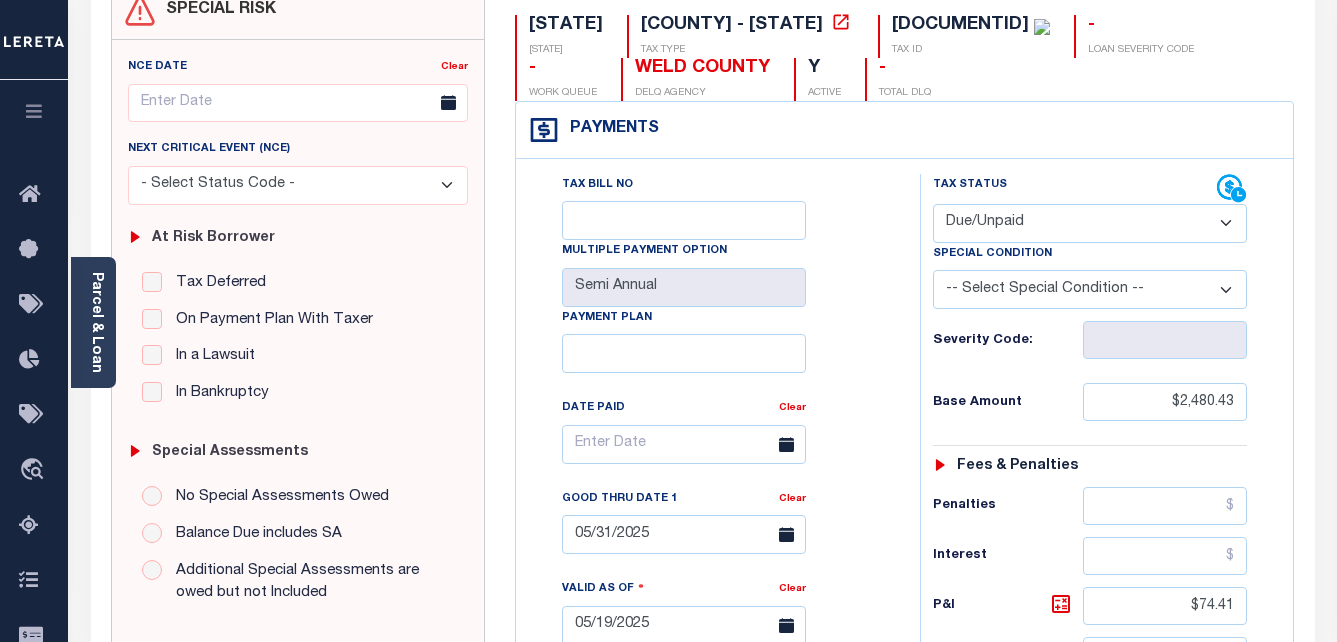 click on "- Select Status Code -
Open
Due/Unpaid
Paid
Incomplete
No Tax Due
Internal Refund Processed
New" at bounding box center (1090, 223) 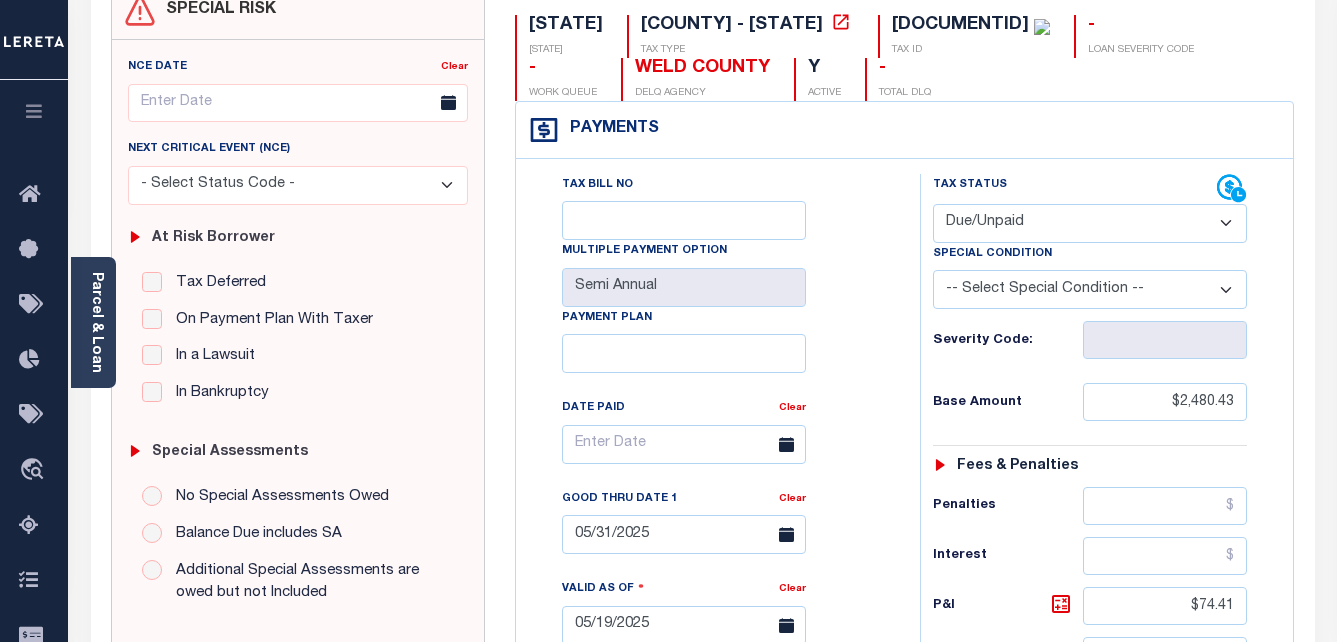 select on "PYD" 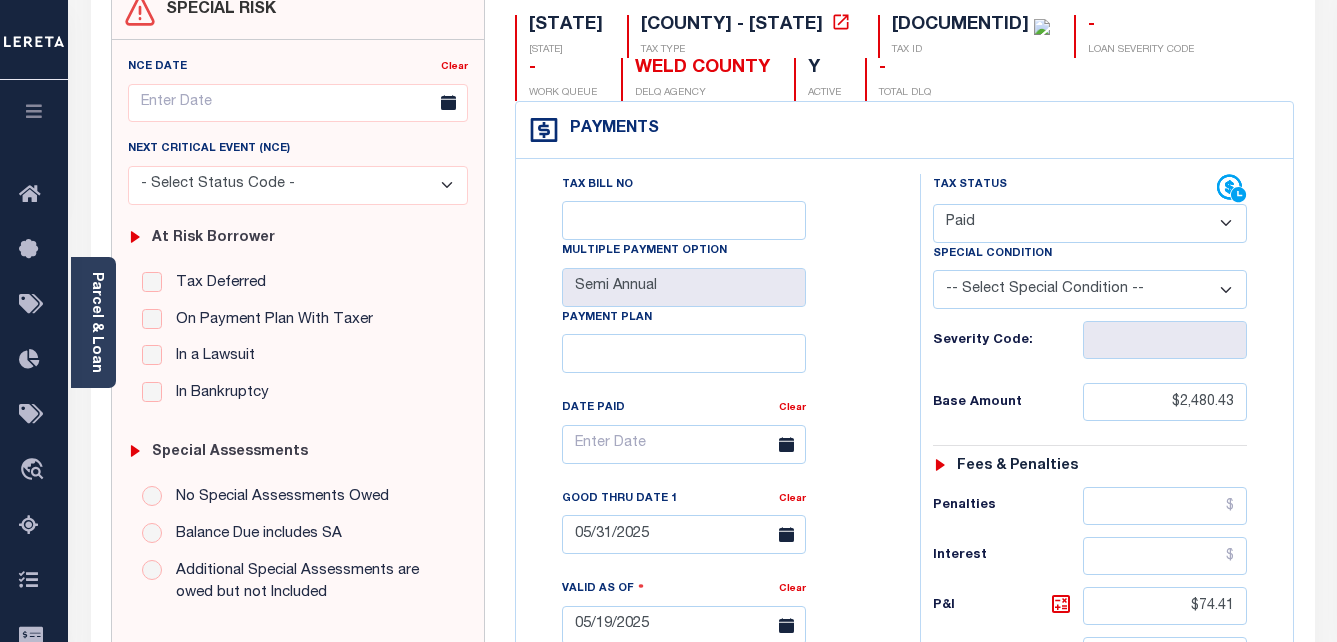 click on "- Select Status Code -
Open
Due/Unpaid
Paid
Incomplete
No Tax Due
Internal Refund Processed
New" at bounding box center [1090, 223] 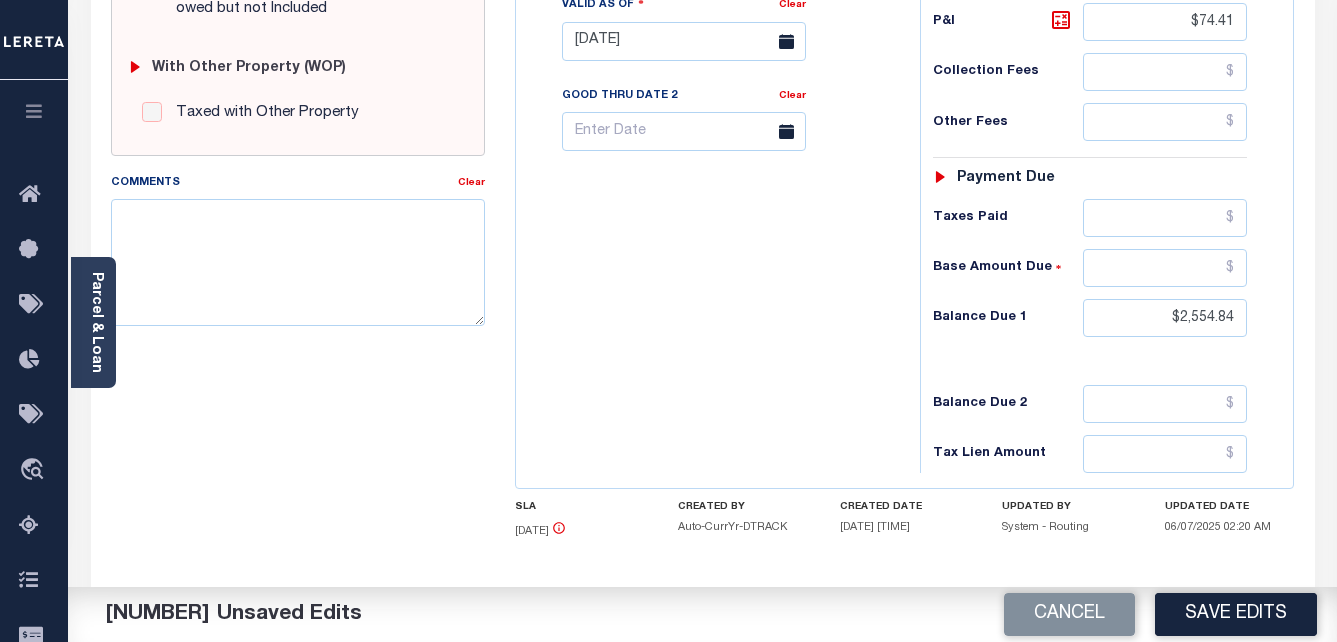 scroll, scrollTop: 800, scrollLeft: 0, axis: vertical 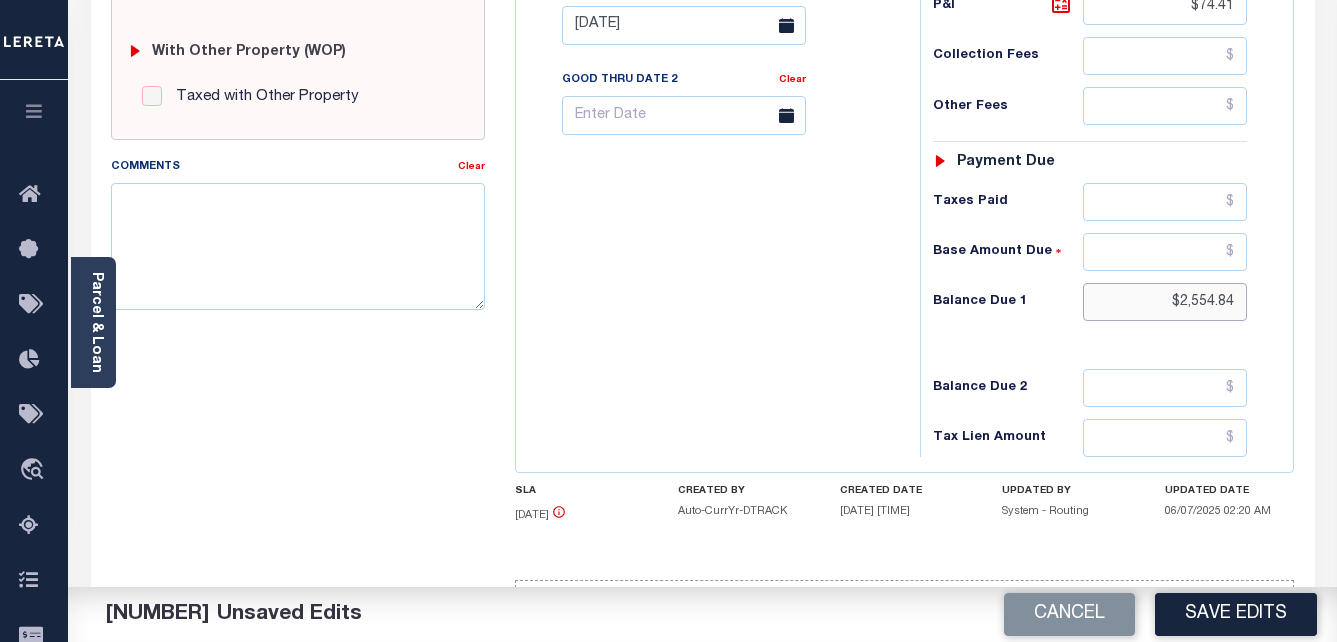drag, startPoint x: 1158, startPoint y: 299, endPoint x: 1304, endPoint y: 312, distance: 146.57762 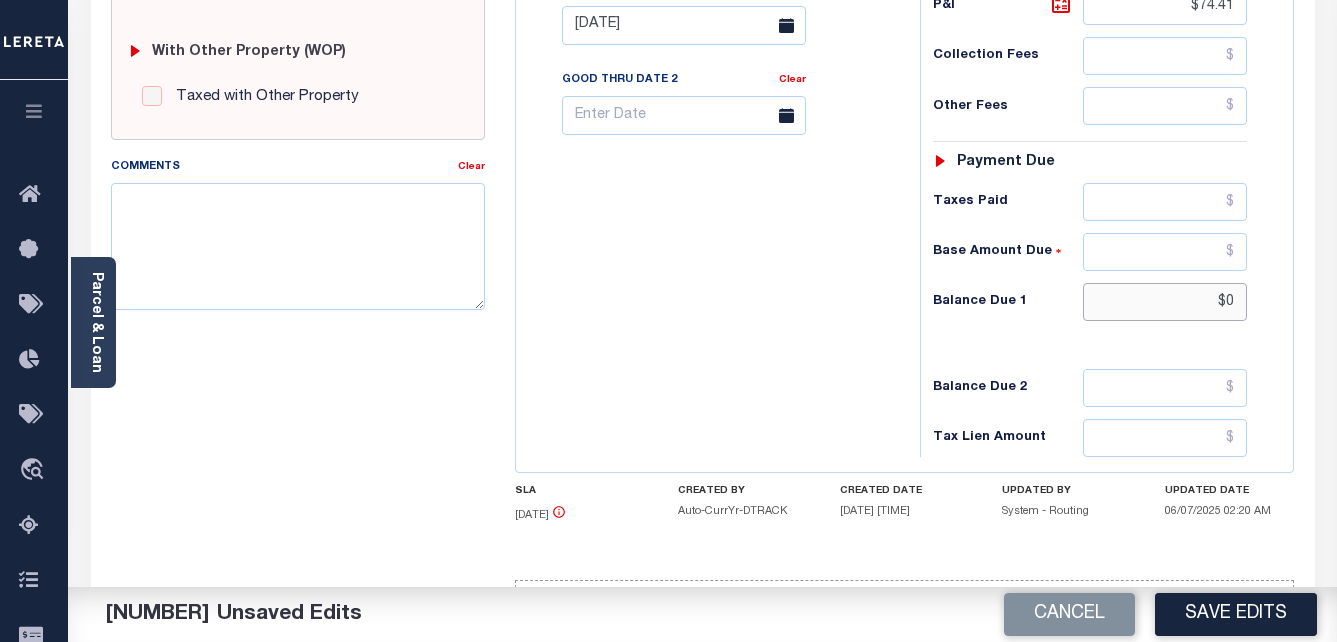 type on "$0" 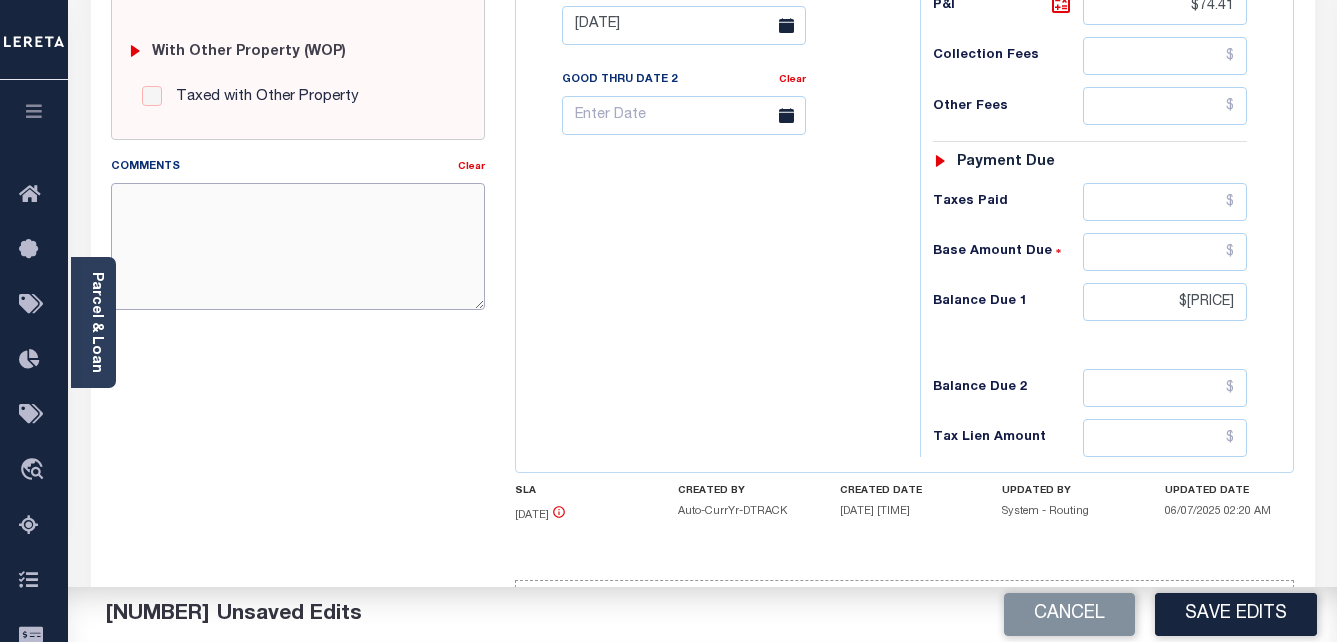 click on "Comments" at bounding box center [298, 246] 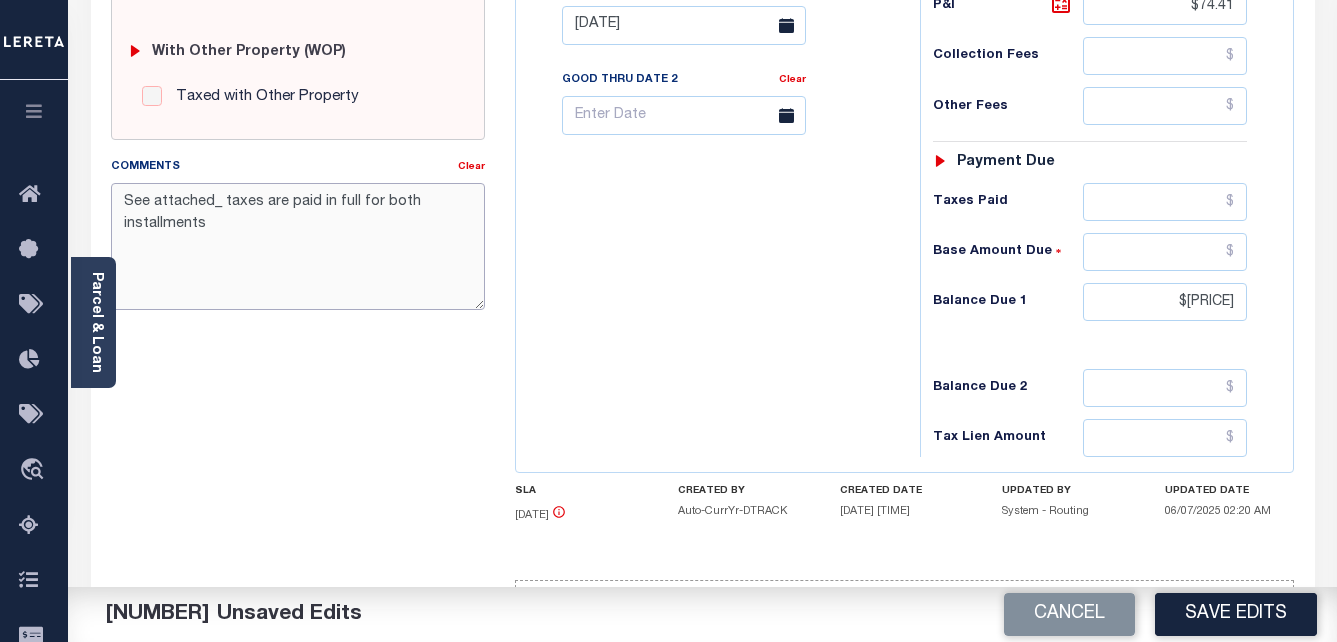 click on "See attached_ taxes are paid in full for both installments" at bounding box center (298, 246) 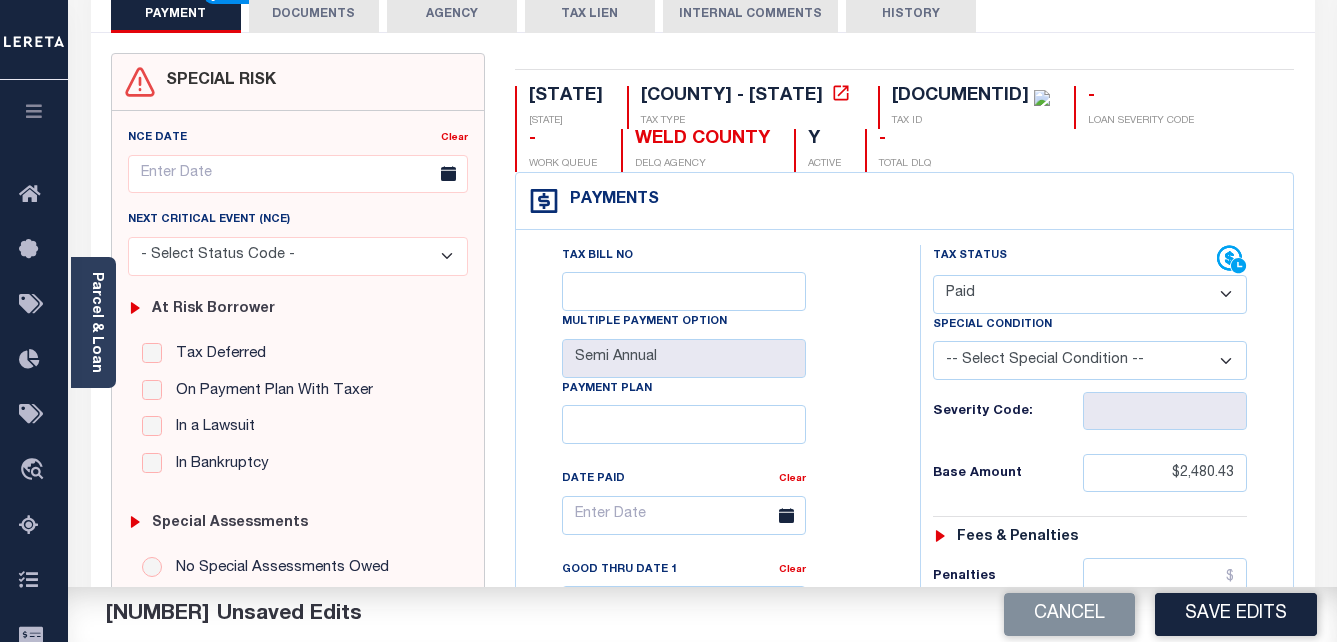 scroll, scrollTop: 76, scrollLeft: 0, axis: vertical 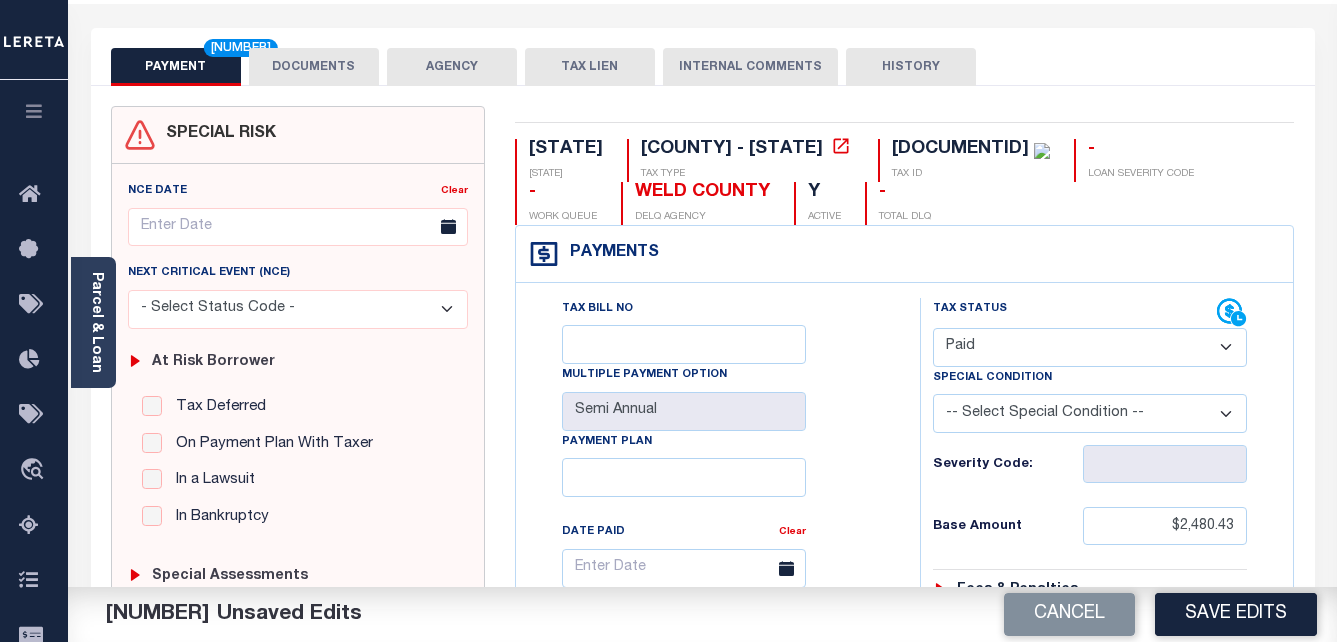 type on "See attached_ taxes are paid in full for both installments- AF" 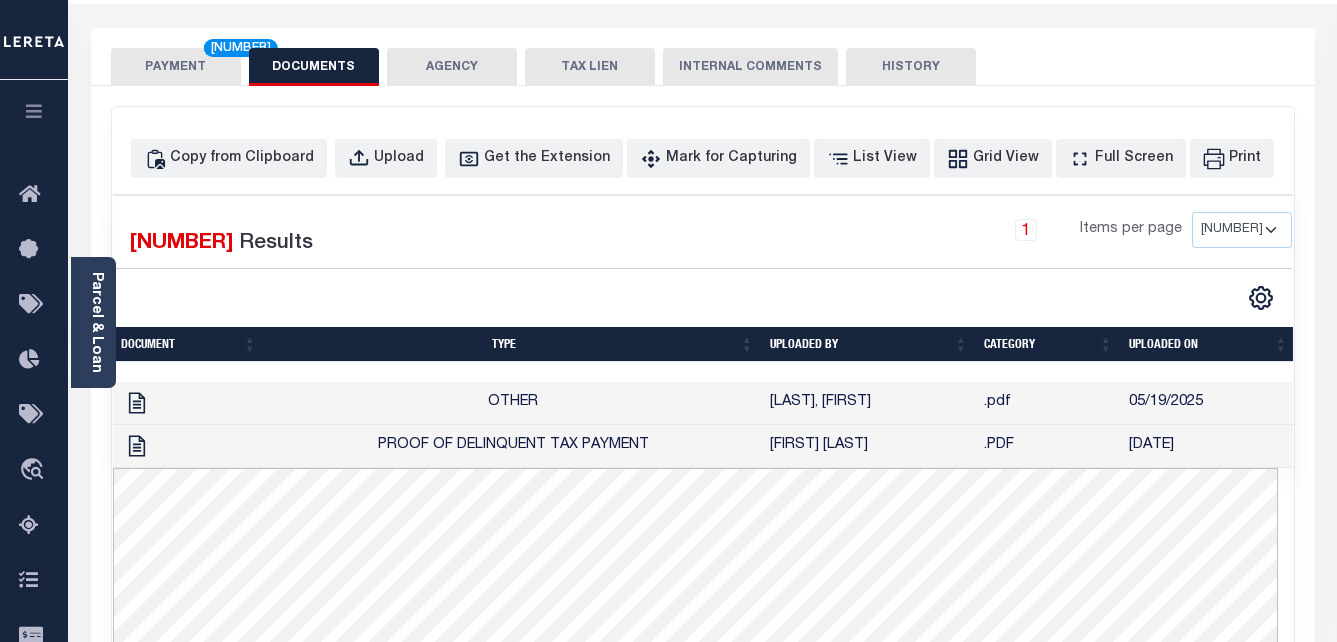 click on "PAYMENT
4" at bounding box center [176, 67] 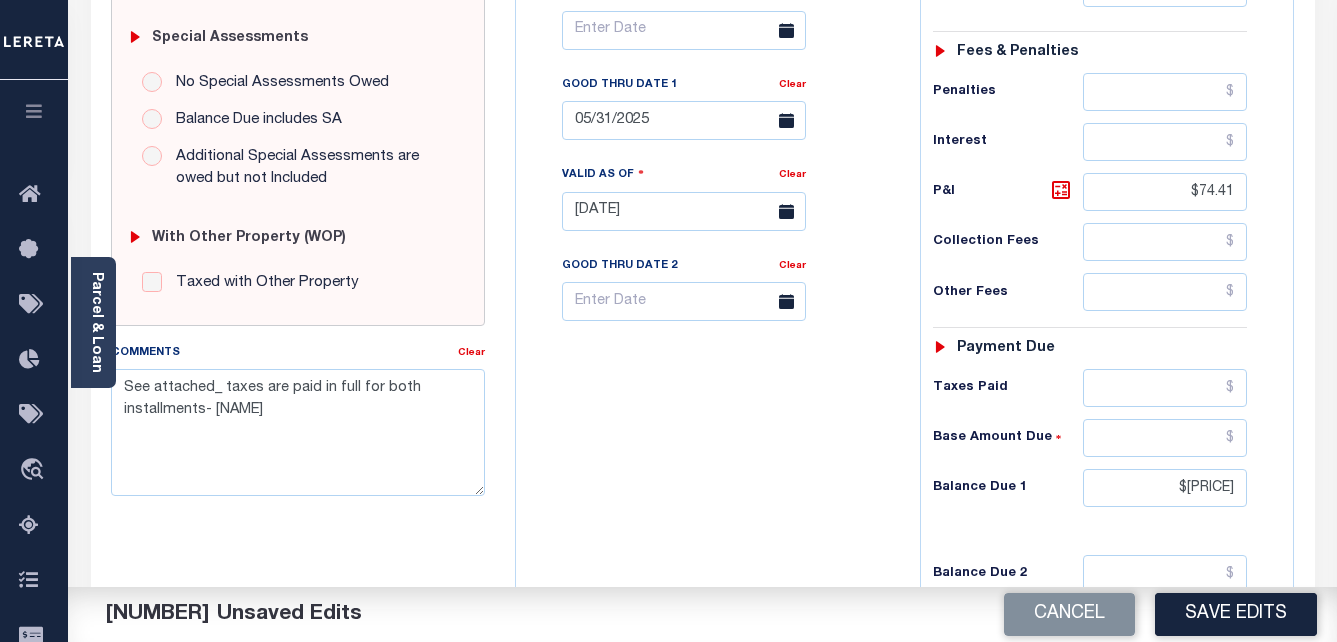 scroll, scrollTop: 870, scrollLeft: 0, axis: vertical 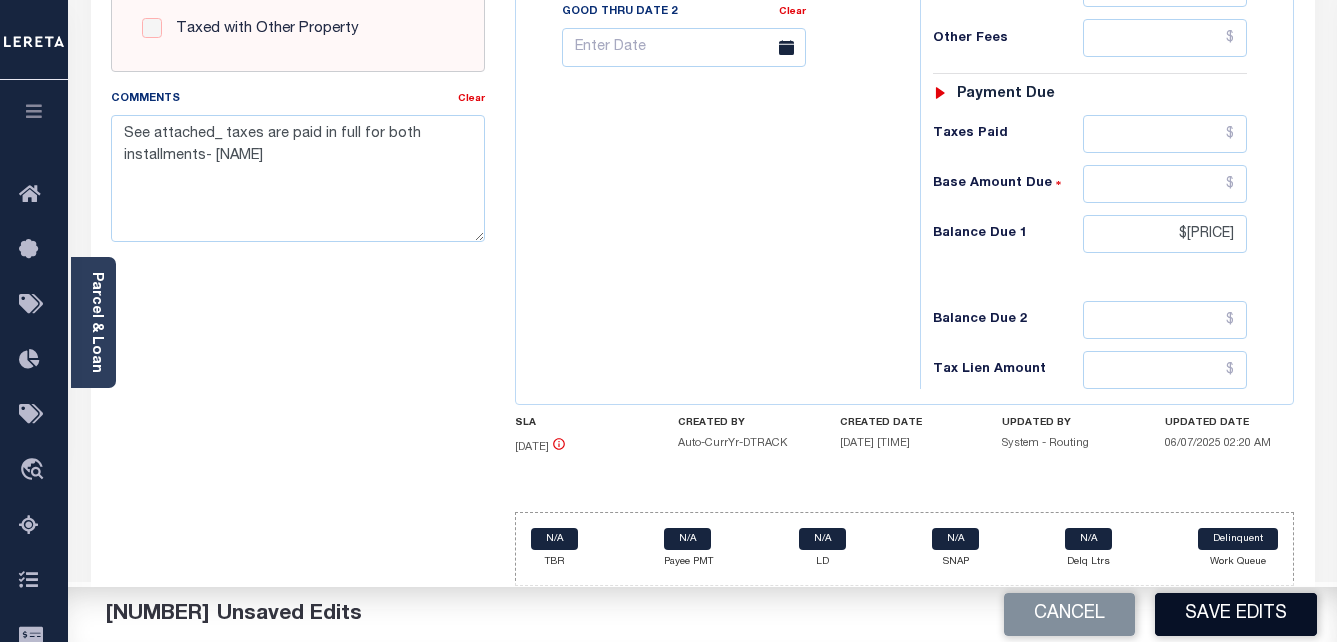 click on "Save Edits" at bounding box center [1236, 614] 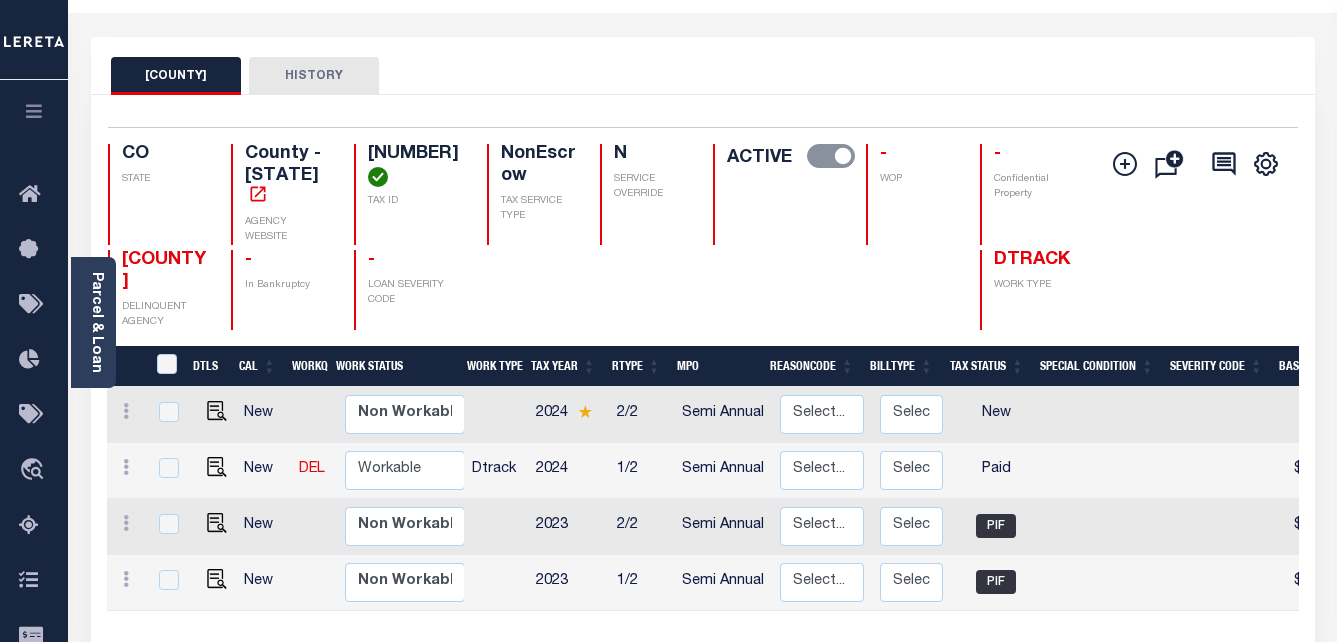 scroll, scrollTop: 200, scrollLeft: 0, axis: vertical 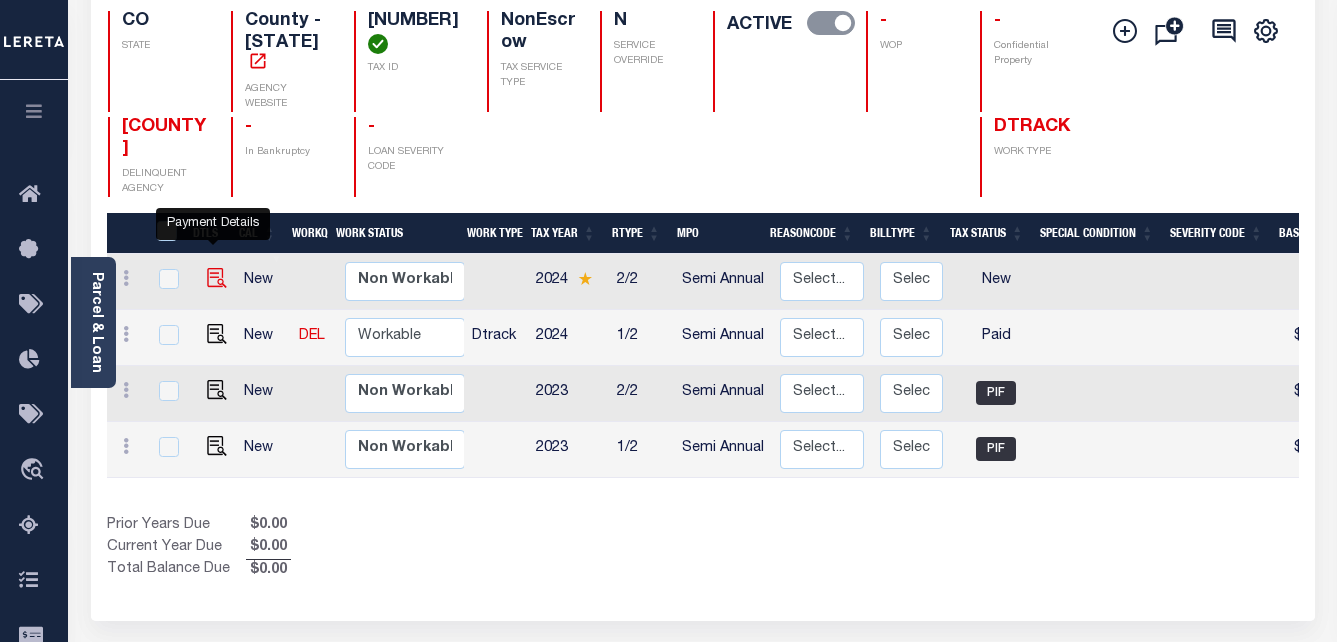 click at bounding box center (217, 278) 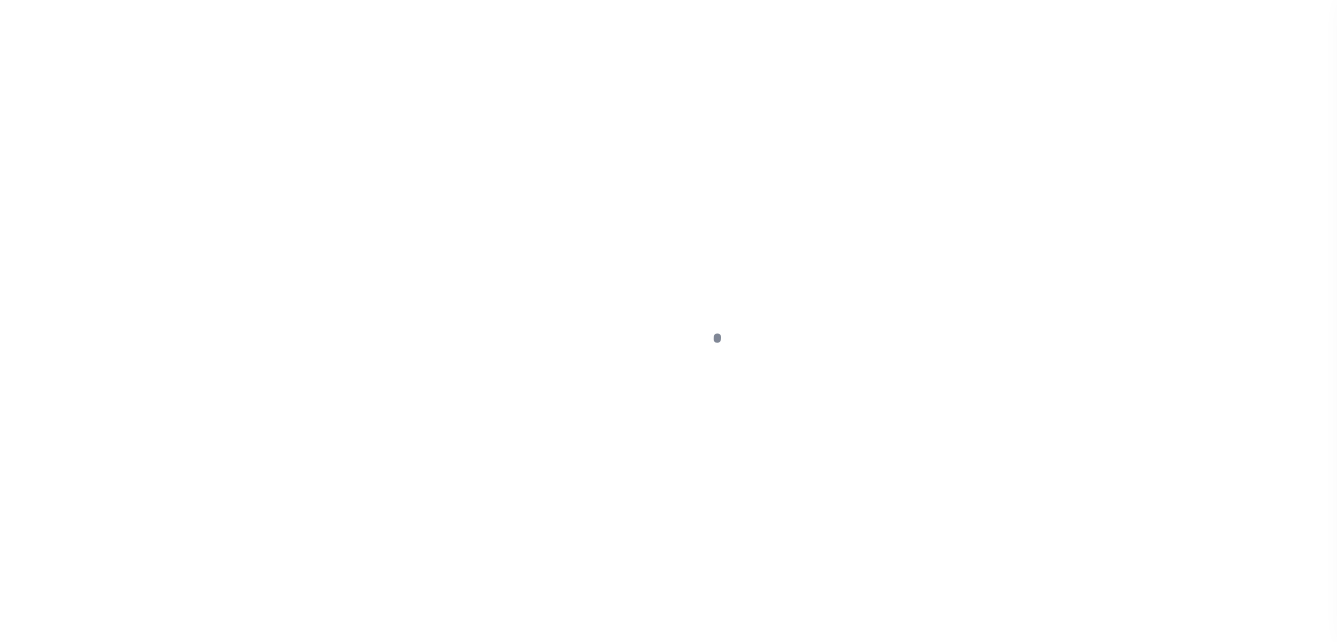 scroll, scrollTop: 0, scrollLeft: 0, axis: both 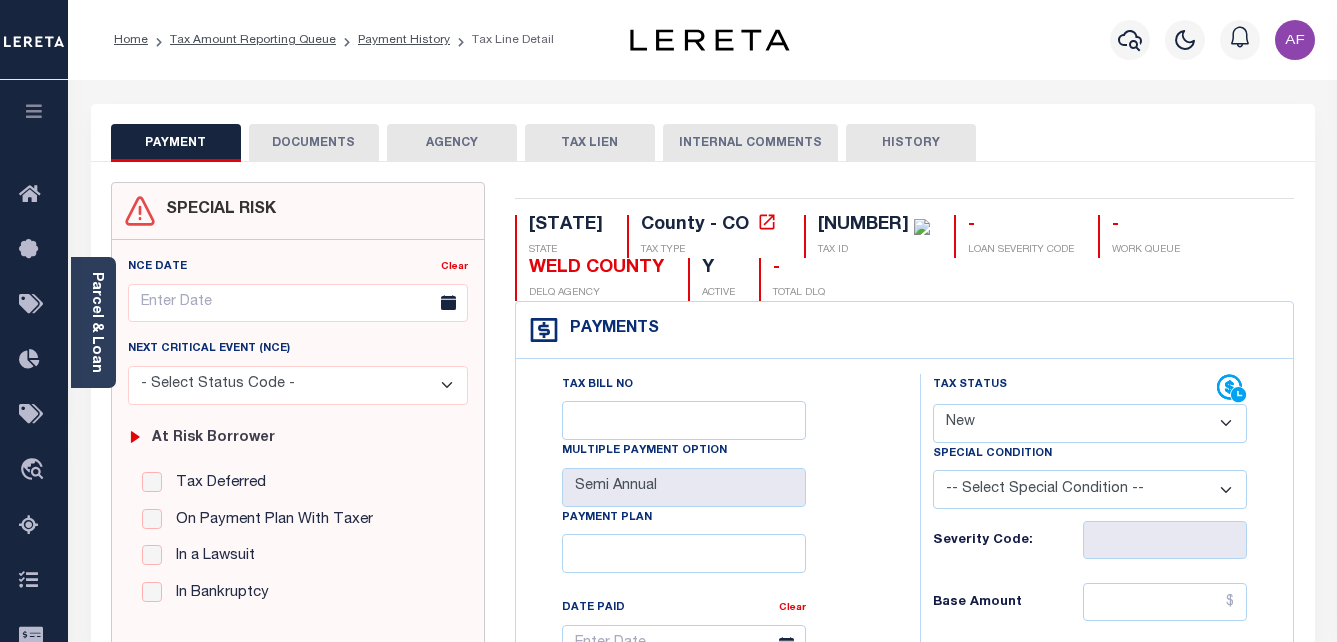 click on "- Select Status Code -
Open
Due/Unpaid
Paid
Incomplete
No Tax Due
Internal Refund Processed
New" at bounding box center [1090, 423] 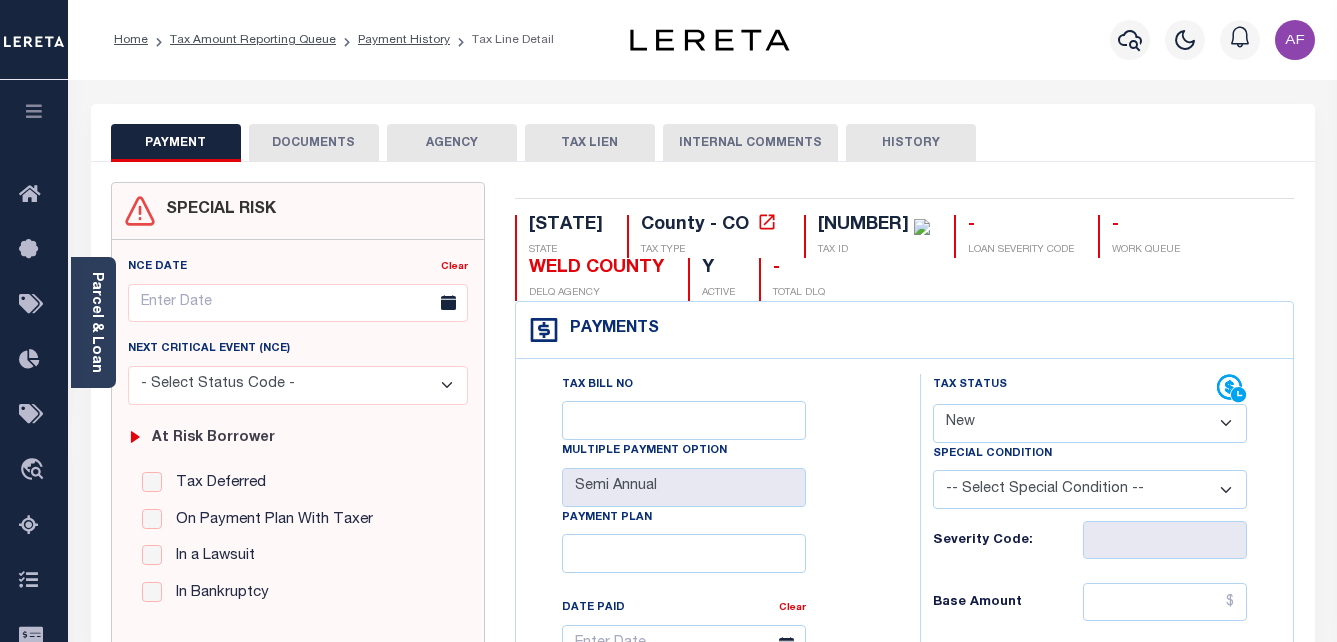 select on "PYD" 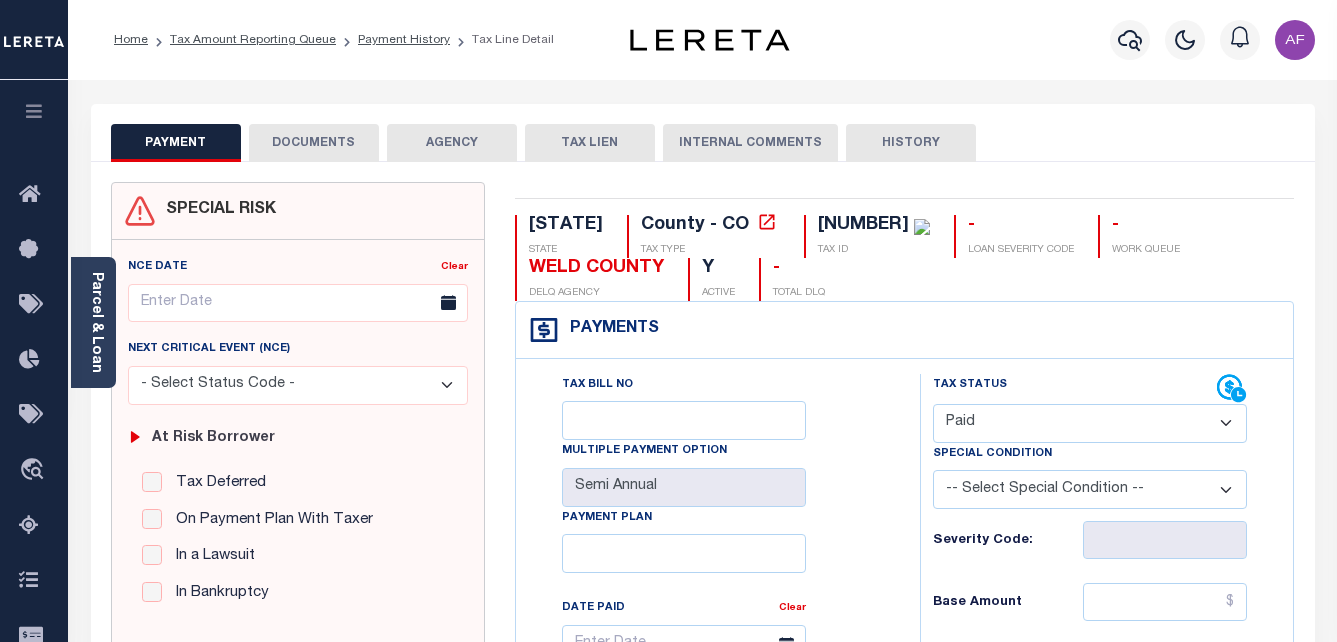click on "- Select Status Code -
Open
Due/Unpaid
Paid
Incomplete
No Tax Due
Internal Refund Processed
New" at bounding box center (1090, 423) 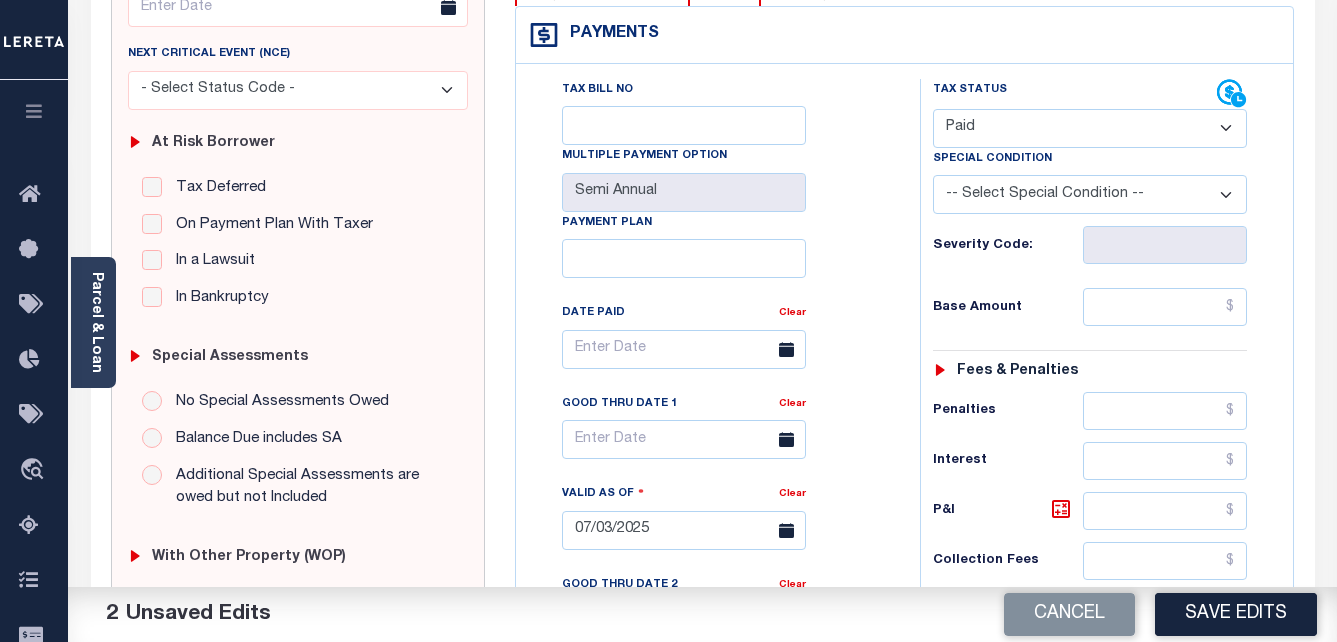 scroll, scrollTop: 300, scrollLeft: 0, axis: vertical 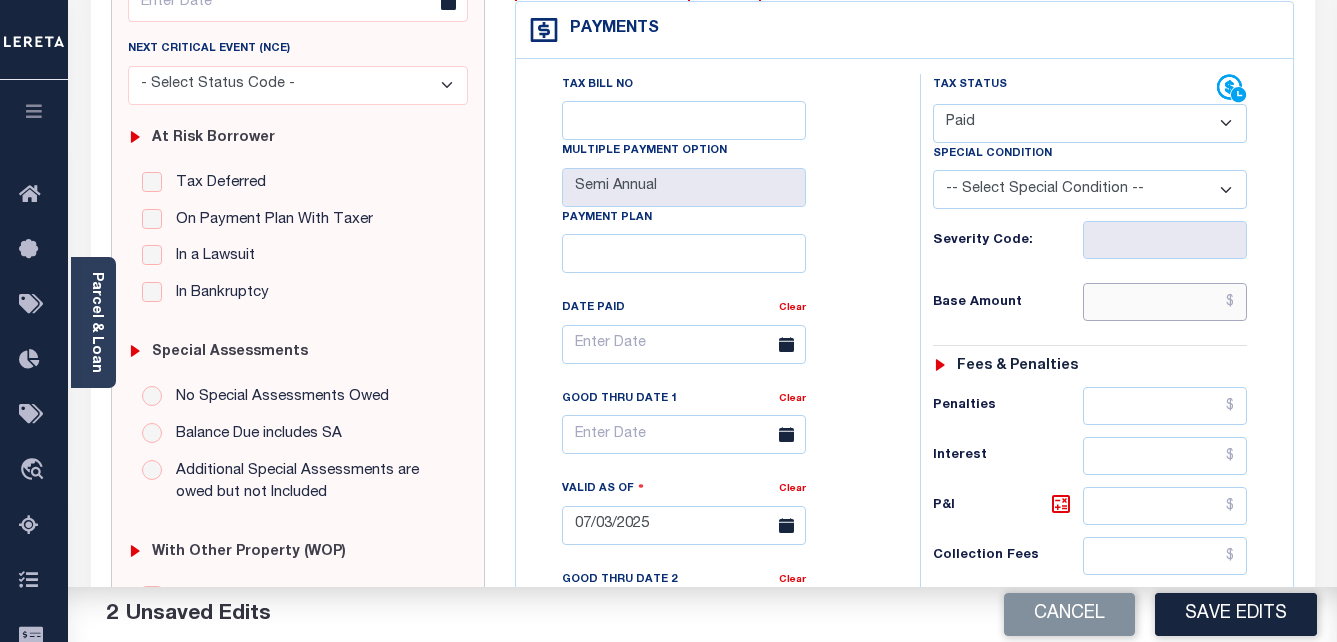 drag, startPoint x: 1175, startPoint y: 308, endPoint x: 1251, endPoint y: 294, distance: 77.27872 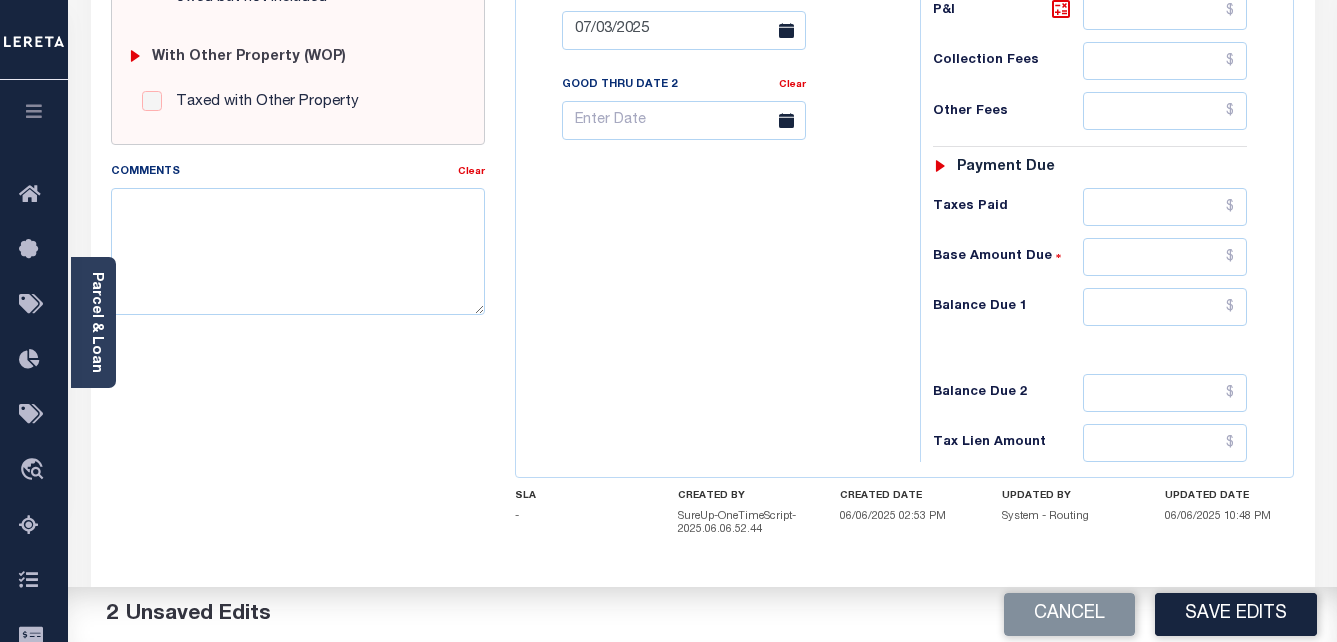 scroll, scrollTop: 800, scrollLeft: 0, axis: vertical 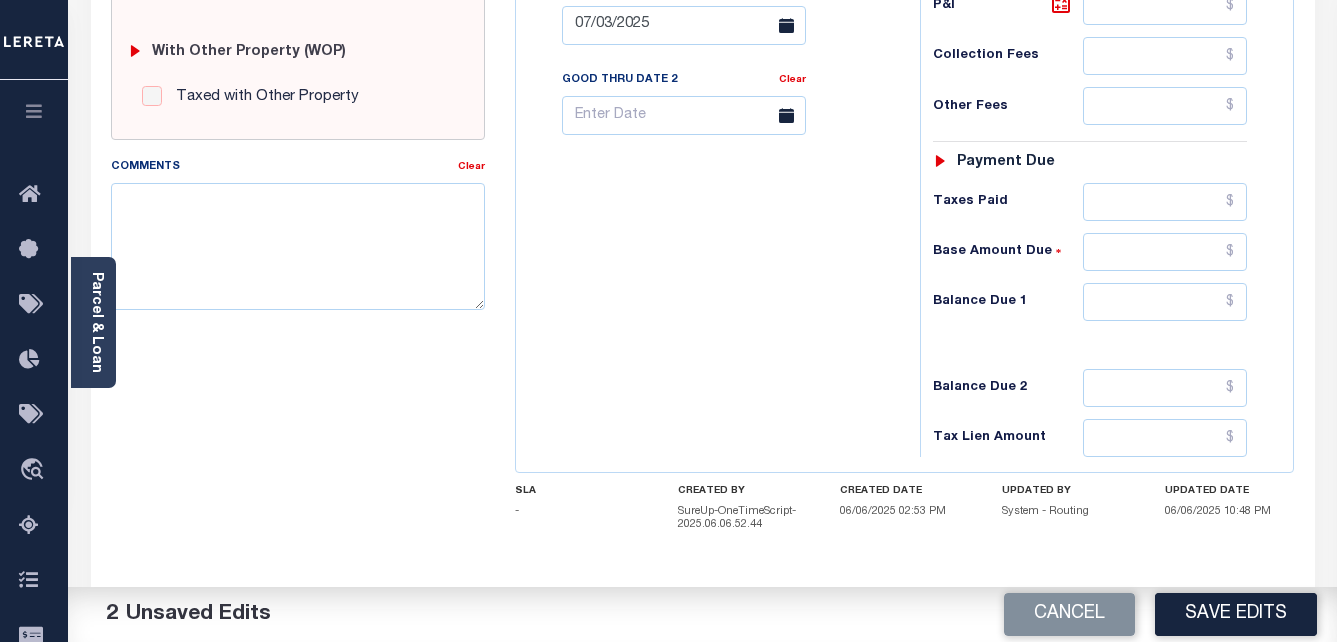 type on "$2,480.43" 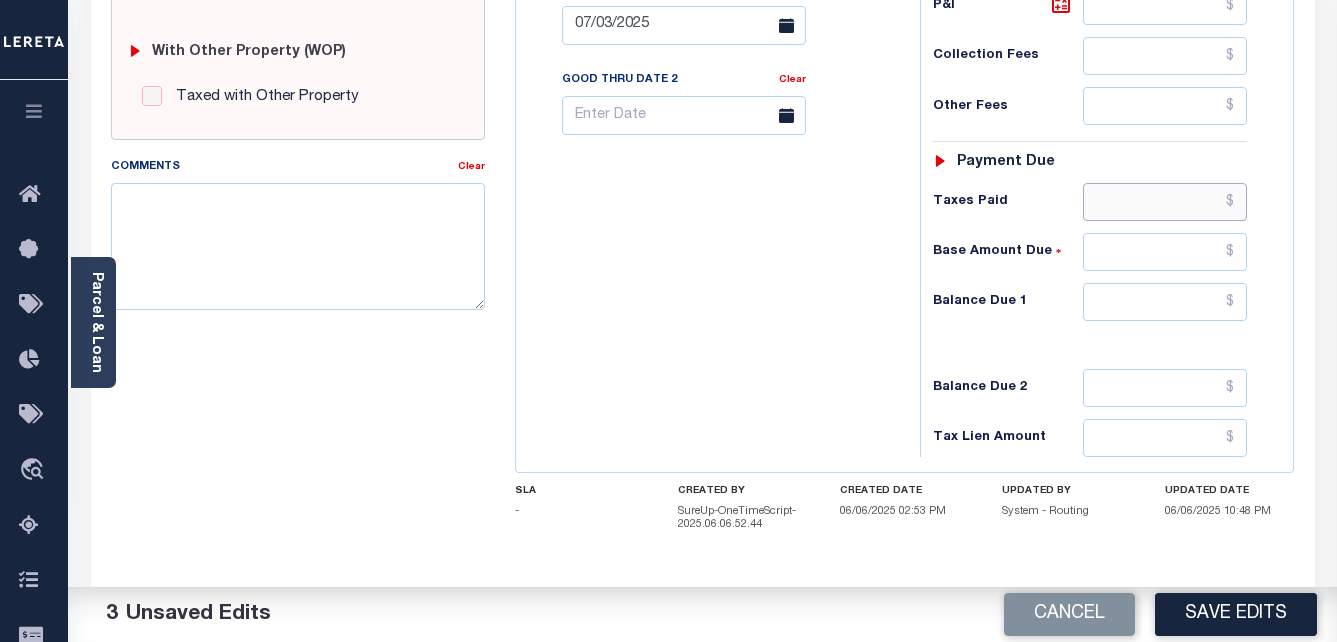 drag, startPoint x: 1203, startPoint y: 204, endPoint x: 1239, endPoint y: 204, distance: 36 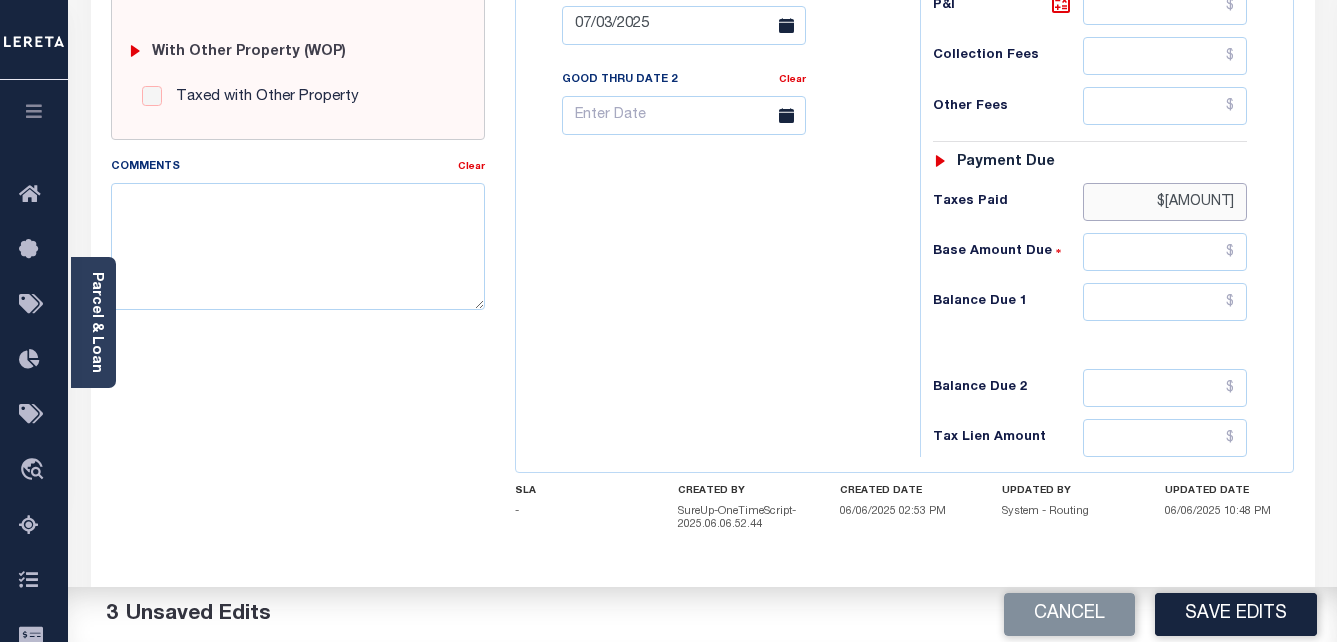 type on "$2,480.43" 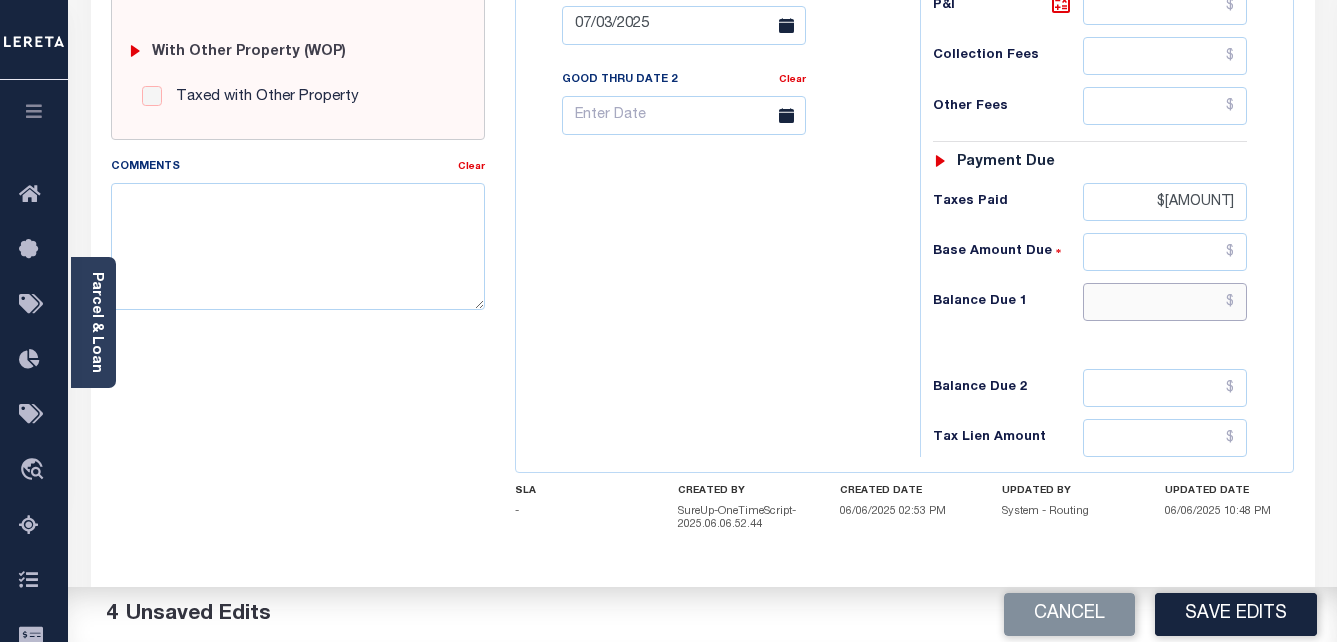 drag, startPoint x: 1201, startPoint y: 314, endPoint x: 1247, endPoint y: 311, distance: 46.09772 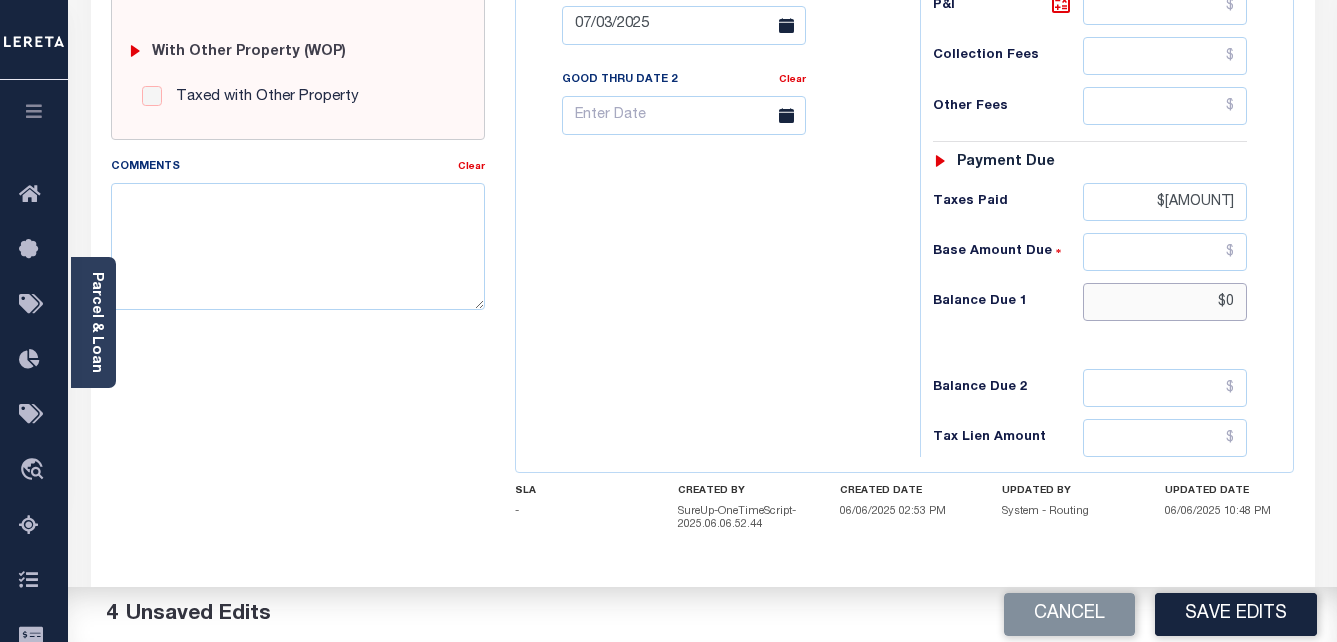 type on "$0" 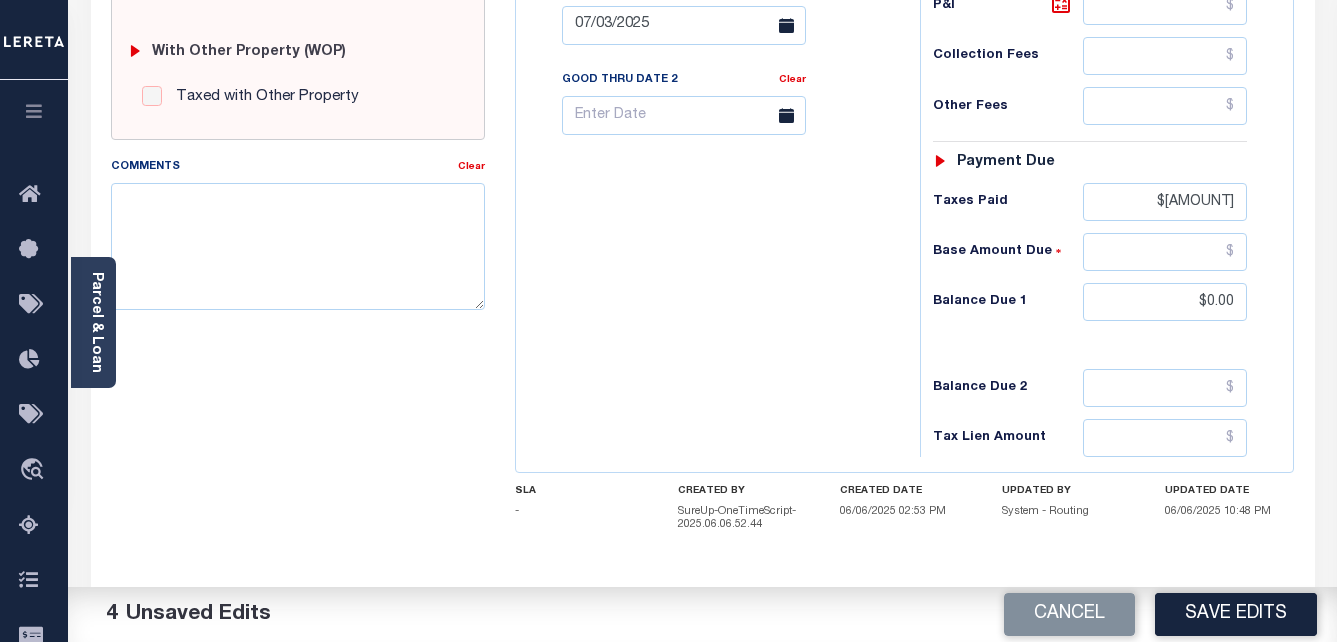 click on "Tax Bill No
Multiple Payment Option
Semi Annual
Payment Plan
Clear" at bounding box center [713, 15] 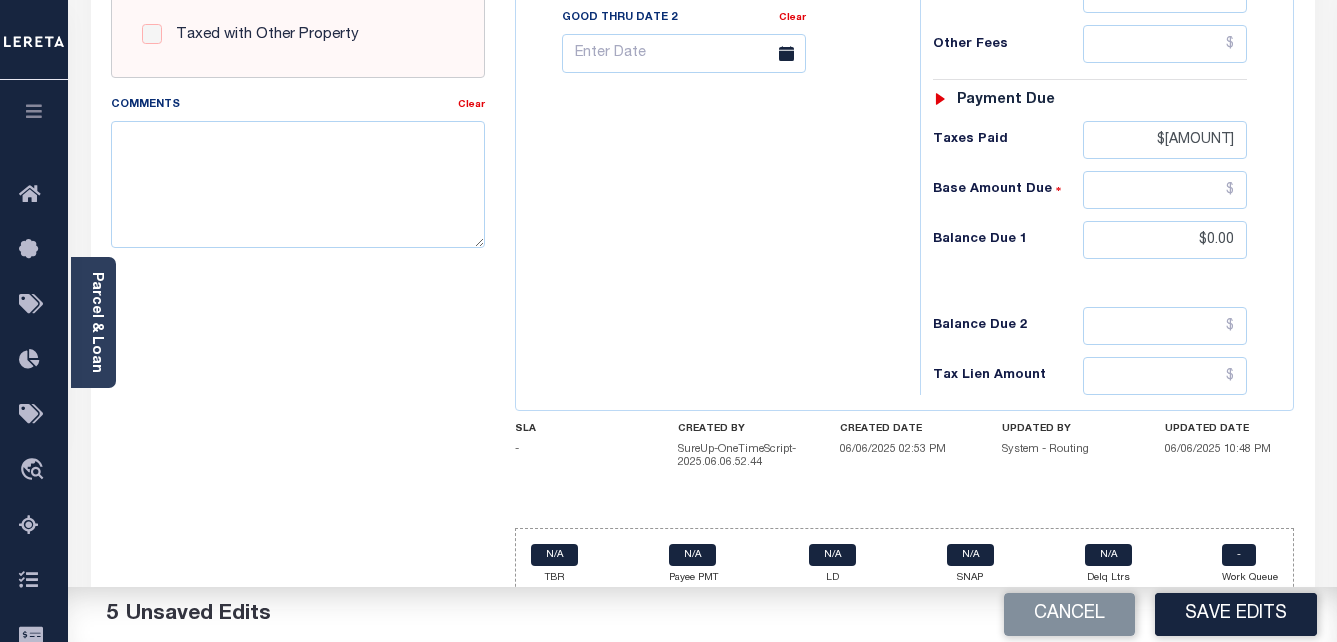 scroll, scrollTop: 886, scrollLeft: 0, axis: vertical 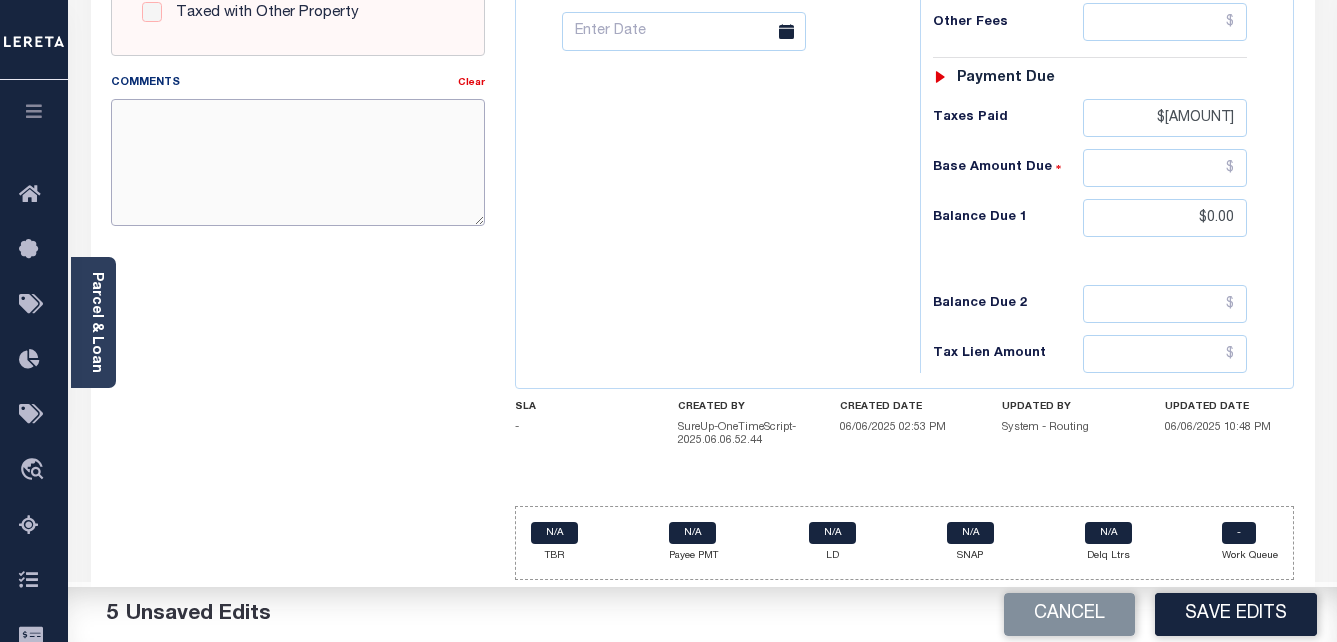 click on "Comments" at bounding box center (298, 162) 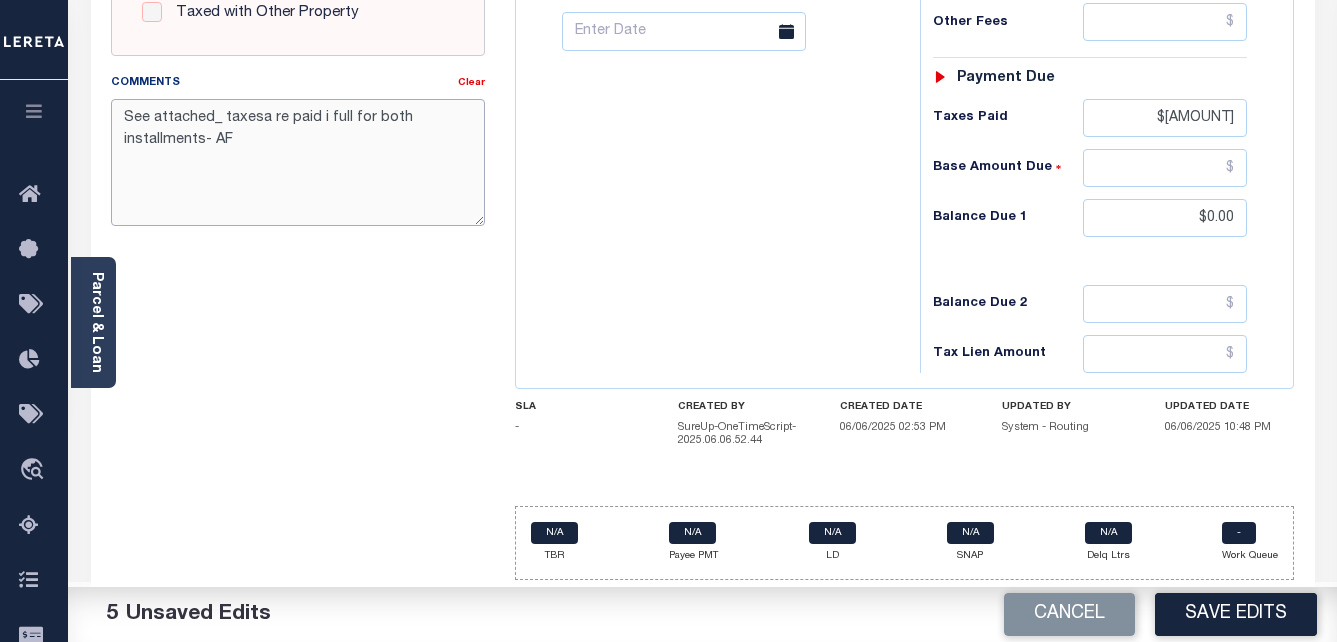 click on "See attached_ taxesa re paid i full for both installments- AF" at bounding box center (298, 162) 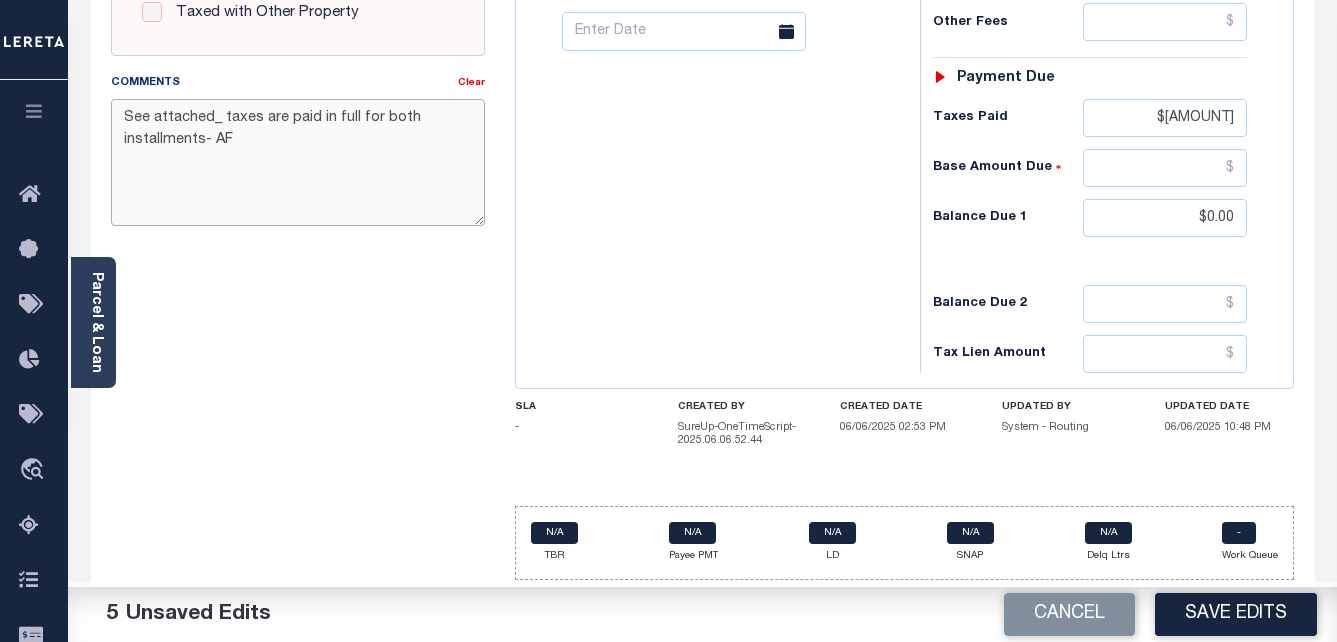 click on "See attached_ taxes are paid i full for both installments- AF" at bounding box center [298, 162] 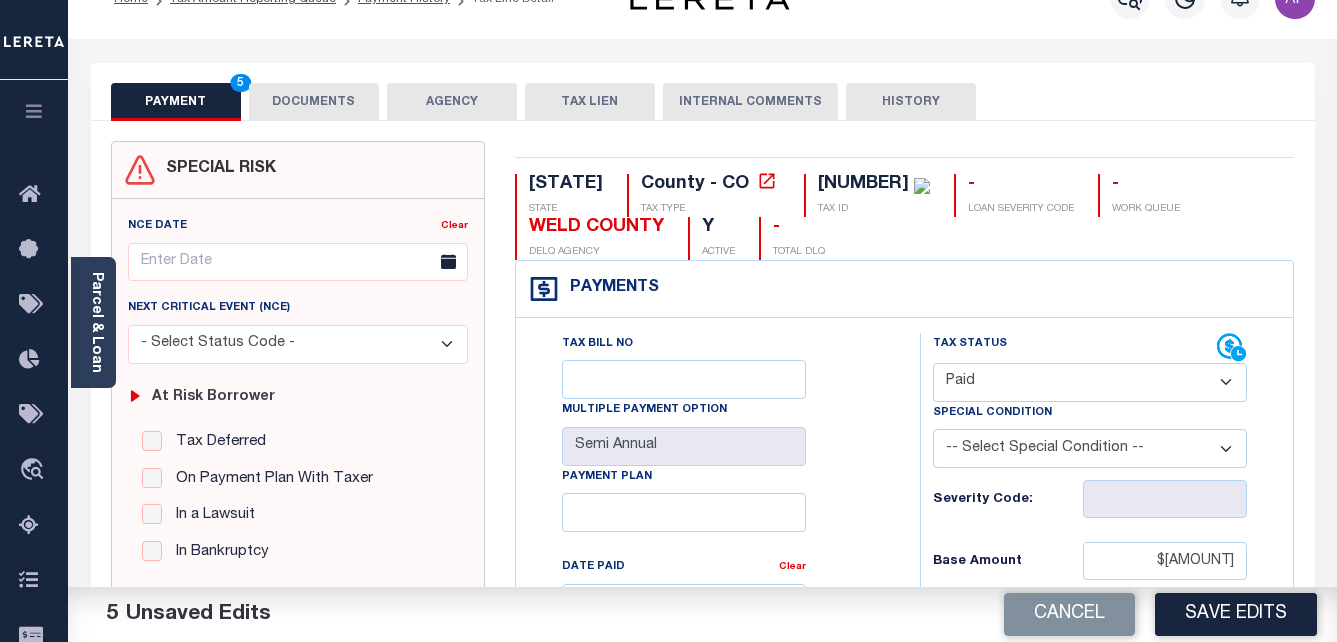scroll, scrollTop: 0, scrollLeft: 0, axis: both 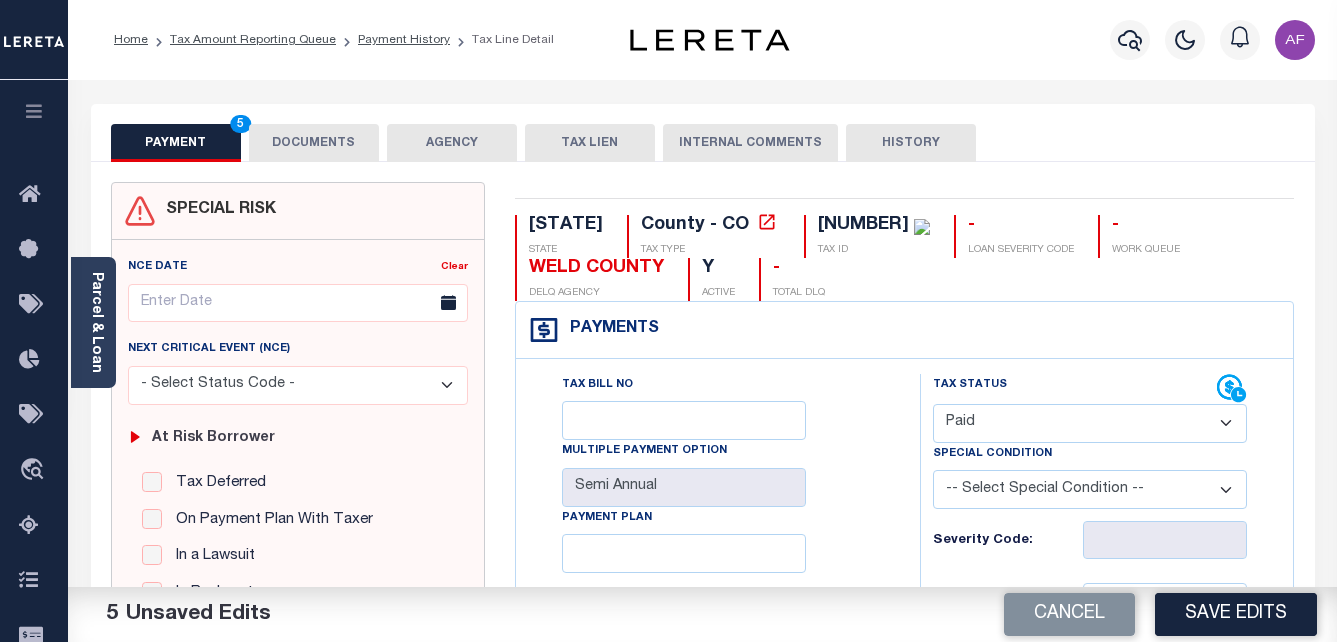 type on "See attached_ taxes are paid in full for both installments- AF" 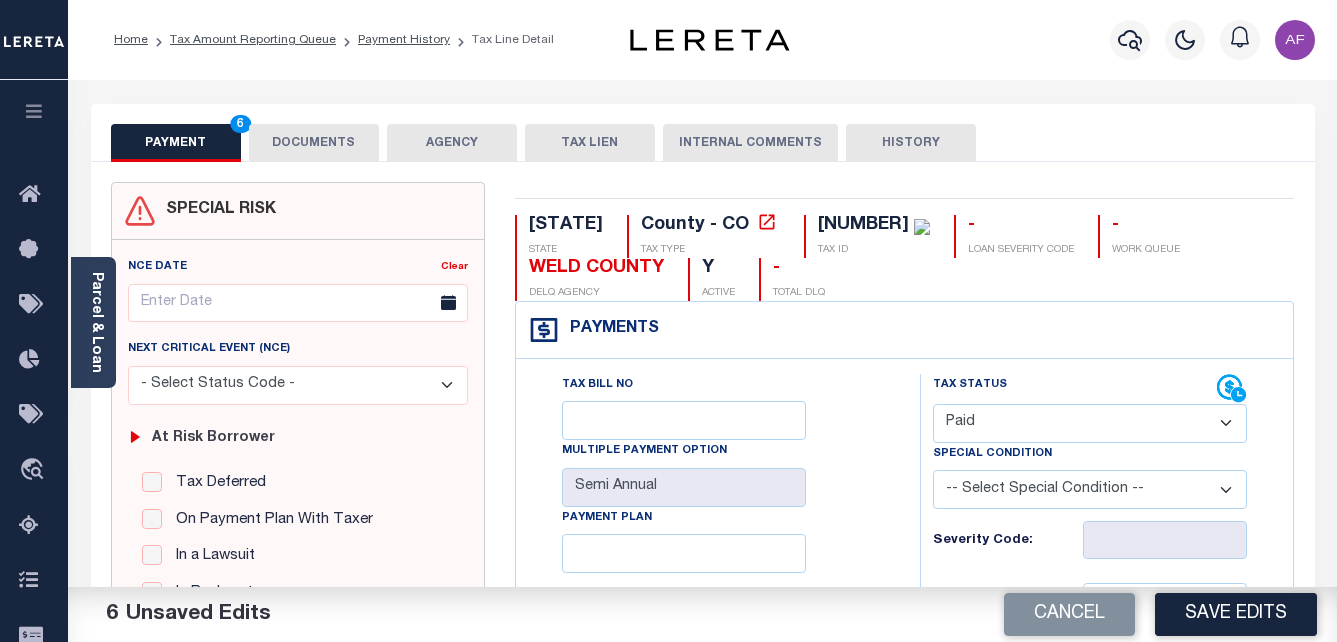 click on "DOCUMENTS" at bounding box center [314, 143] 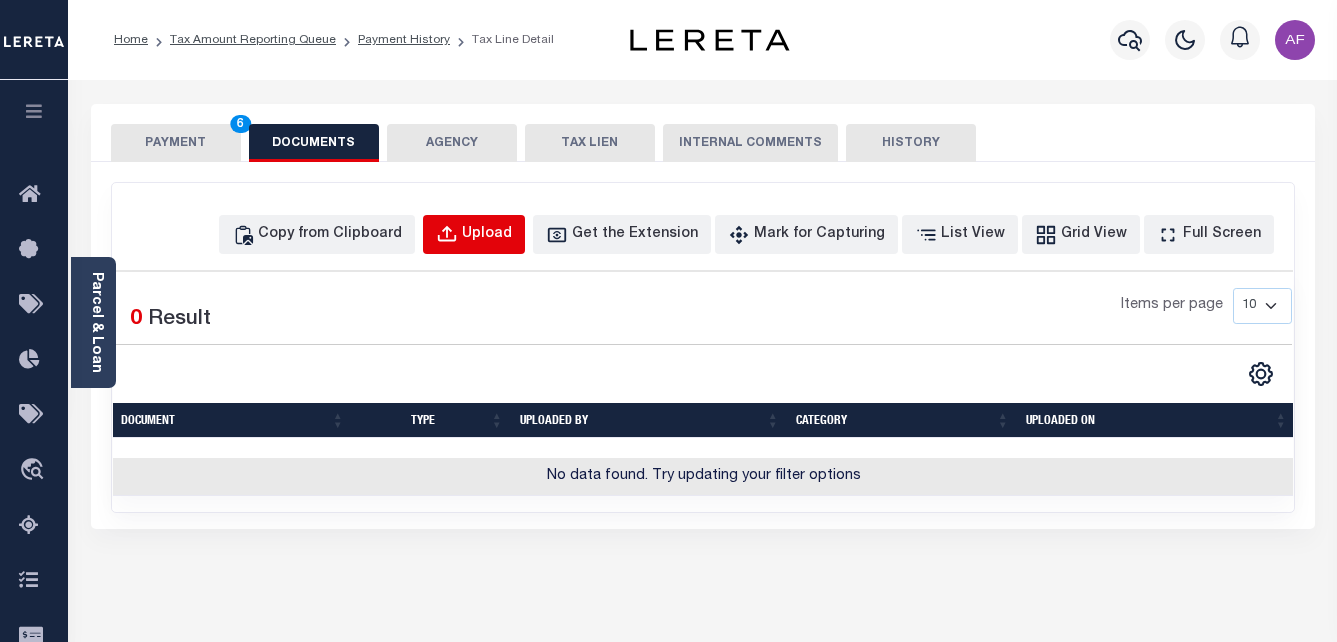 click on "Upload" at bounding box center [474, 234] 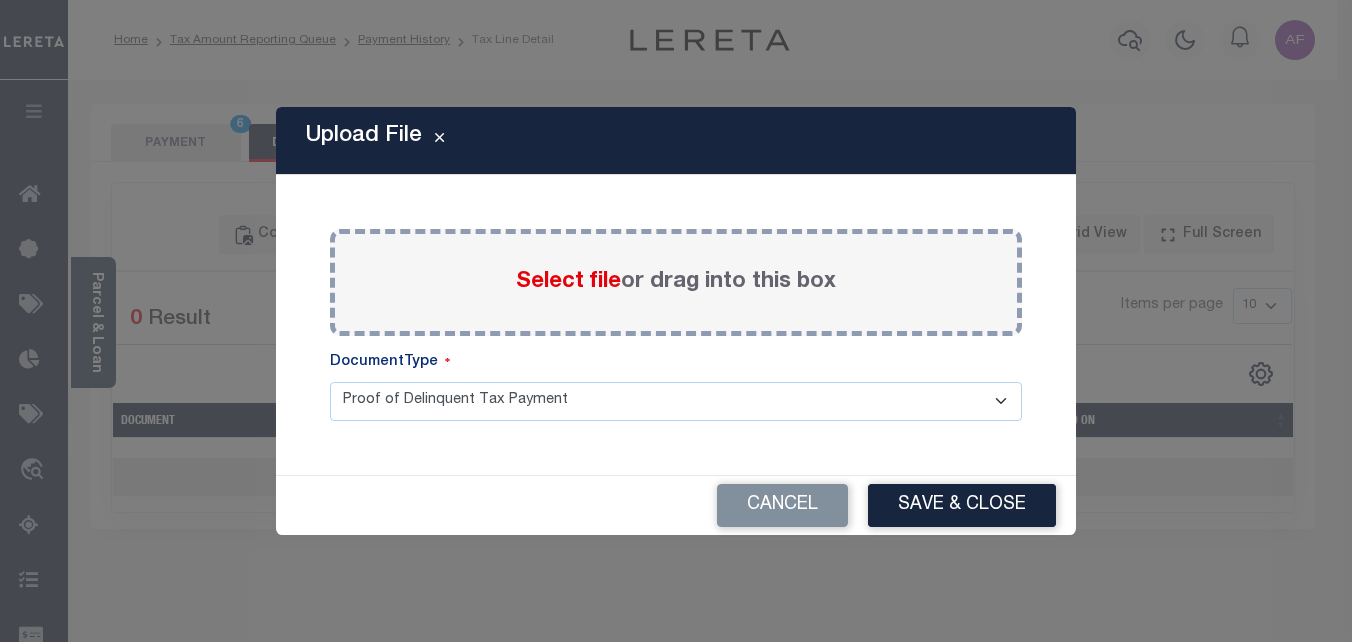 click on "Select file" at bounding box center [568, 282] 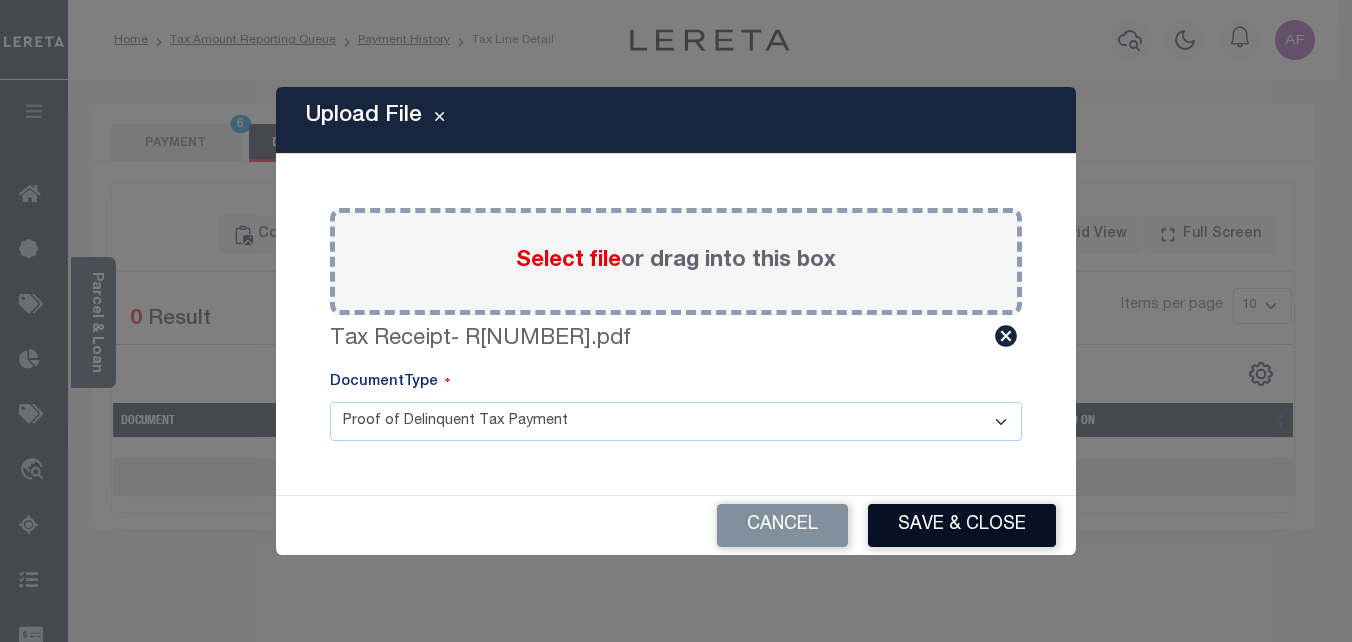 click on "Save & Close" at bounding box center [962, 525] 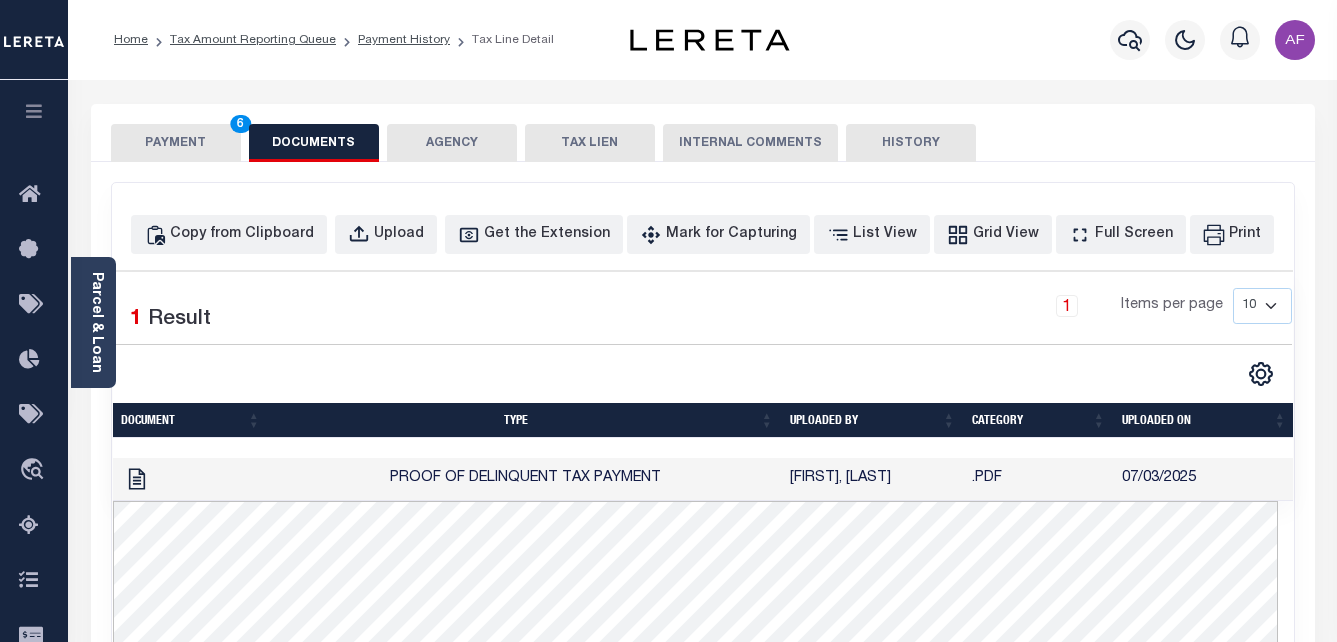scroll, scrollTop: 0, scrollLeft: 2, axis: horizontal 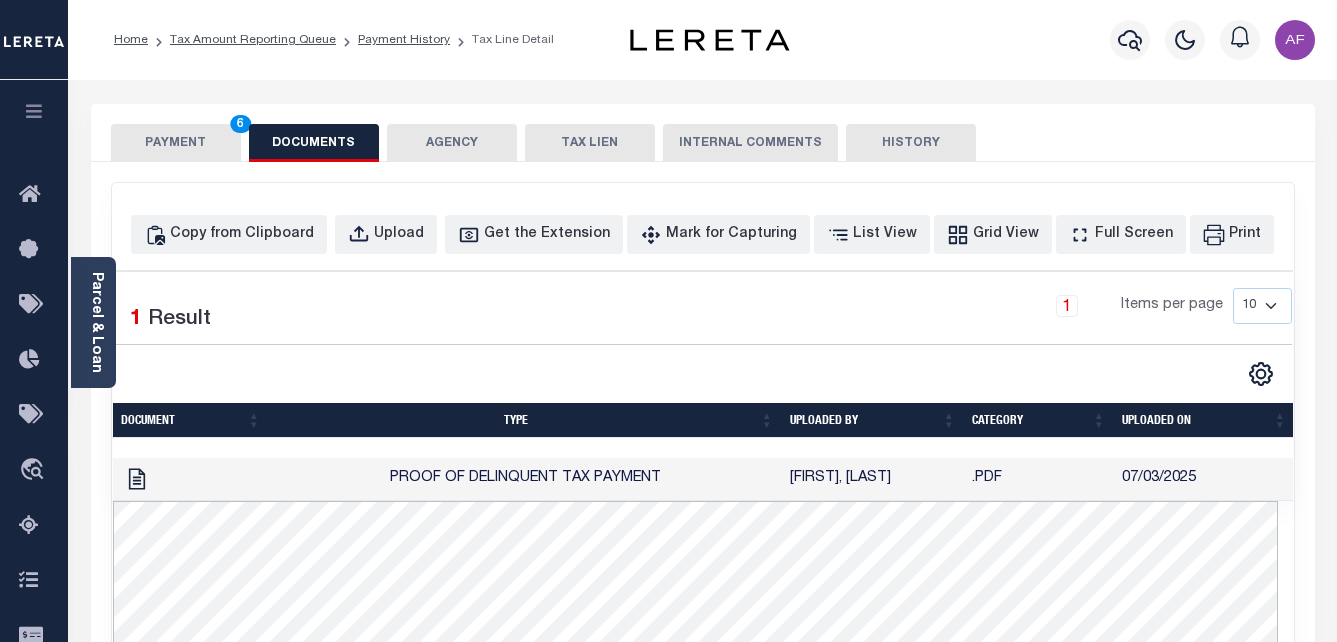 click on "PAYMENT
6" at bounding box center [176, 143] 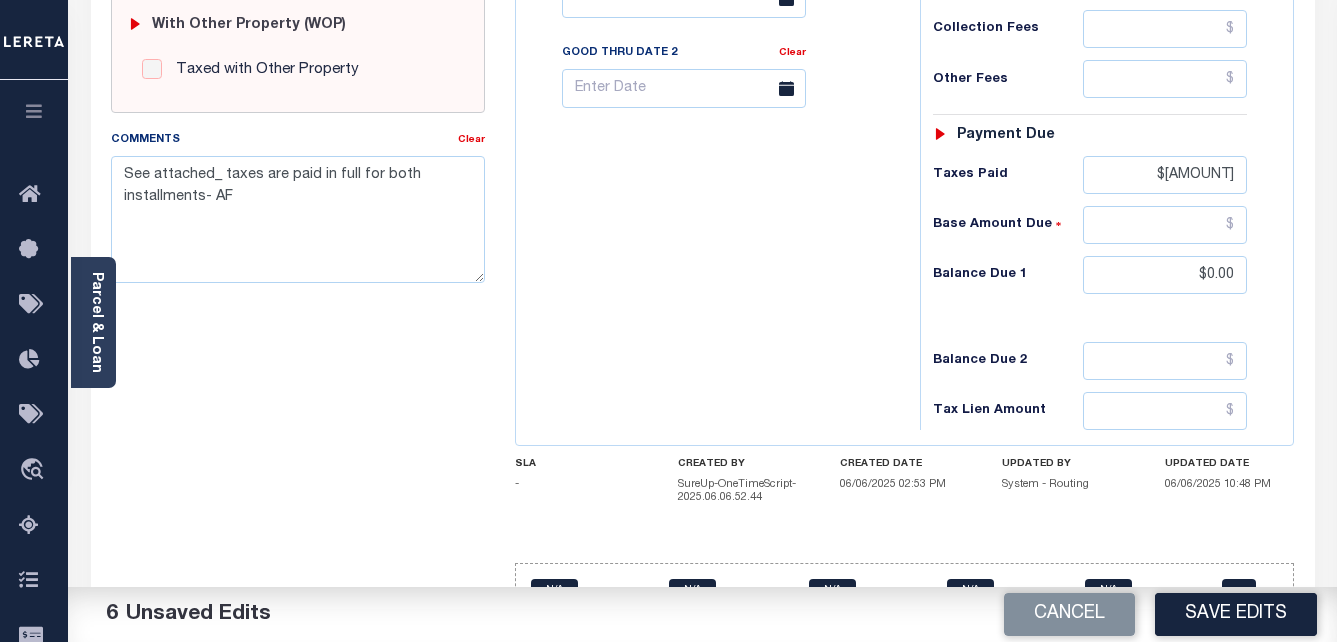 scroll, scrollTop: 880, scrollLeft: 0, axis: vertical 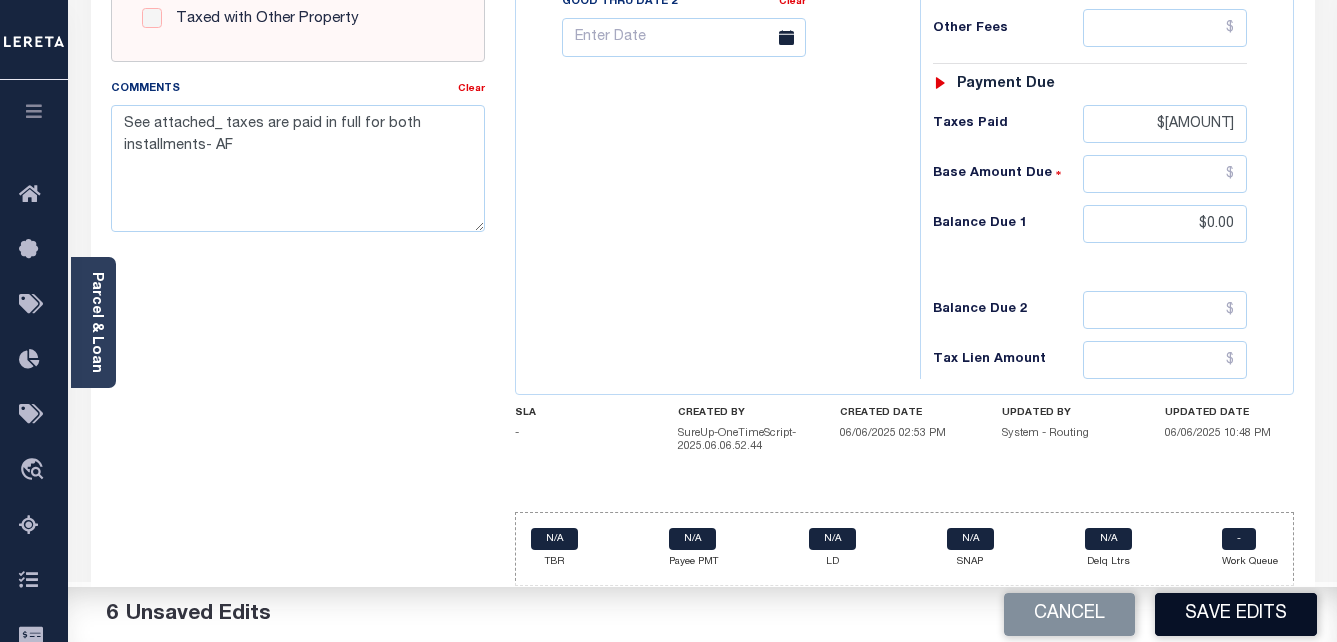 click on "Save Edits" at bounding box center [1236, 614] 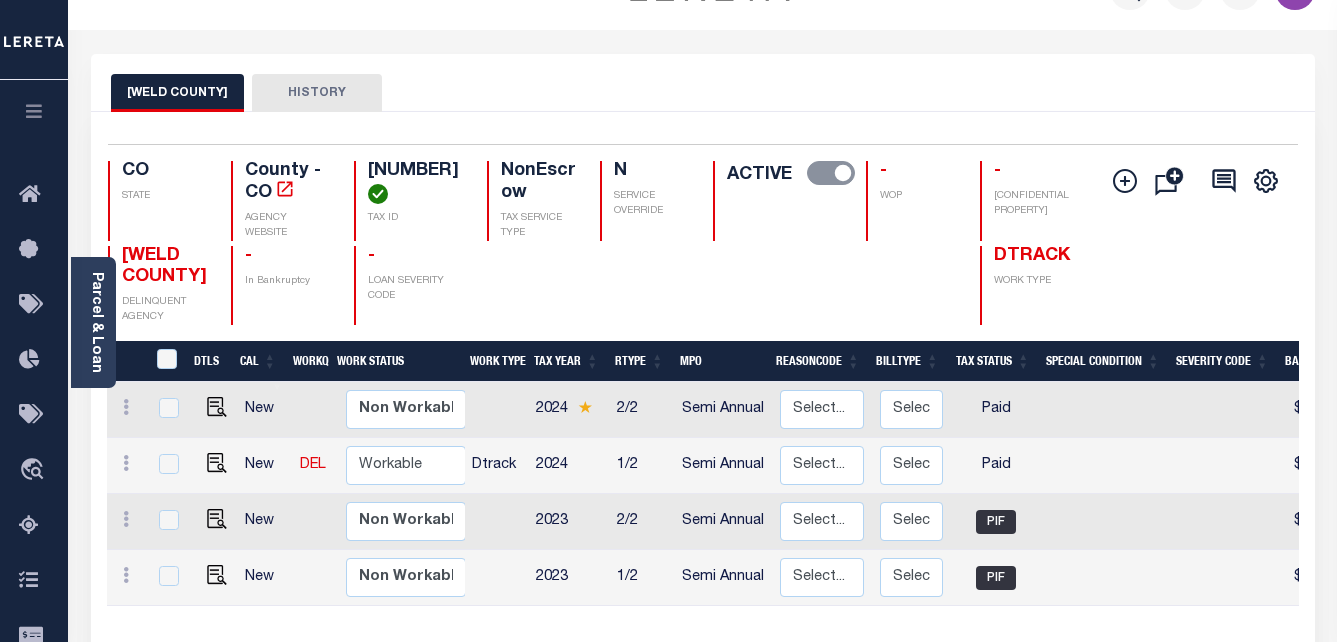 scroll, scrollTop: 100, scrollLeft: 0, axis: vertical 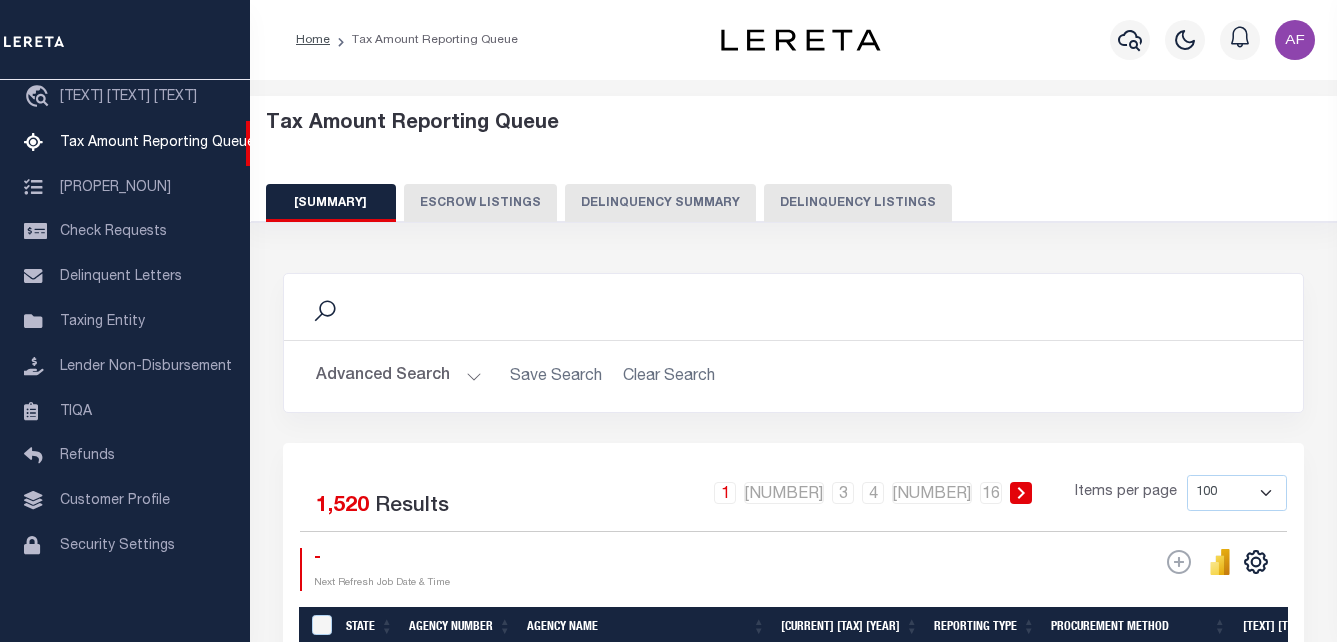 click on "Delinquency Listings" at bounding box center [858, 203] 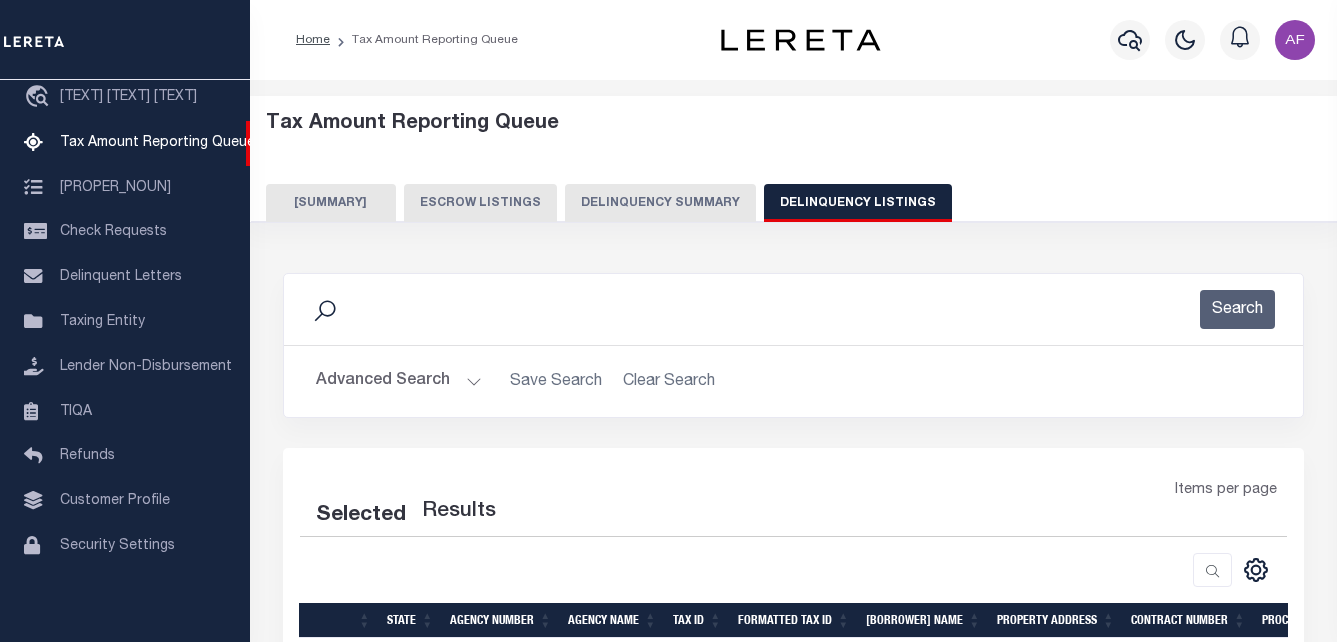 click on "Advanced Search" at bounding box center (399, 381) 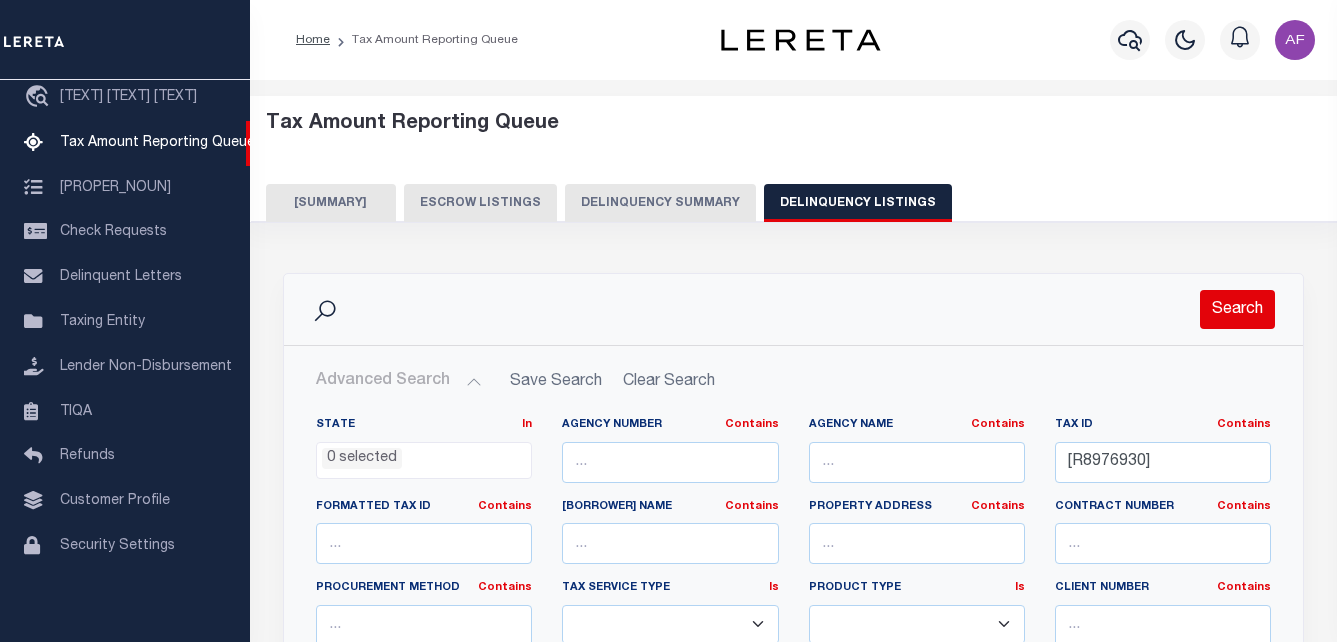 click on "Search" at bounding box center [1237, 309] 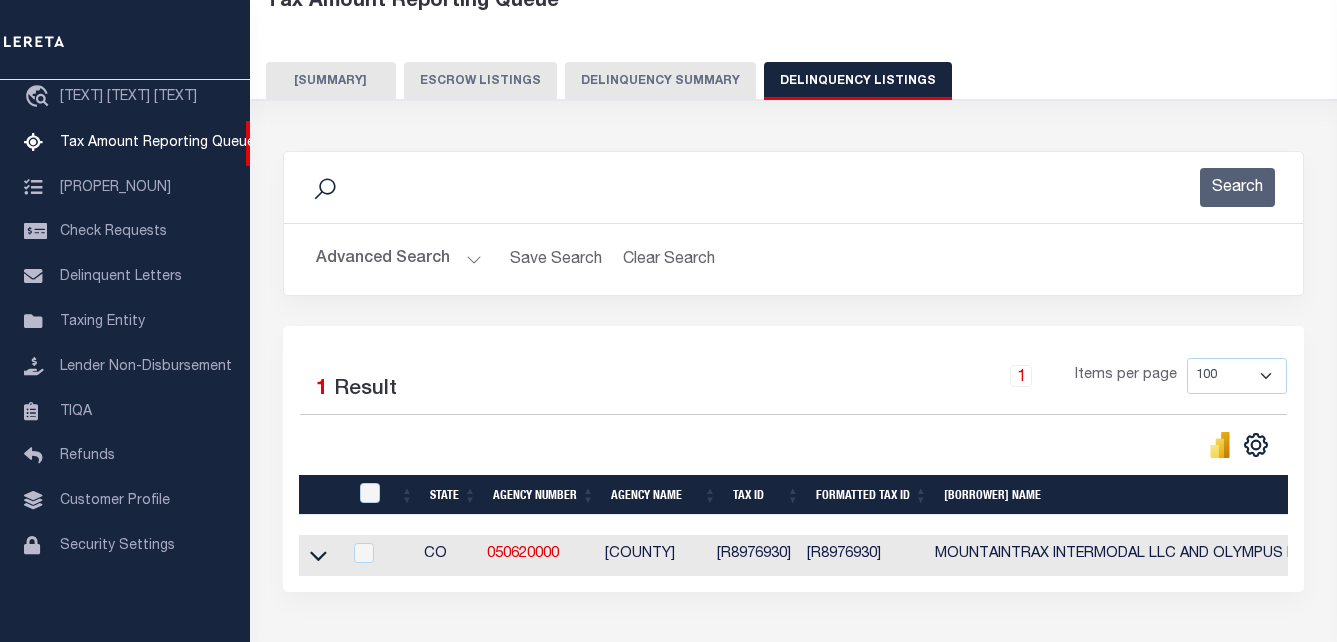 scroll, scrollTop: 200, scrollLeft: 0, axis: vertical 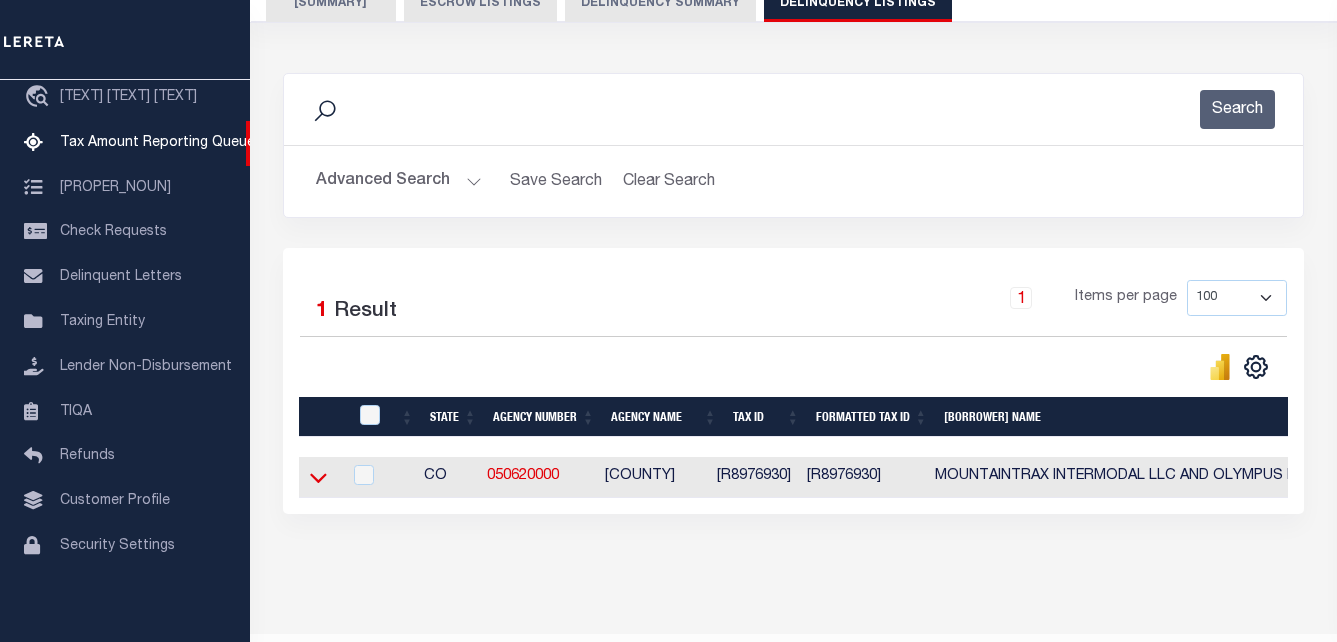 click at bounding box center [318, 477] 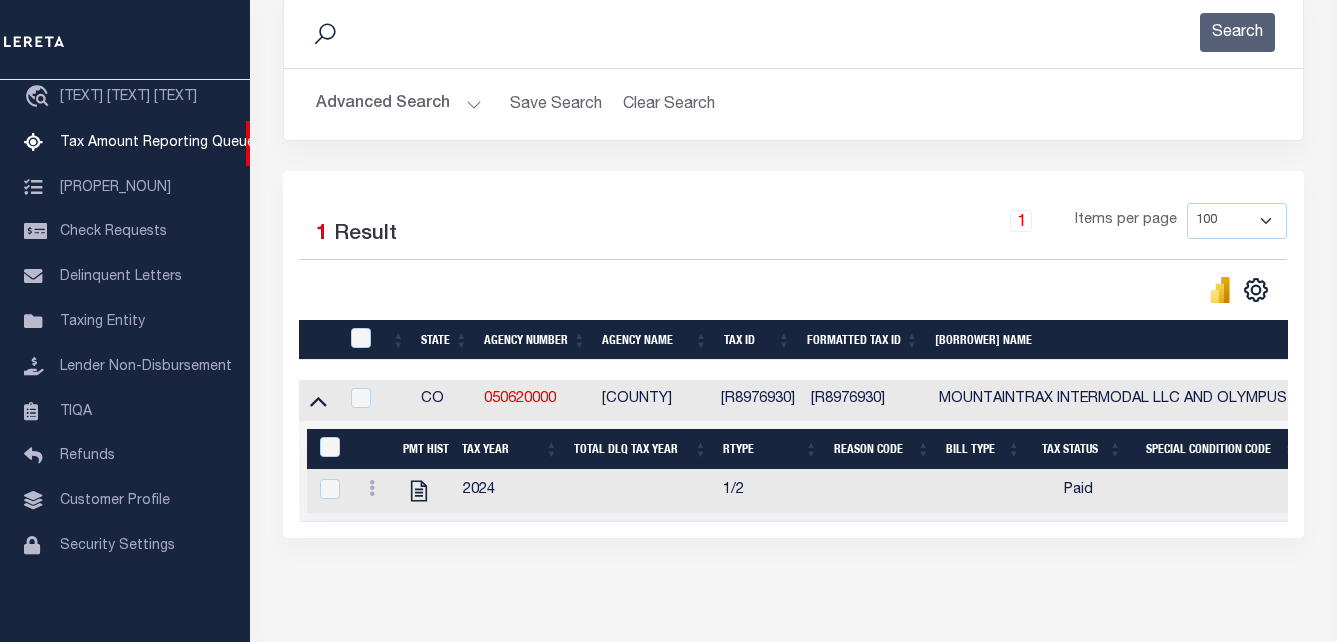 scroll, scrollTop: 300, scrollLeft: 0, axis: vertical 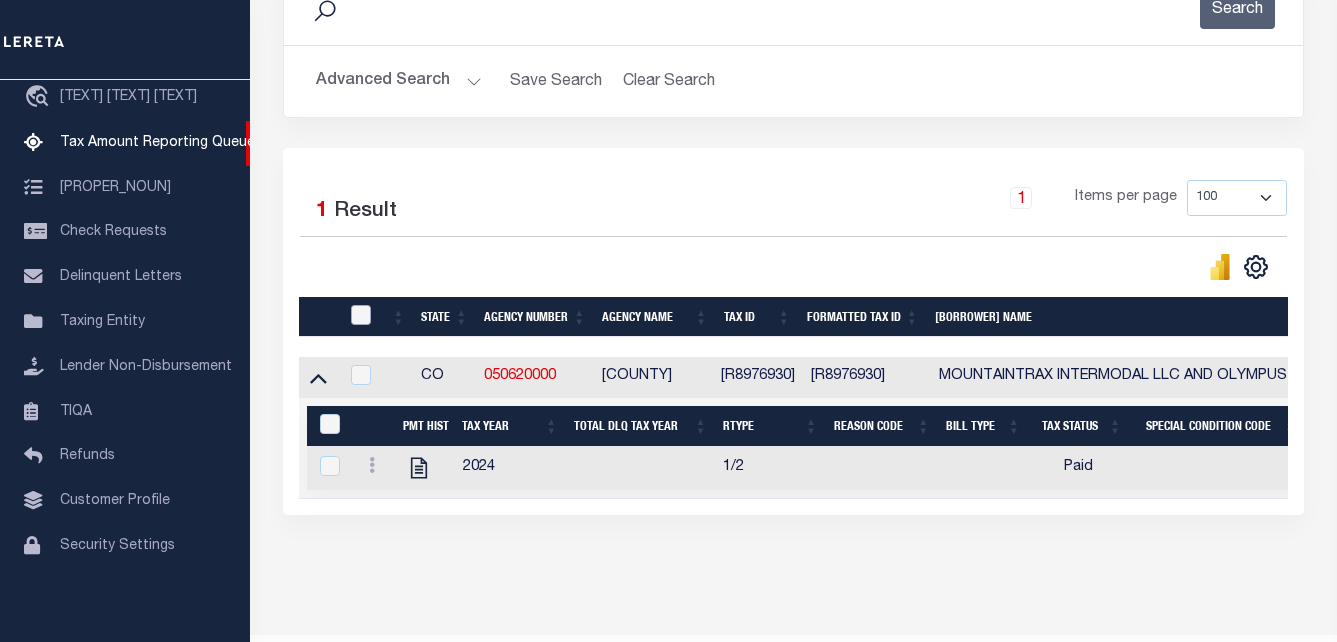 click at bounding box center (361, 315) 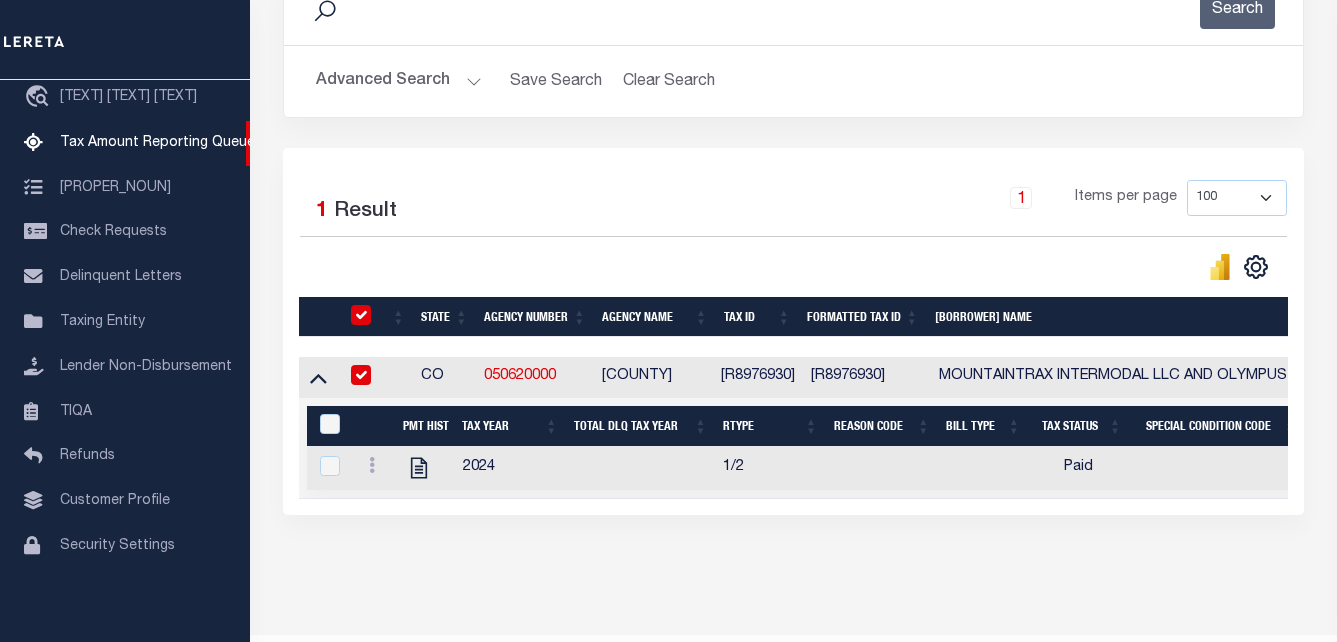 checkbox on "true" 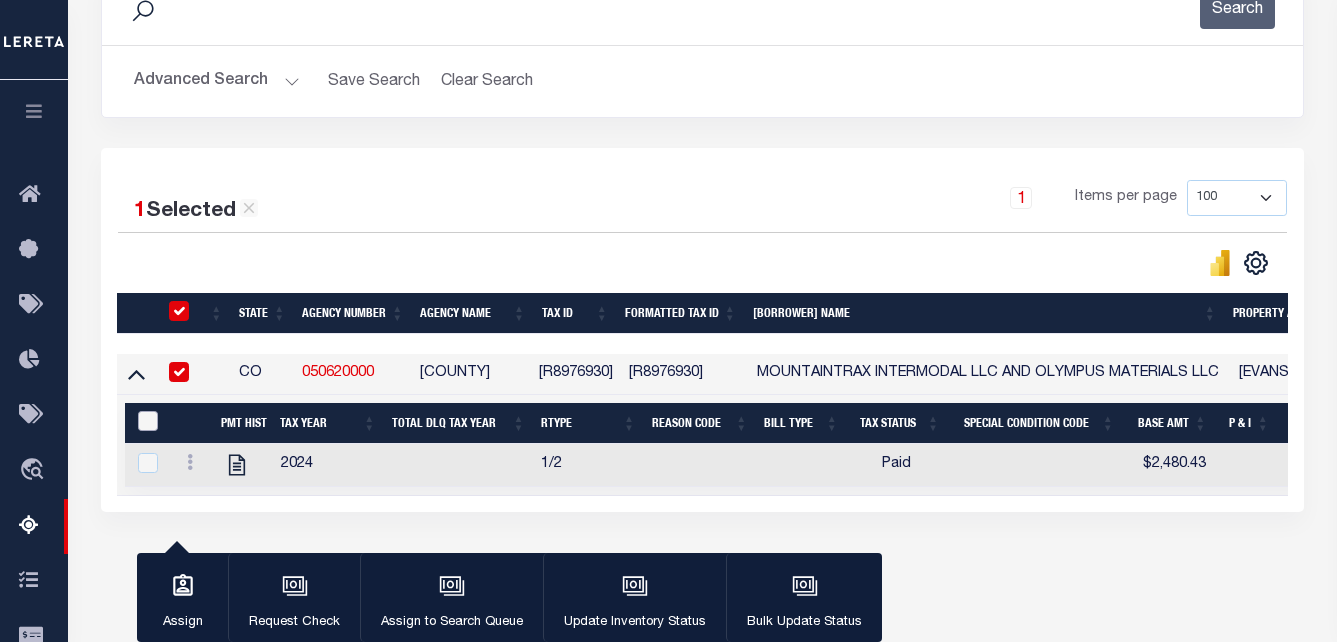 click at bounding box center [148, 421] 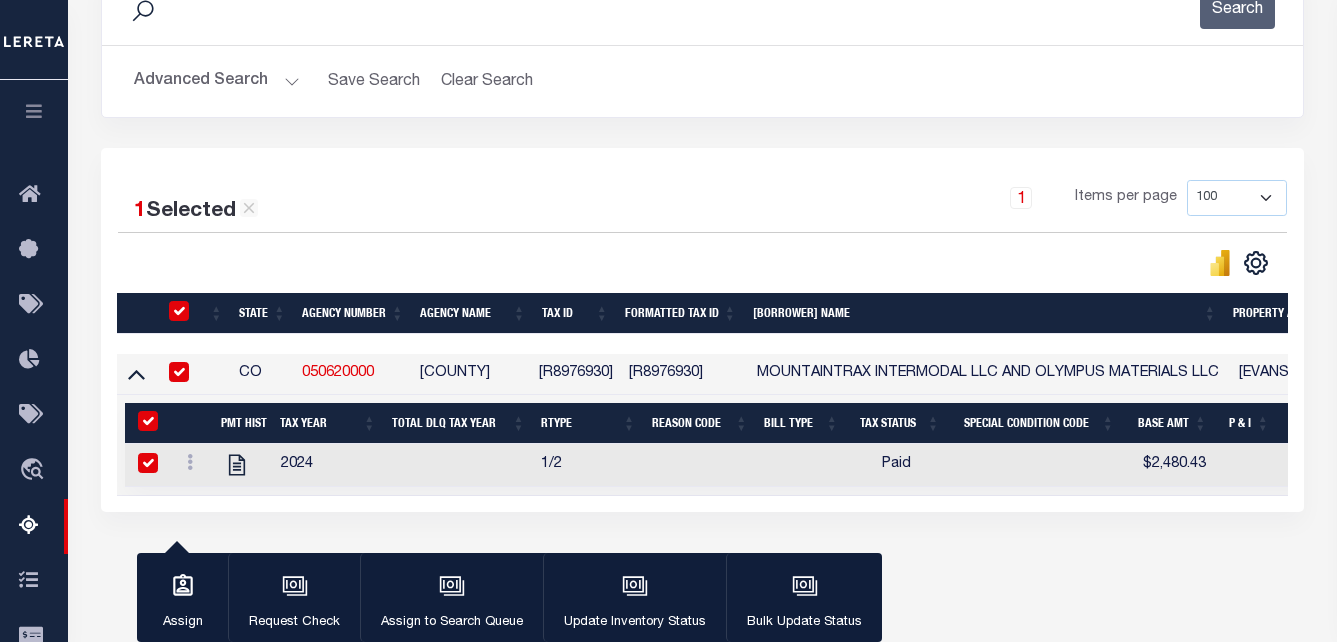 checkbox on "true" 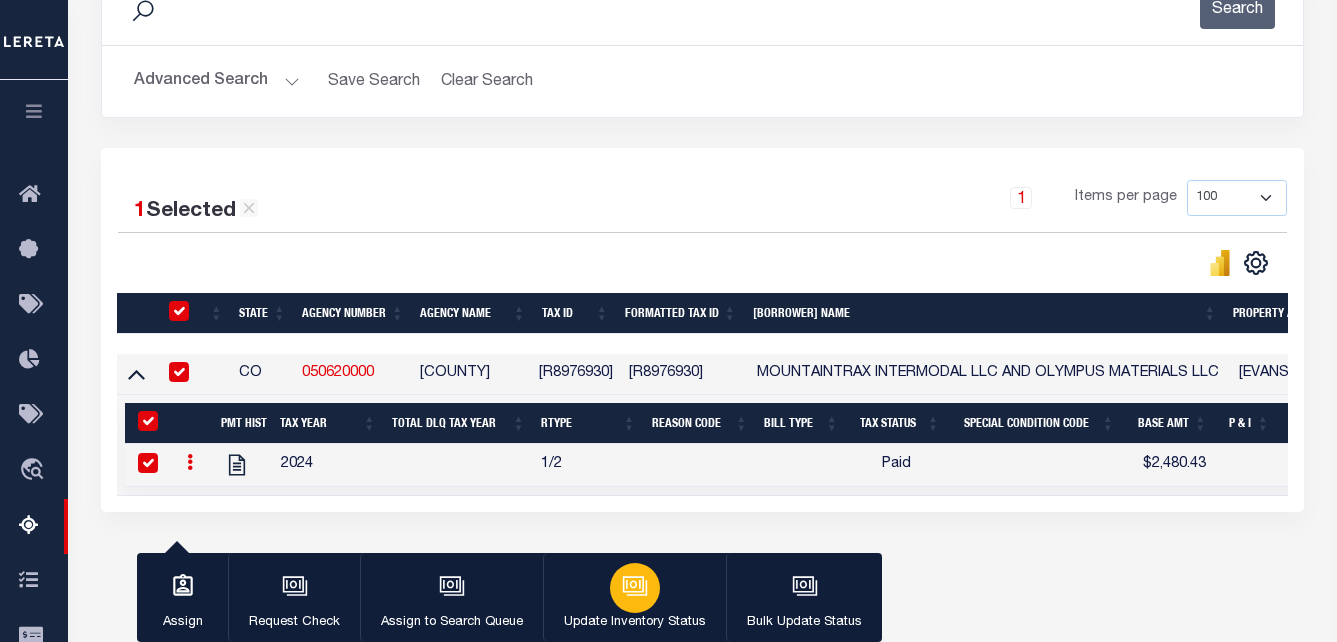 click at bounding box center (635, 586) 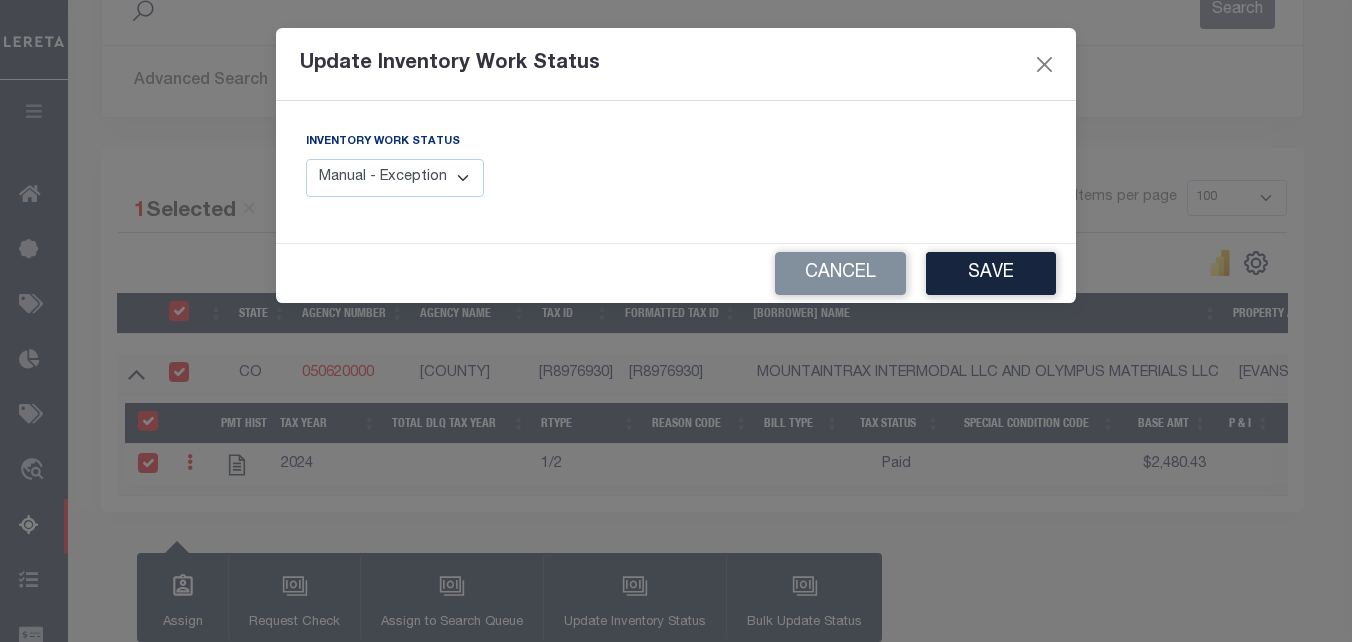 click on "Manual - Exception
Pended - Awaiting Search
Late Add Exception
Completed" at bounding box center (395, 178) 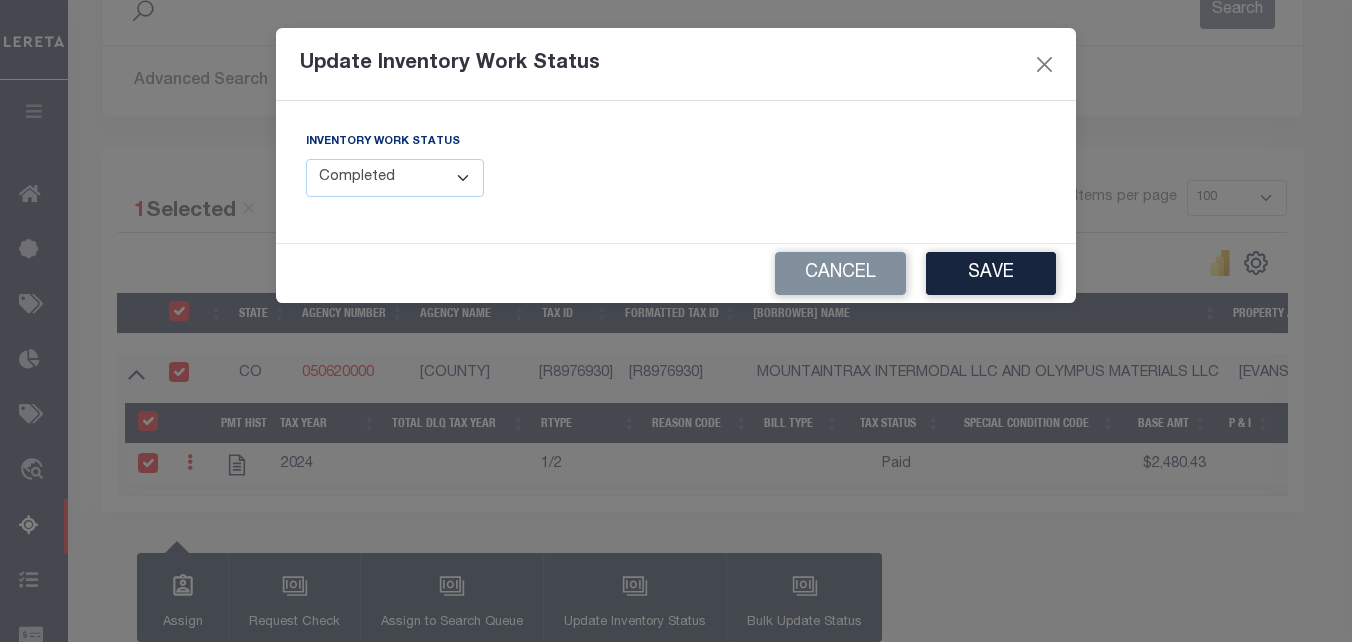 click on "Manual - Exception
Pended - Awaiting Search
Late Add Exception
Completed" at bounding box center [395, 178] 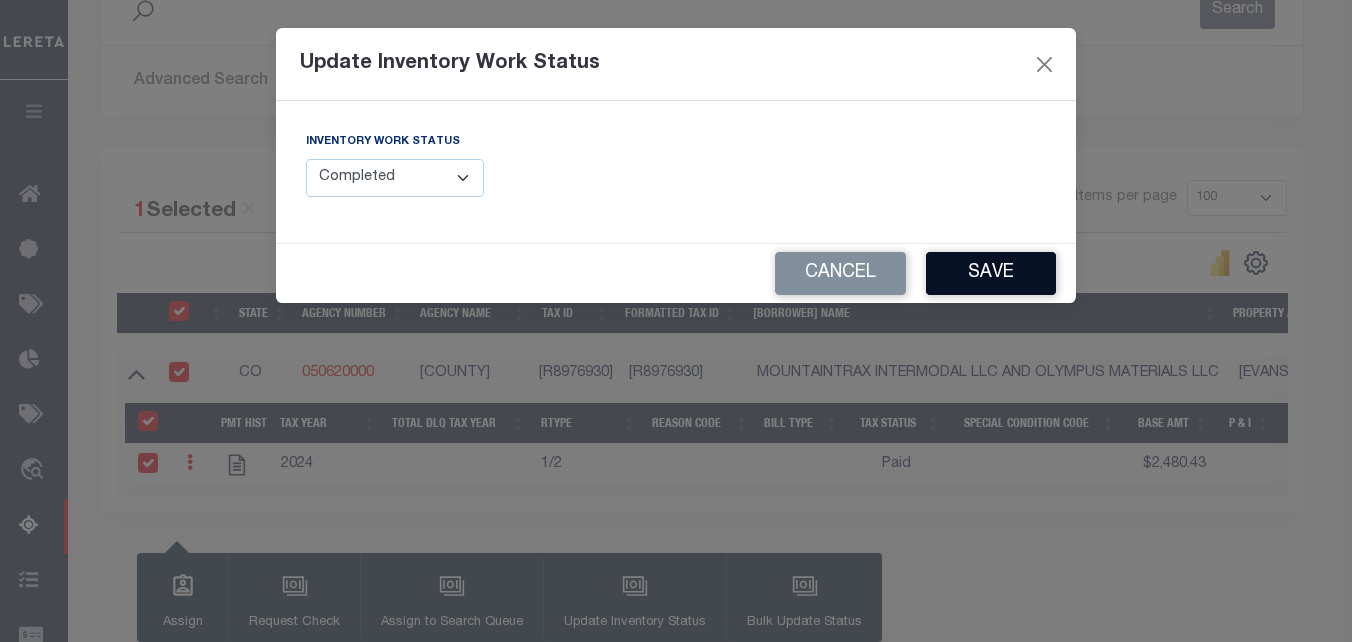 click on "Save" at bounding box center (991, 273) 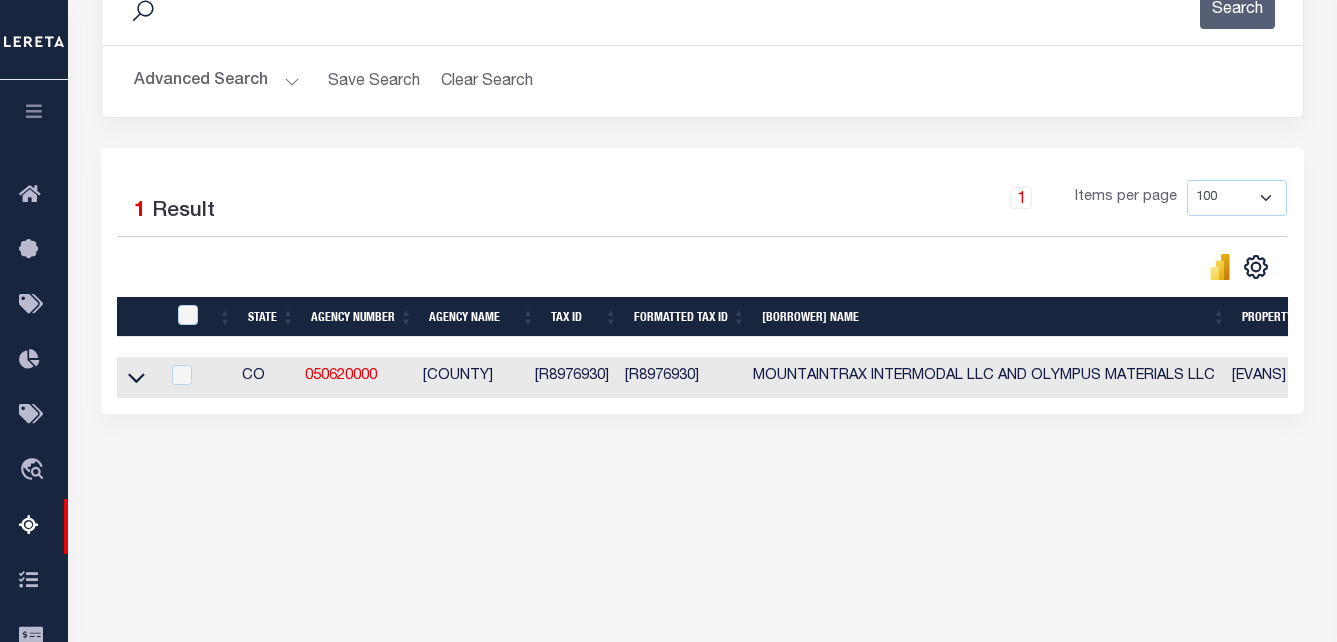 scroll, scrollTop: 0, scrollLeft: 259, axis: horizontal 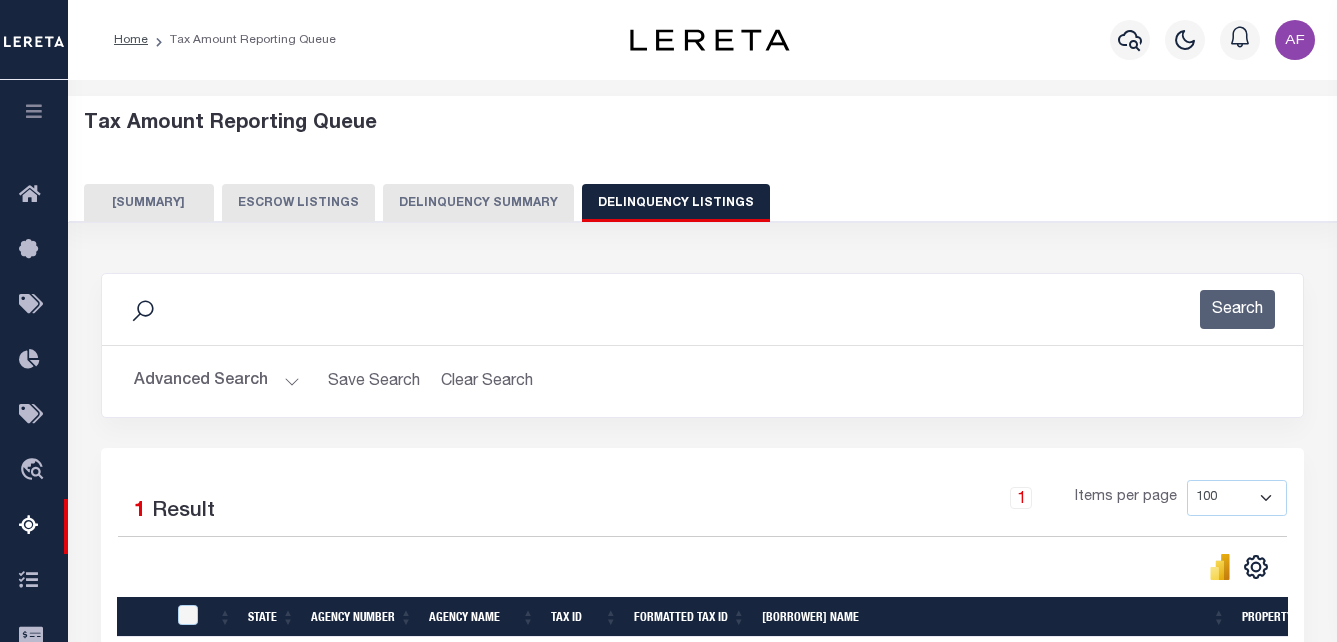 click on "Advanced Search" at bounding box center [217, 381] 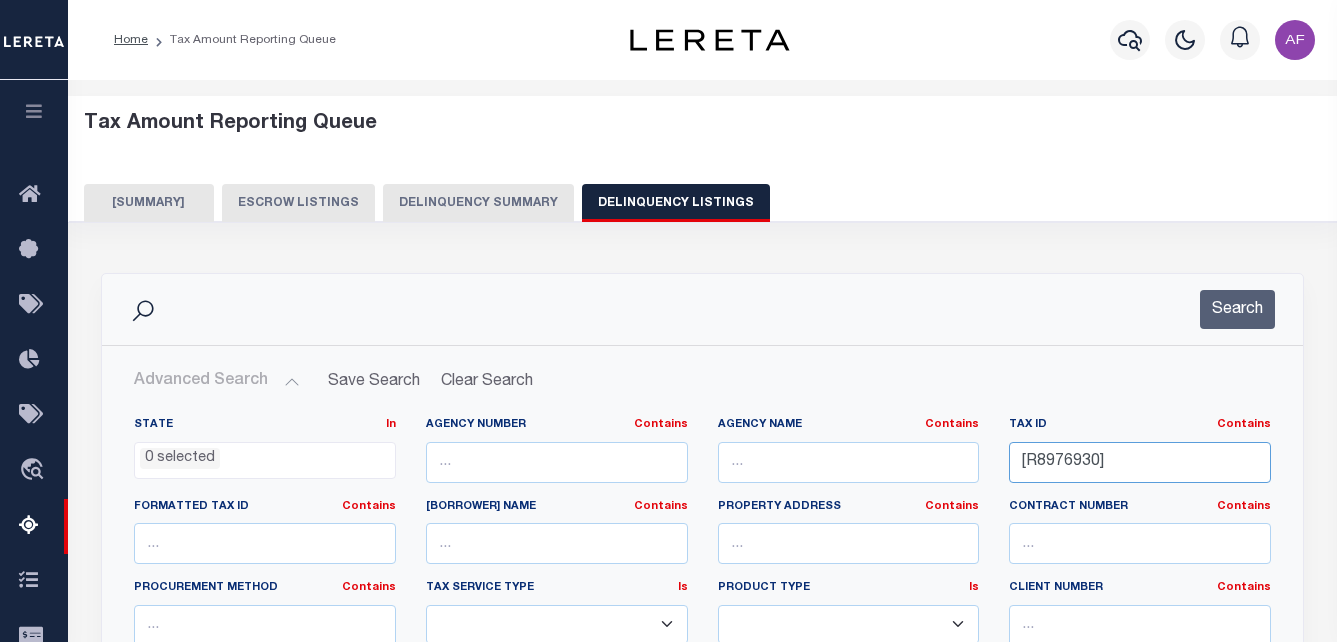 drag, startPoint x: 1112, startPoint y: 470, endPoint x: 967, endPoint y: 468, distance: 145.0138 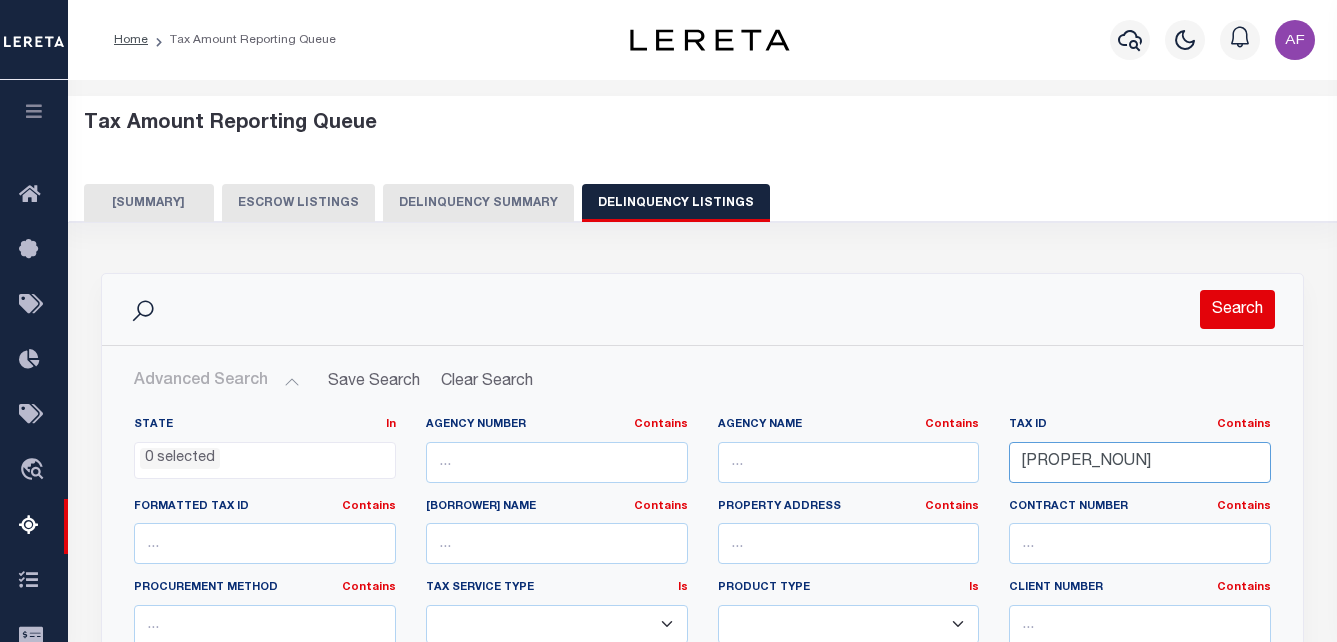 type on "R8976929" 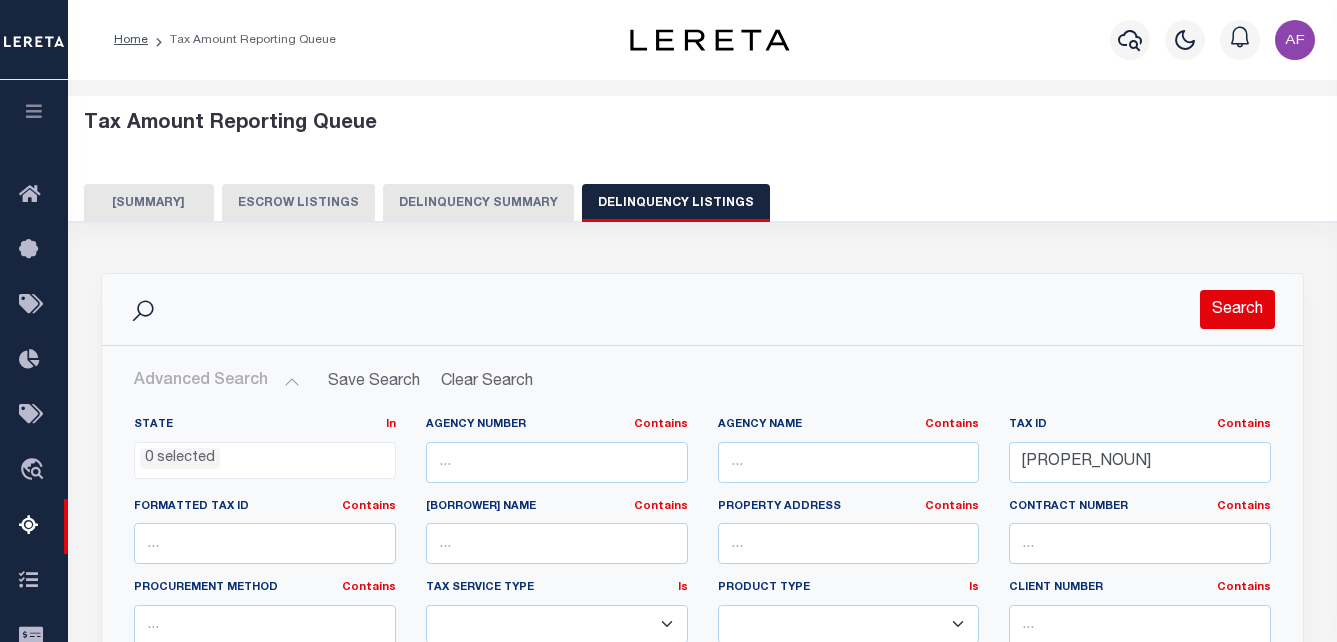 click on "Search" at bounding box center [1237, 309] 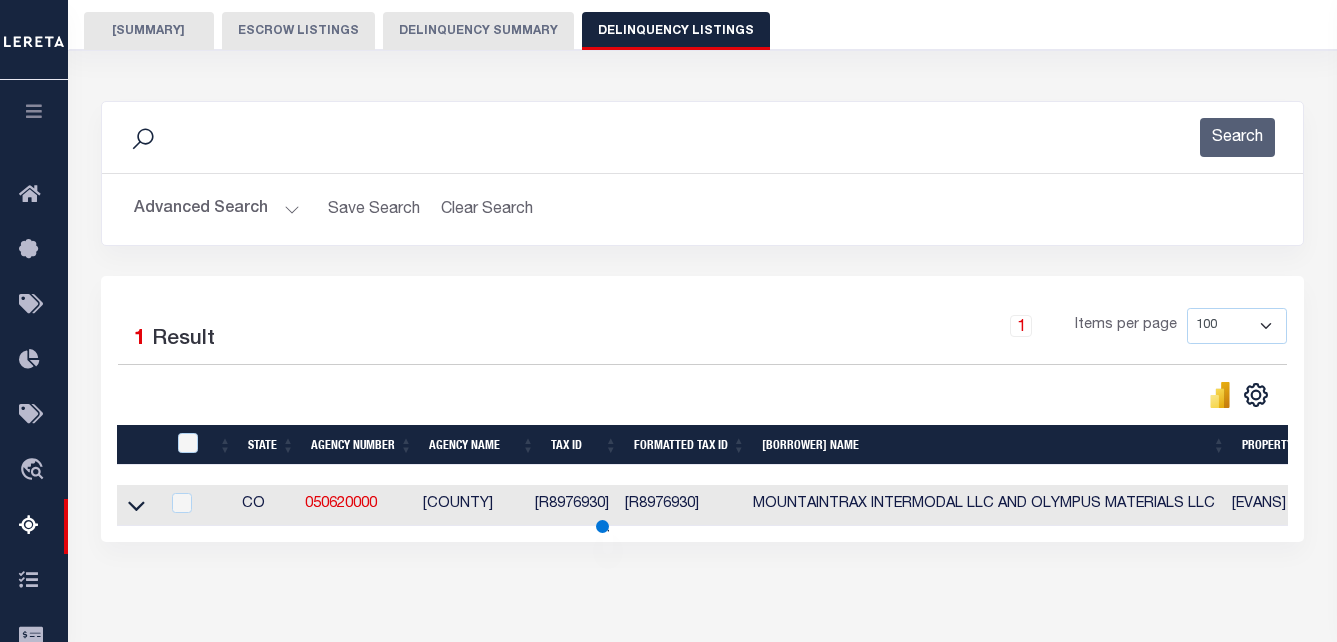 scroll, scrollTop: 400, scrollLeft: 0, axis: vertical 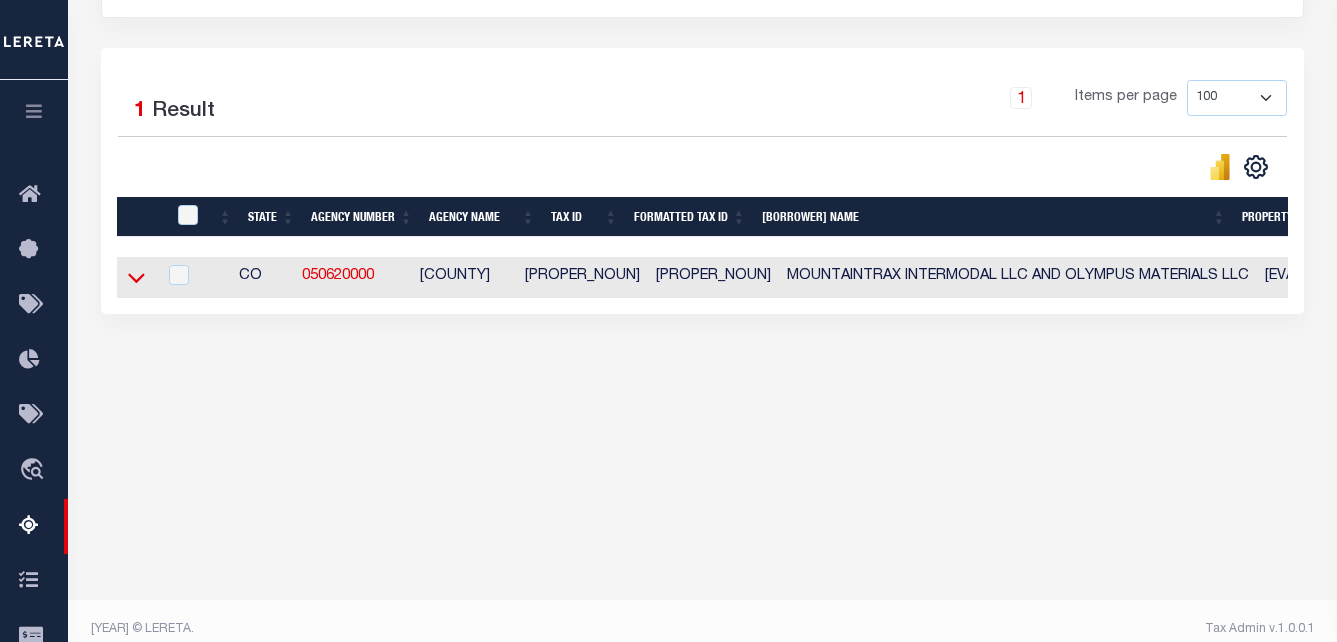click at bounding box center (136, 279) 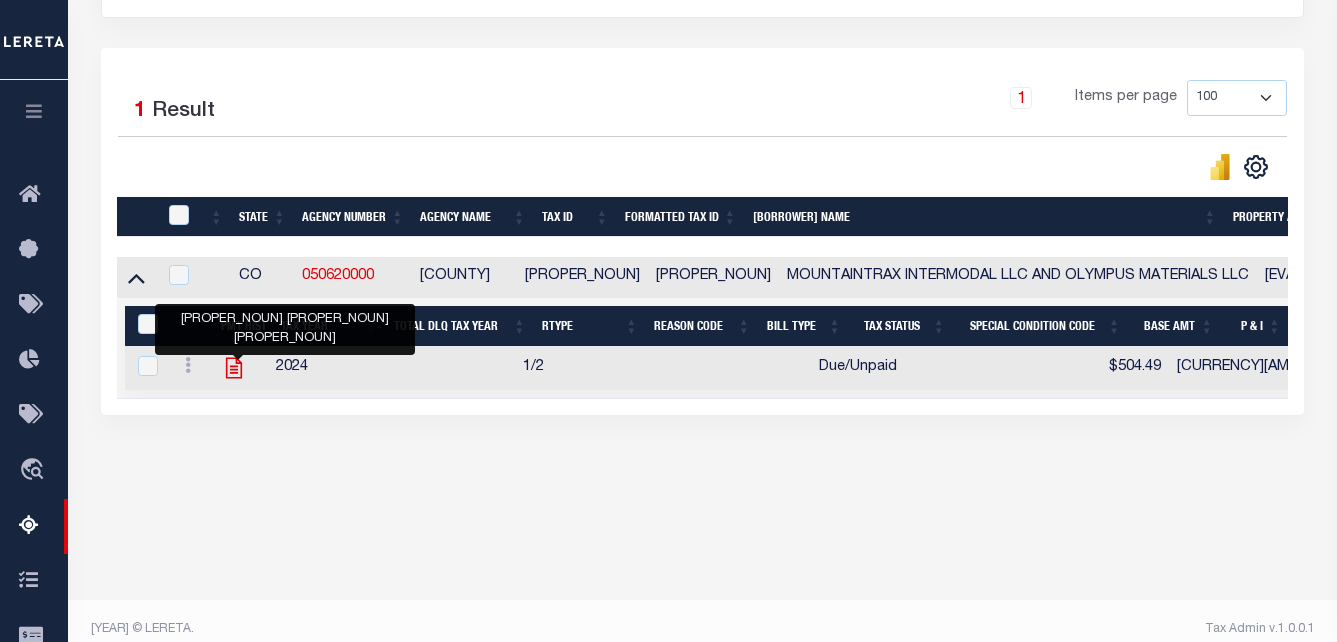 click at bounding box center (234, 368) 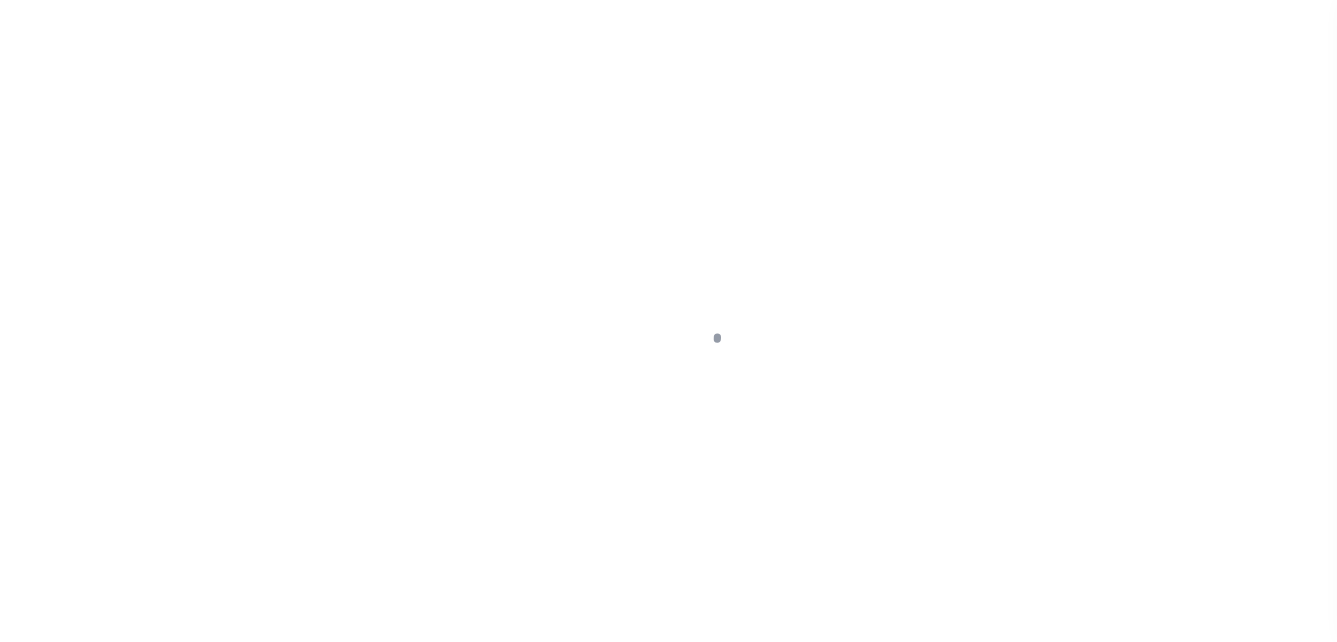 scroll, scrollTop: 0, scrollLeft: 0, axis: both 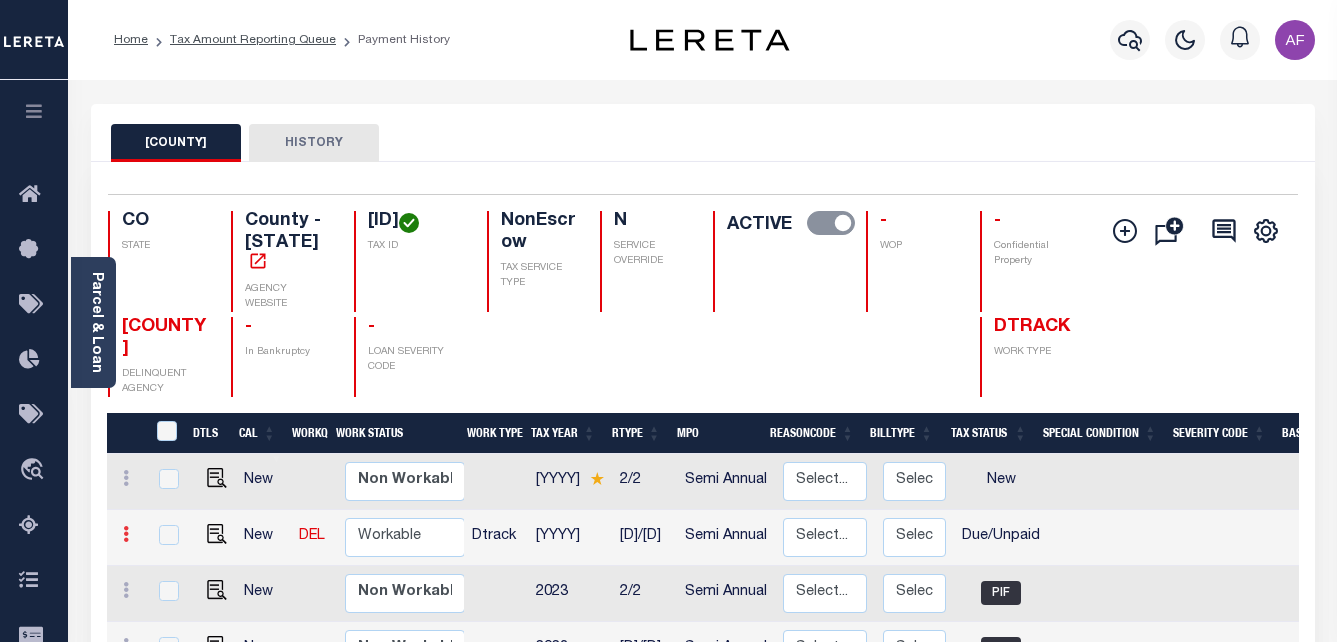 click at bounding box center (126, 534) 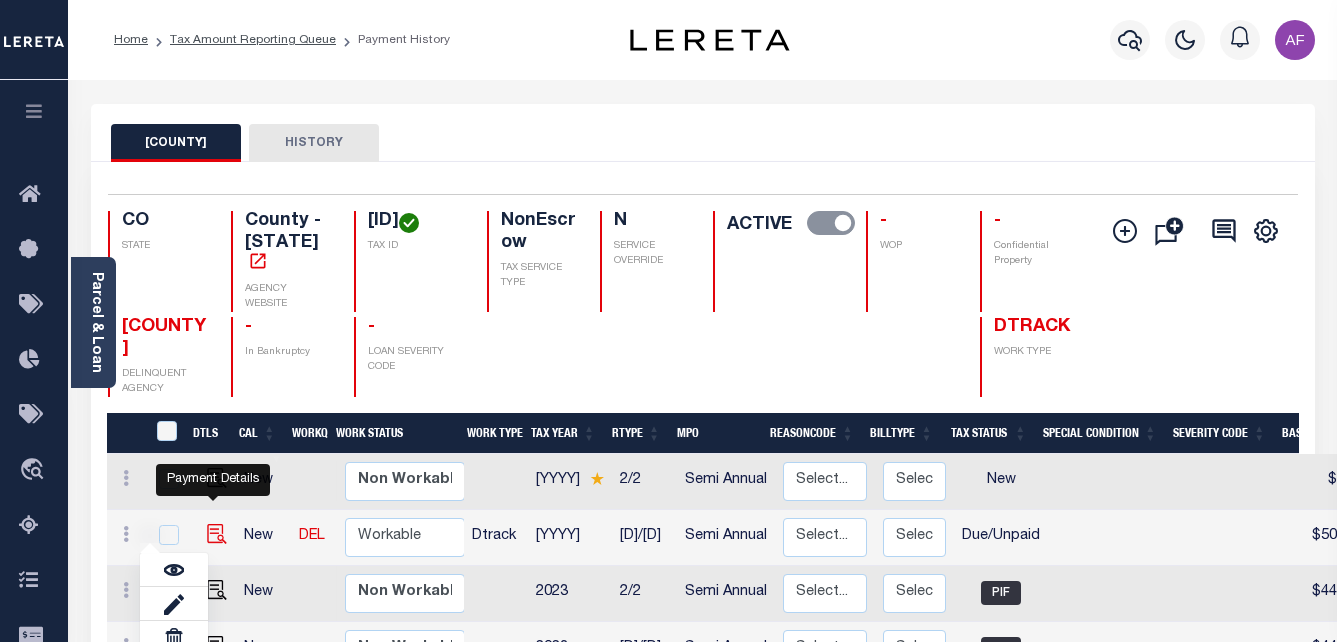 click at bounding box center [217, 534] 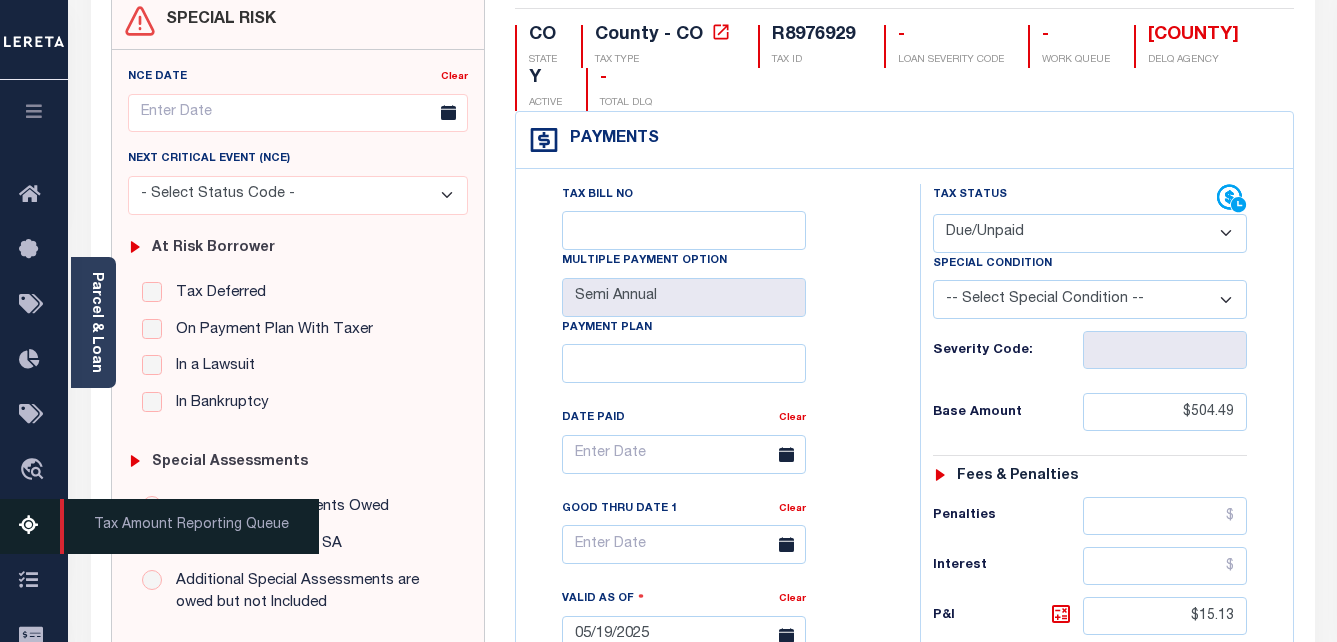 scroll, scrollTop: 200, scrollLeft: 0, axis: vertical 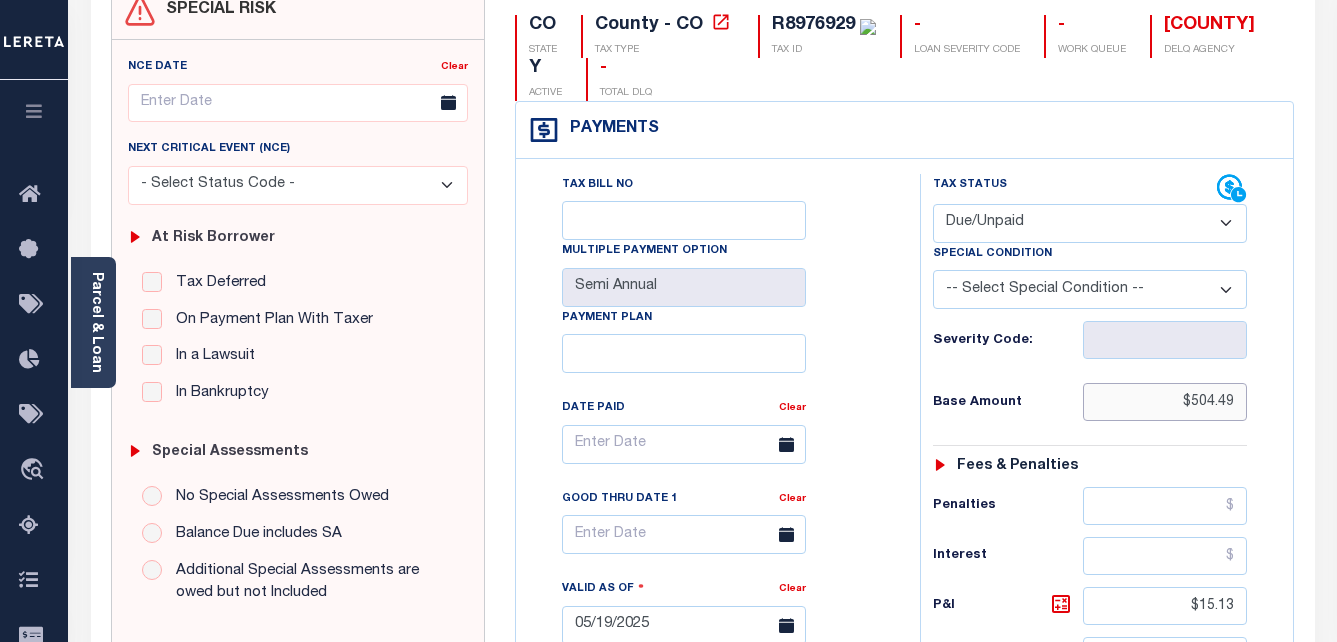 drag, startPoint x: 1188, startPoint y: 401, endPoint x: 1256, endPoint y: 407, distance: 68.26419 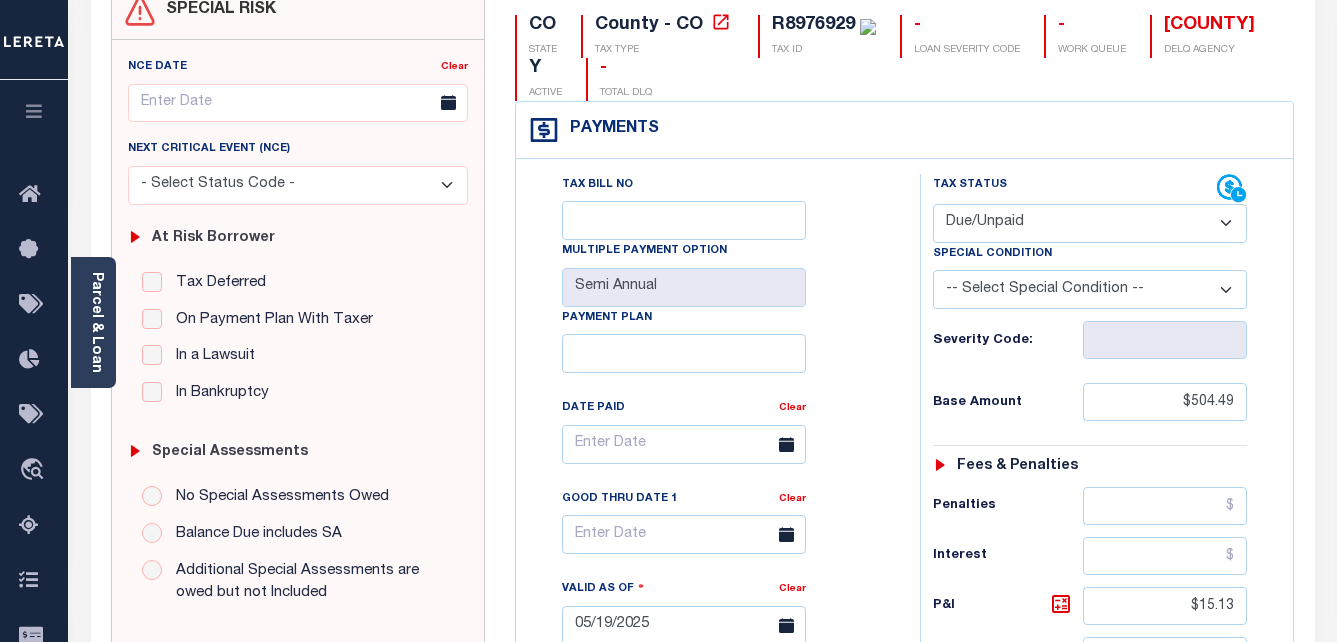click on "- Select Status Code -
Open
Due/Unpaid
Paid
Incomplete
No Tax Due
Internal Refund Processed
New" at bounding box center (1090, 223) 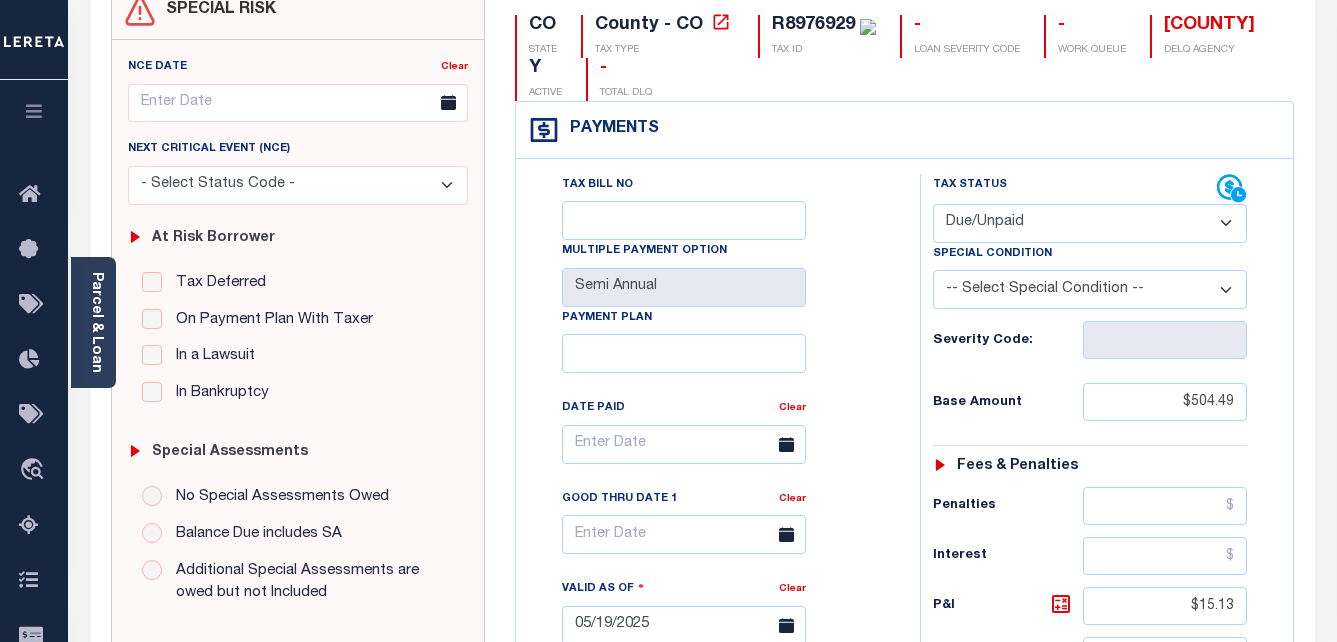 select on "PYD" 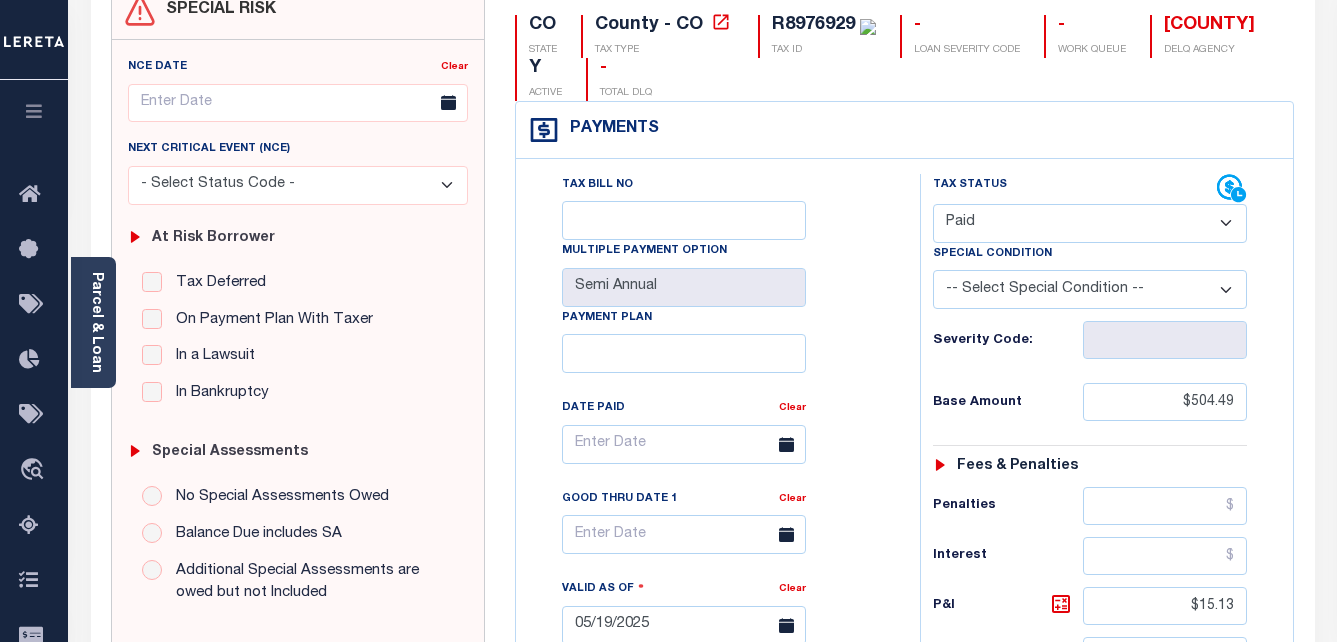 click on "- Select Status Code -
Open
Due/Unpaid
Paid
Incomplete
No Tax Due
Internal Refund Processed
New" at bounding box center (1090, 223) 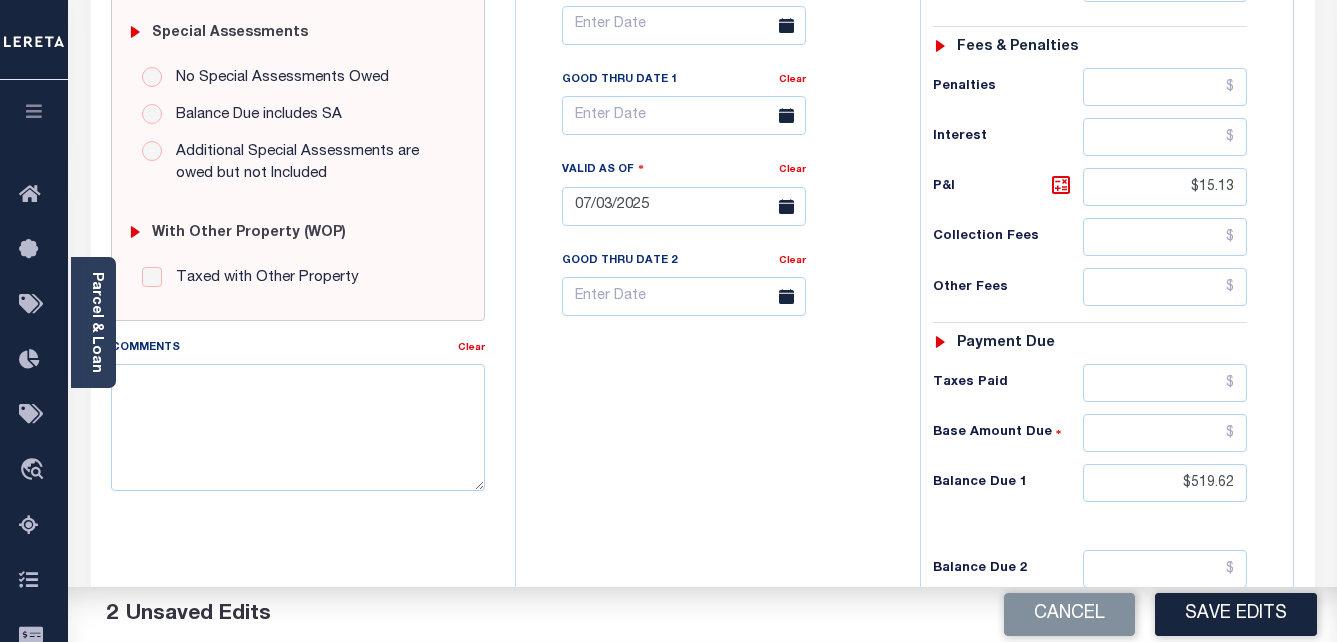scroll, scrollTop: 700, scrollLeft: 0, axis: vertical 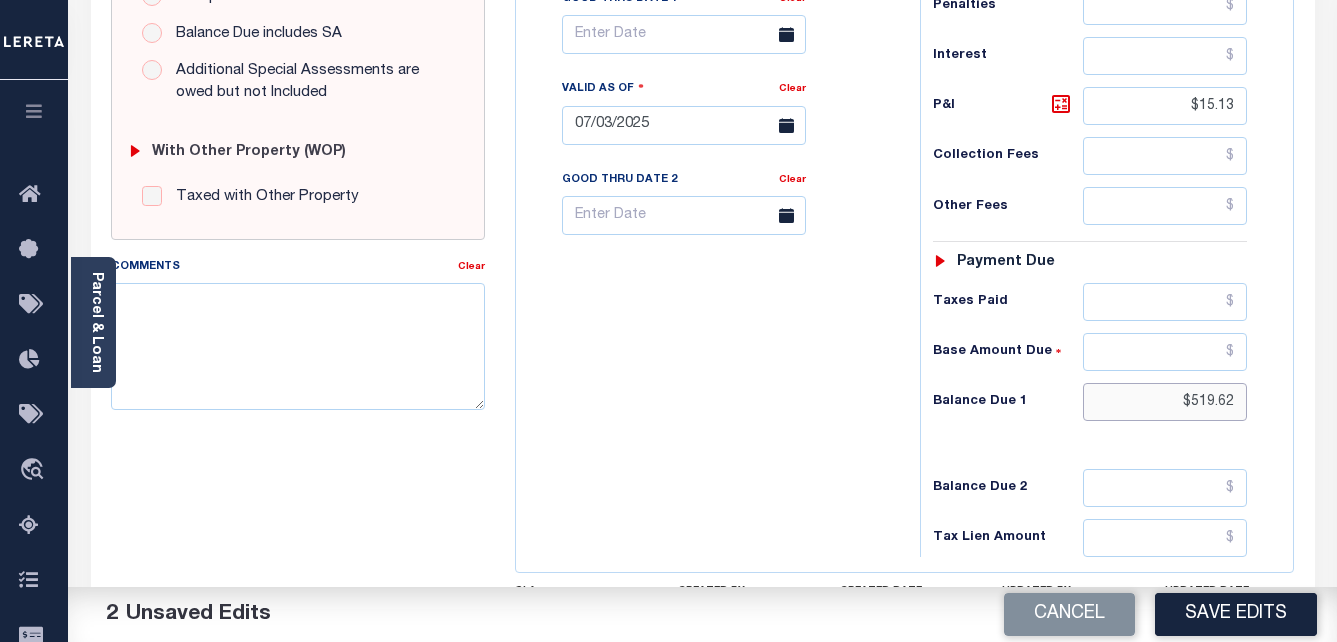 drag, startPoint x: 1185, startPoint y: 400, endPoint x: 1239, endPoint y: 399, distance: 54.00926 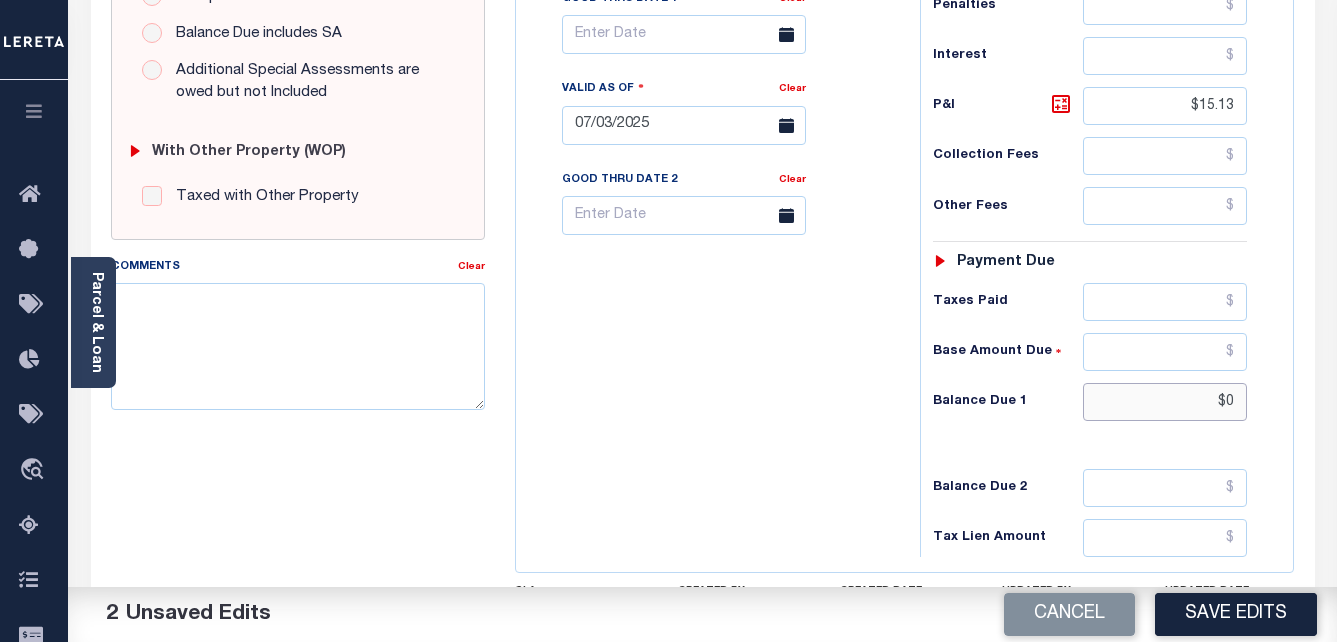 type on "$0" 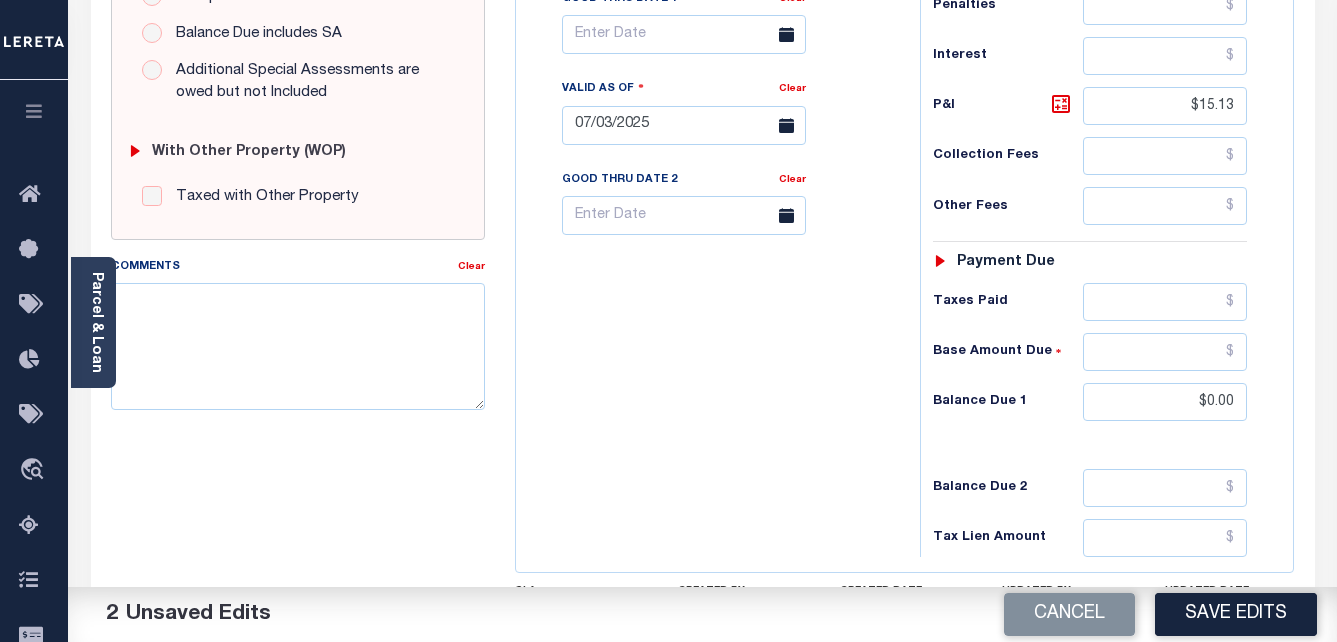 click on "Tax Bill No
Multiple Payment Option
Semi Annual
Payment Plan
Clear" at bounding box center (713, 115) 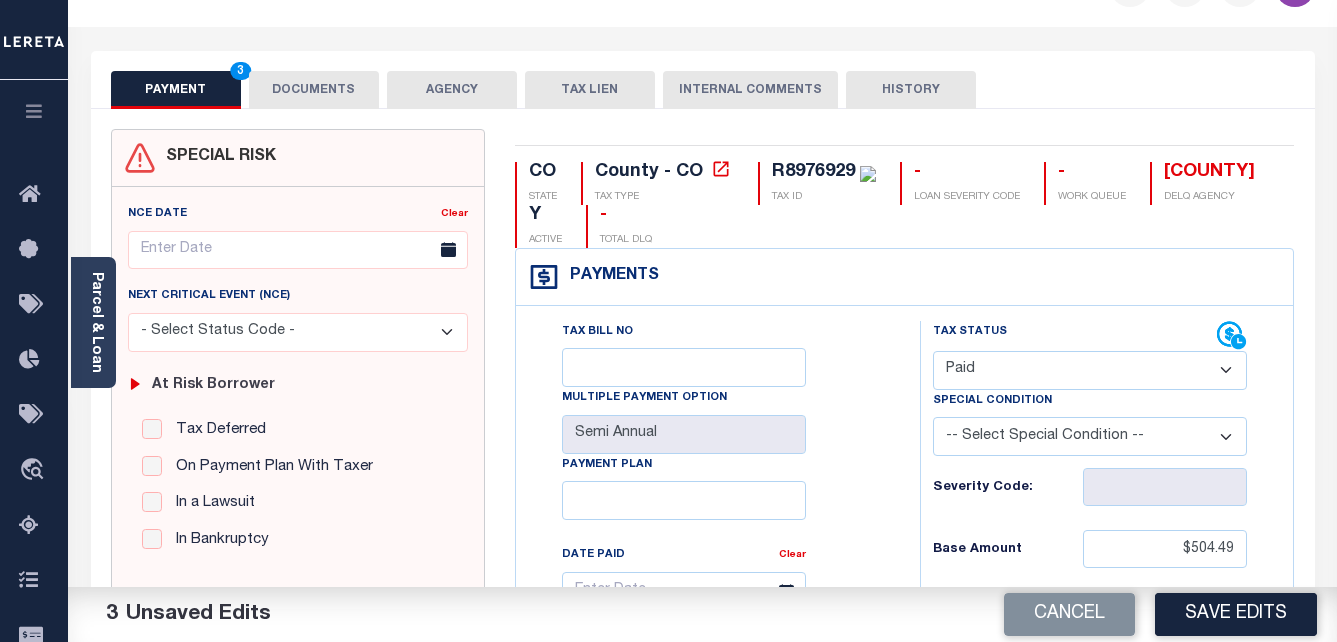 scroll, scrollTop: 0, scrollLeft: 0, axis: both 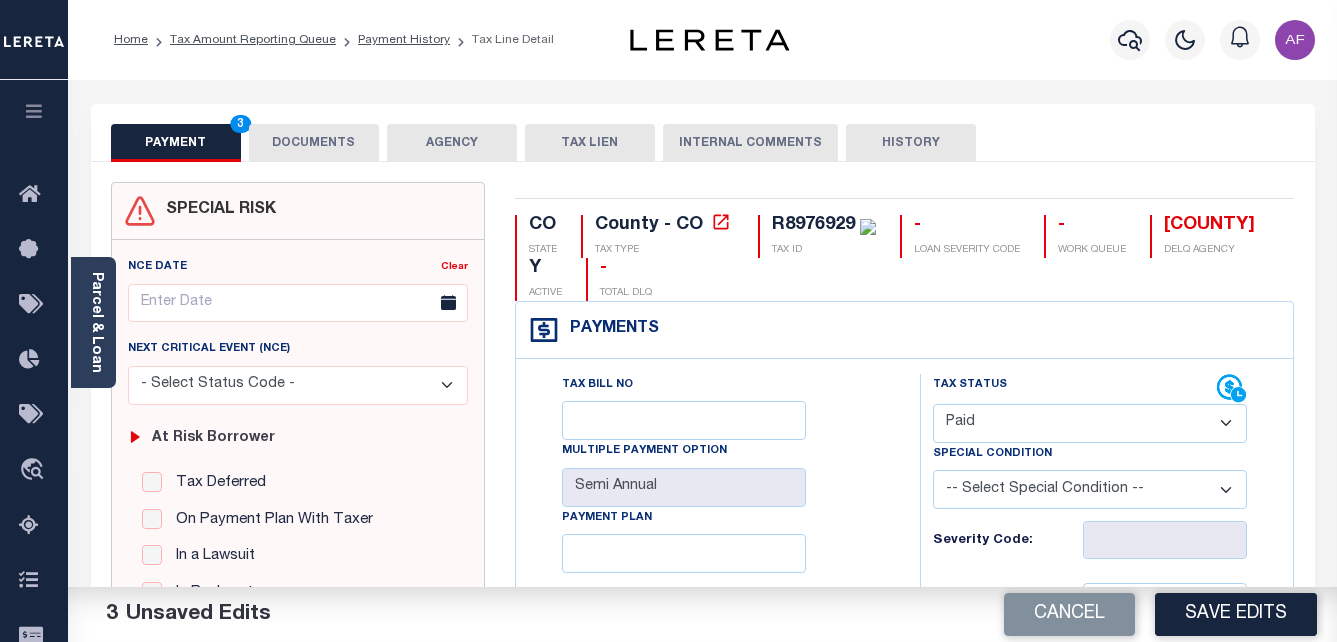 click on "DOCUMENTS" at bounding box center [314, 143] 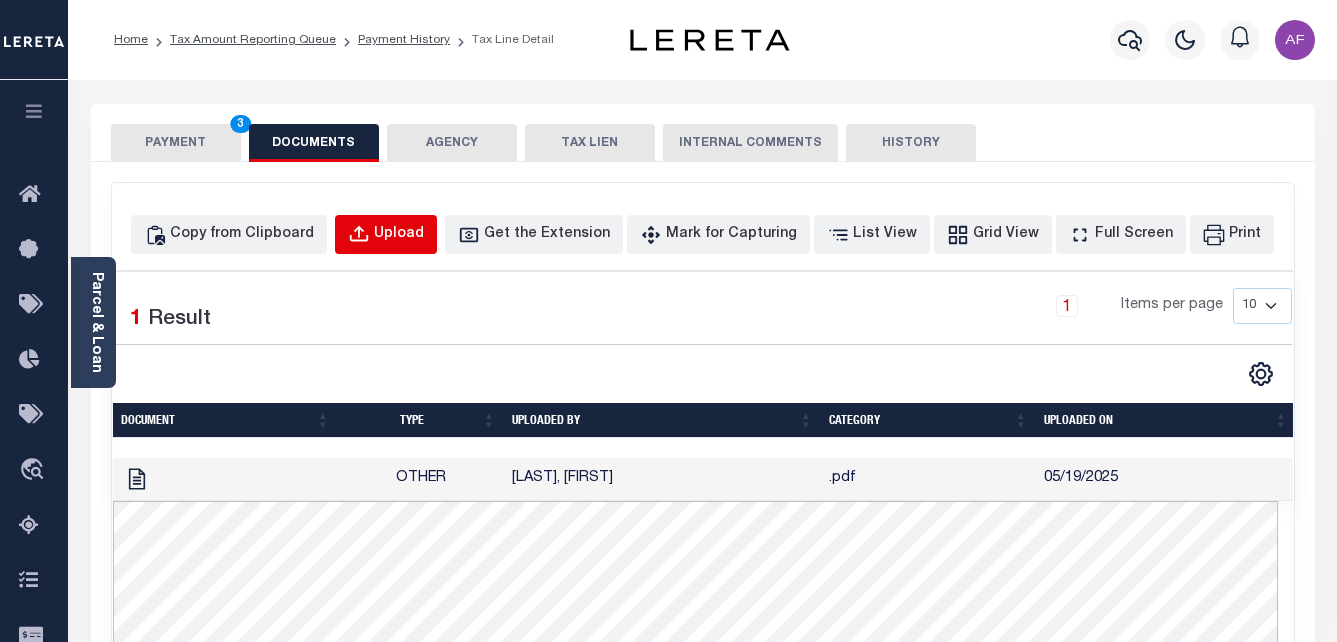 click on "Upload" at bounding box center (399, 235) 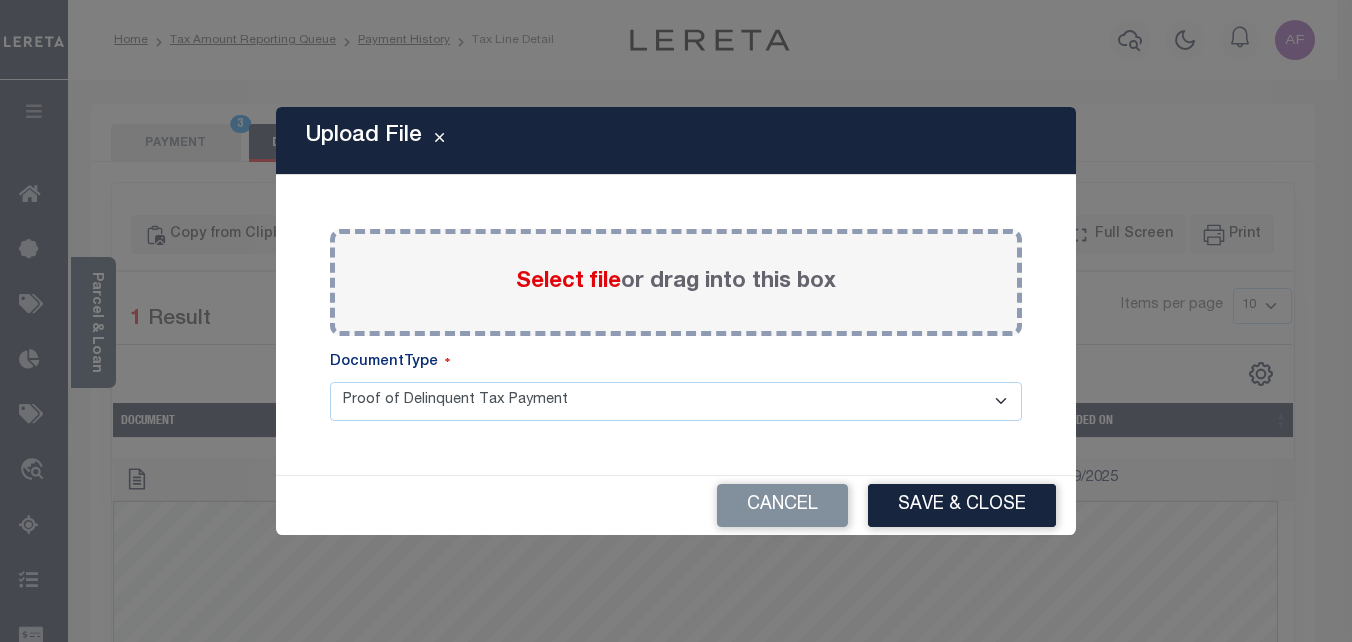 click on "Select file" at bounding box center [568, 282] 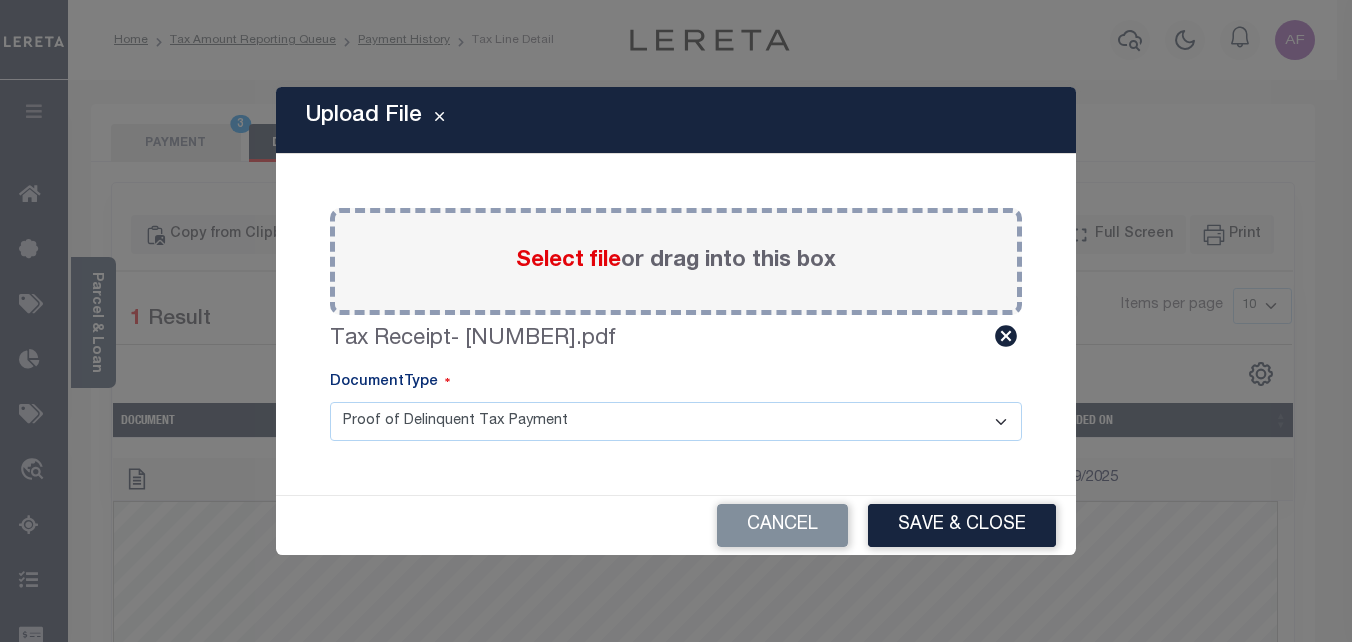 click on "Save & Close" at bounding box center [962, 525] 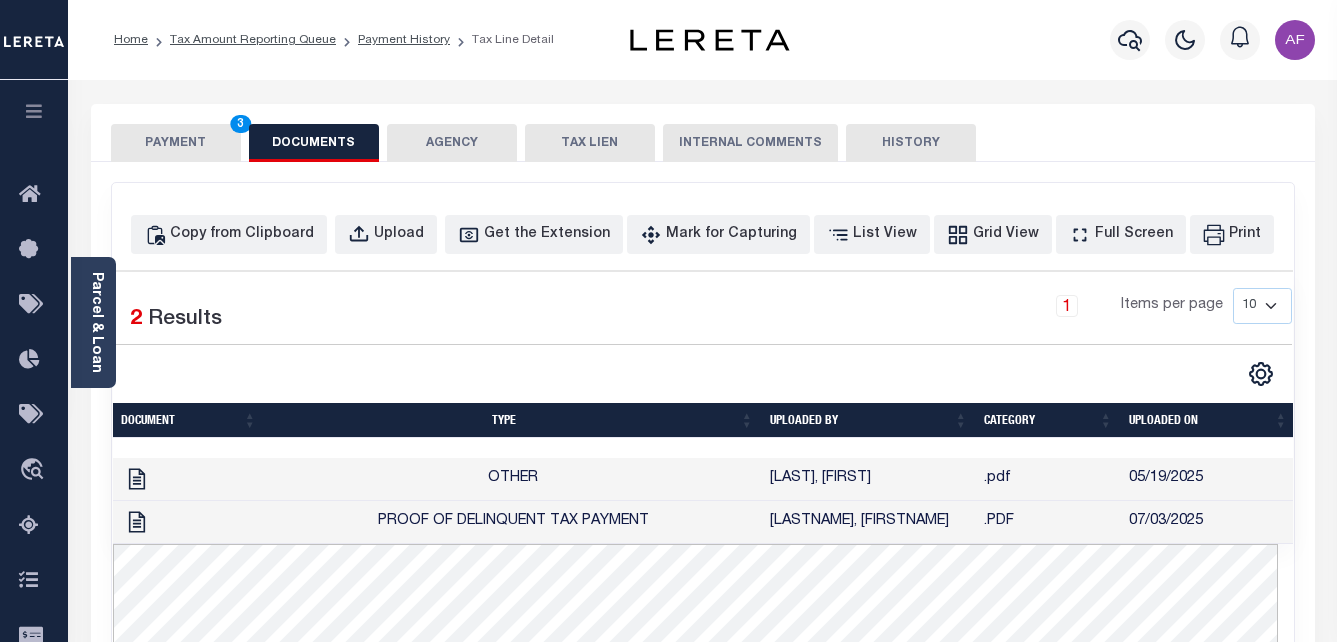 click on "PAYMENT
3" at bounding box center [176, 143] 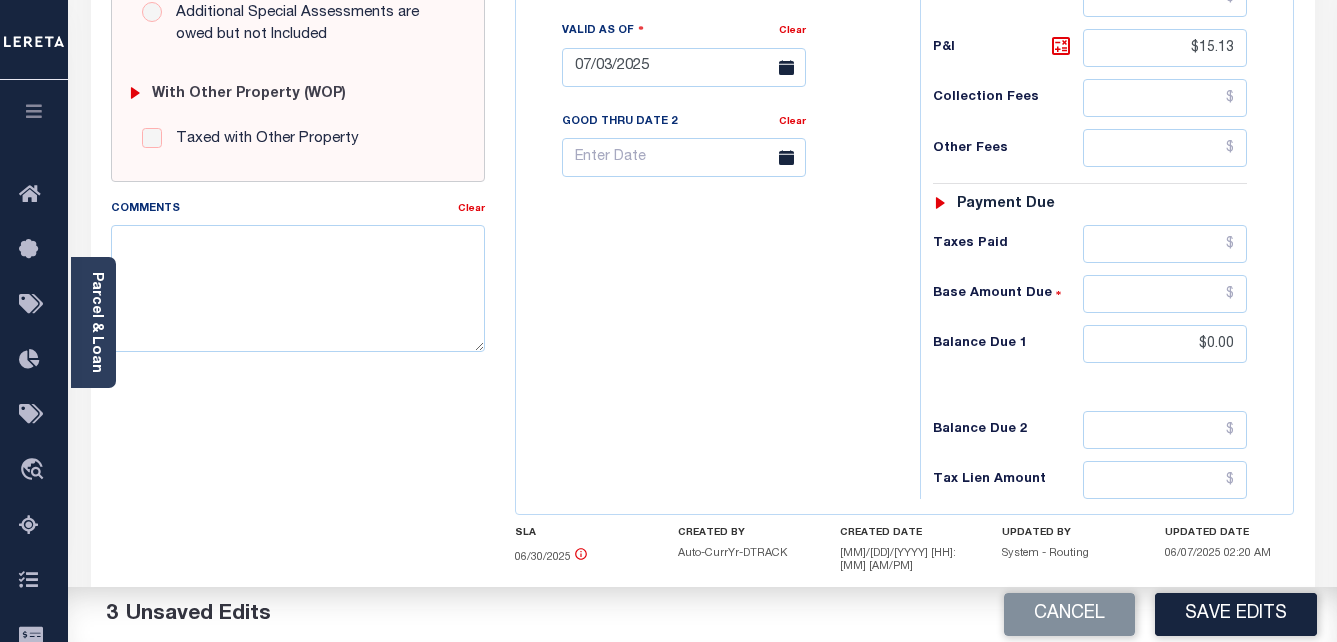 scroll, scrollTop: 800, scrollLeft: 0, axis: vertical 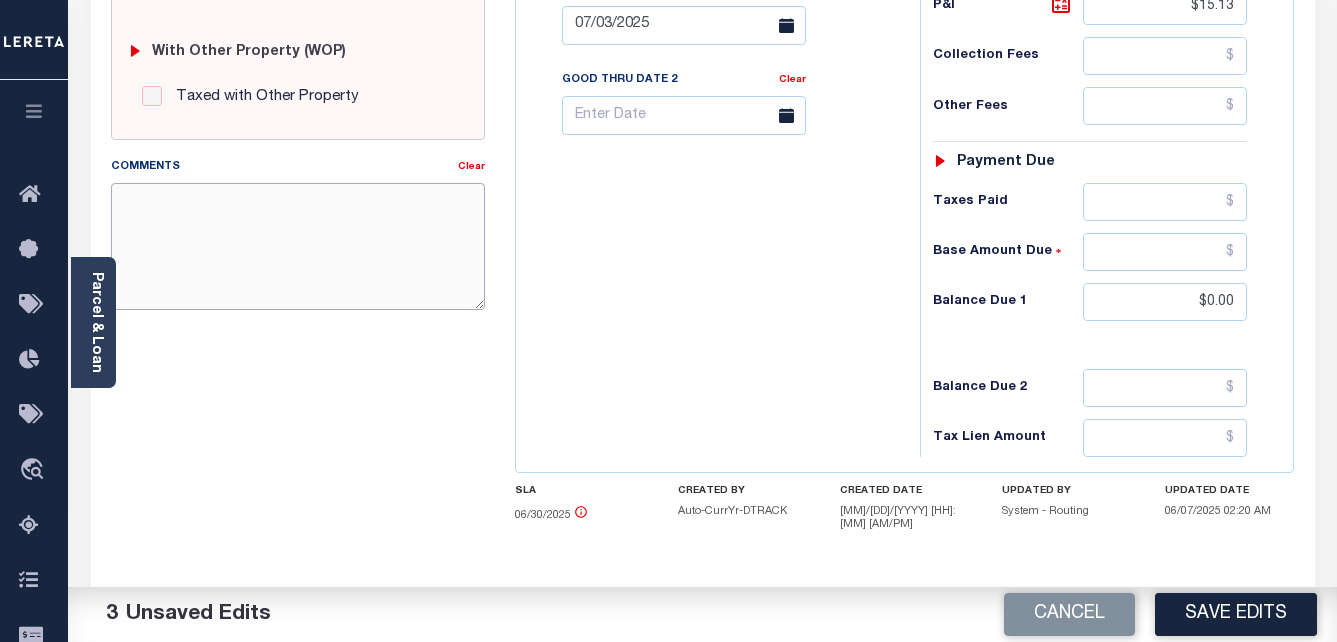 click on "Comments" at bounding box center (298, 246) 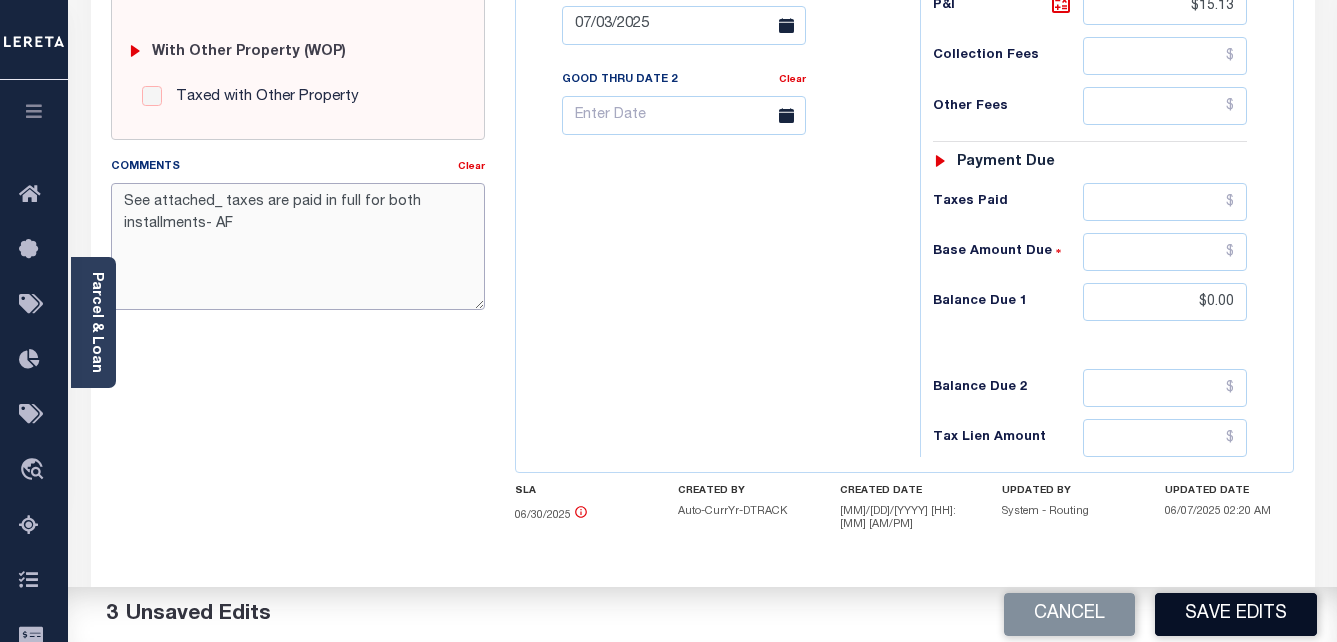 type on "See attached_ taxes are paid in full for both installments- AF" 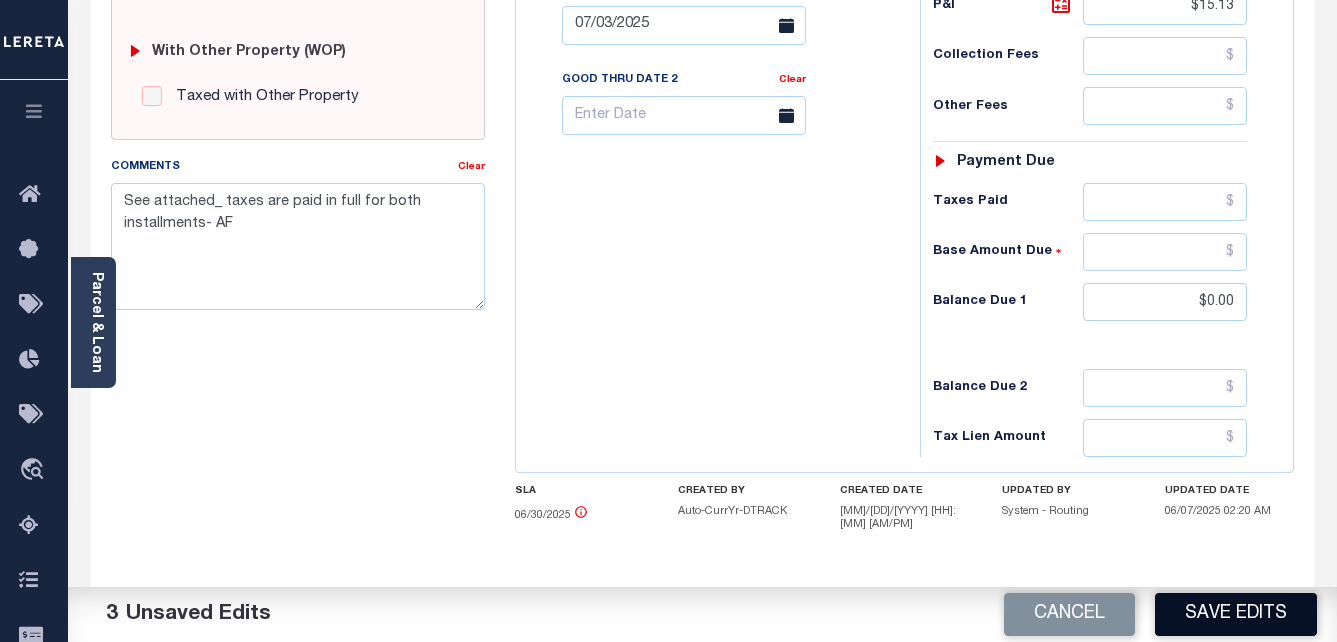 click on "Save Edits" at bounding box center (1236, 614) 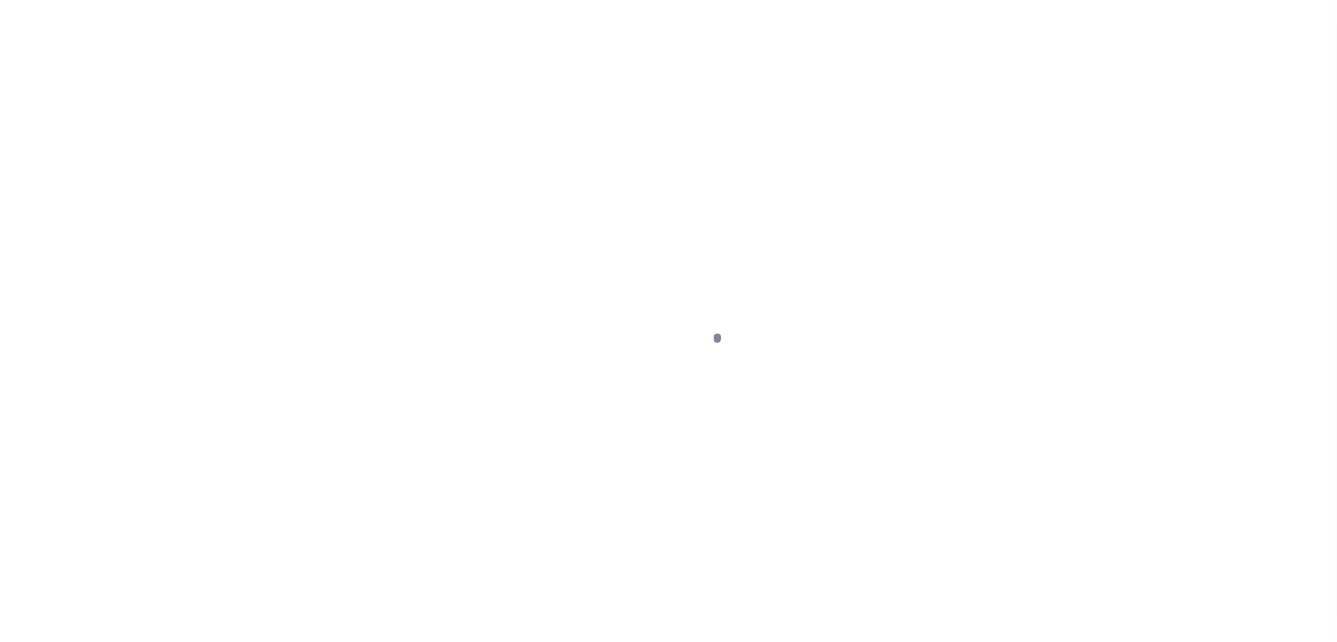 scroll, scrollTop: 0, scrollLeft: 0, axis: both 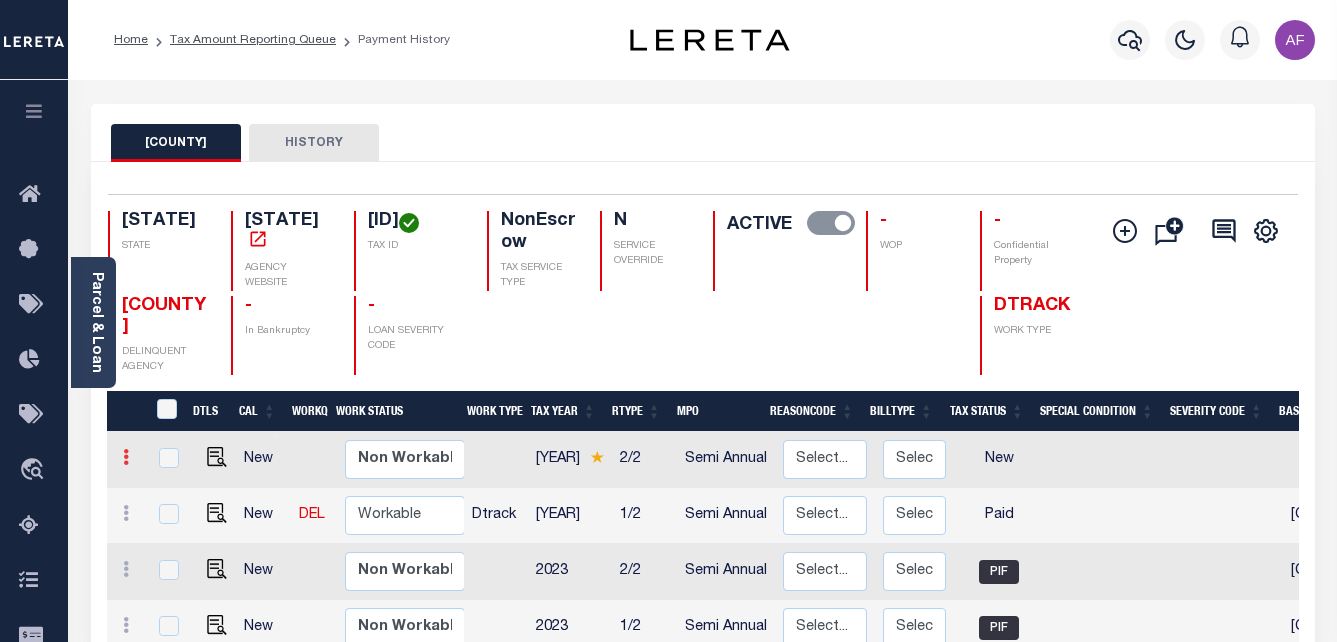 click at bounding box center [126, 460] 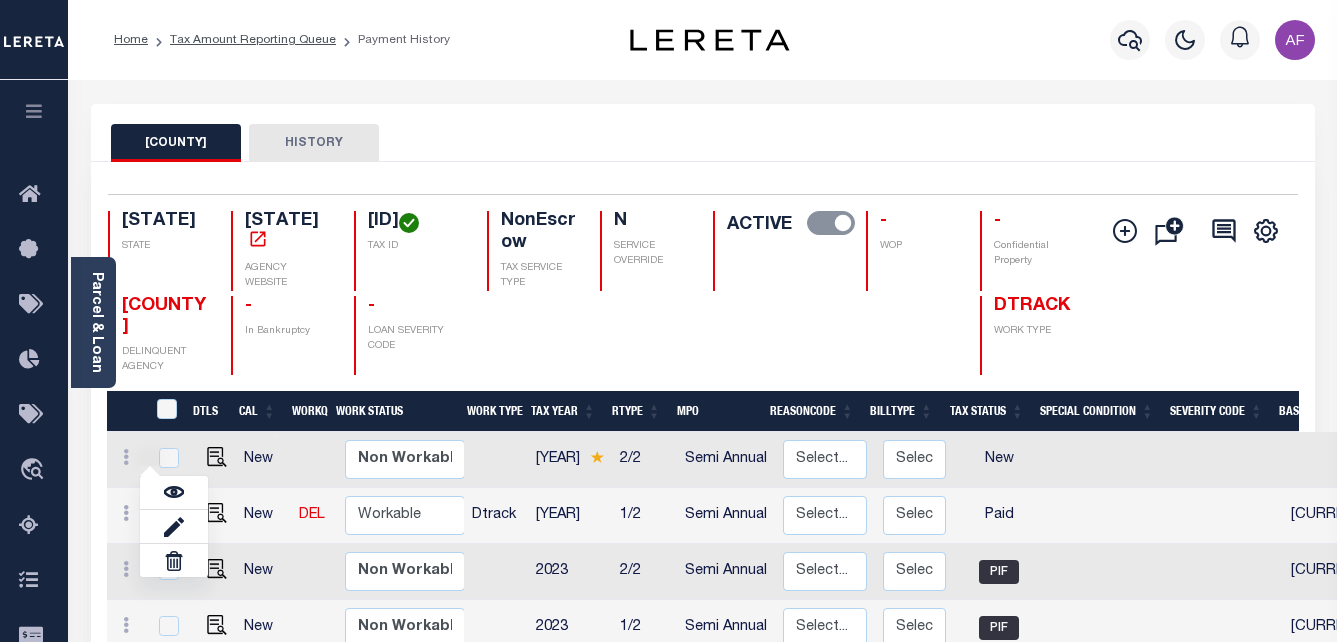 click at bounding box center (213, 460) 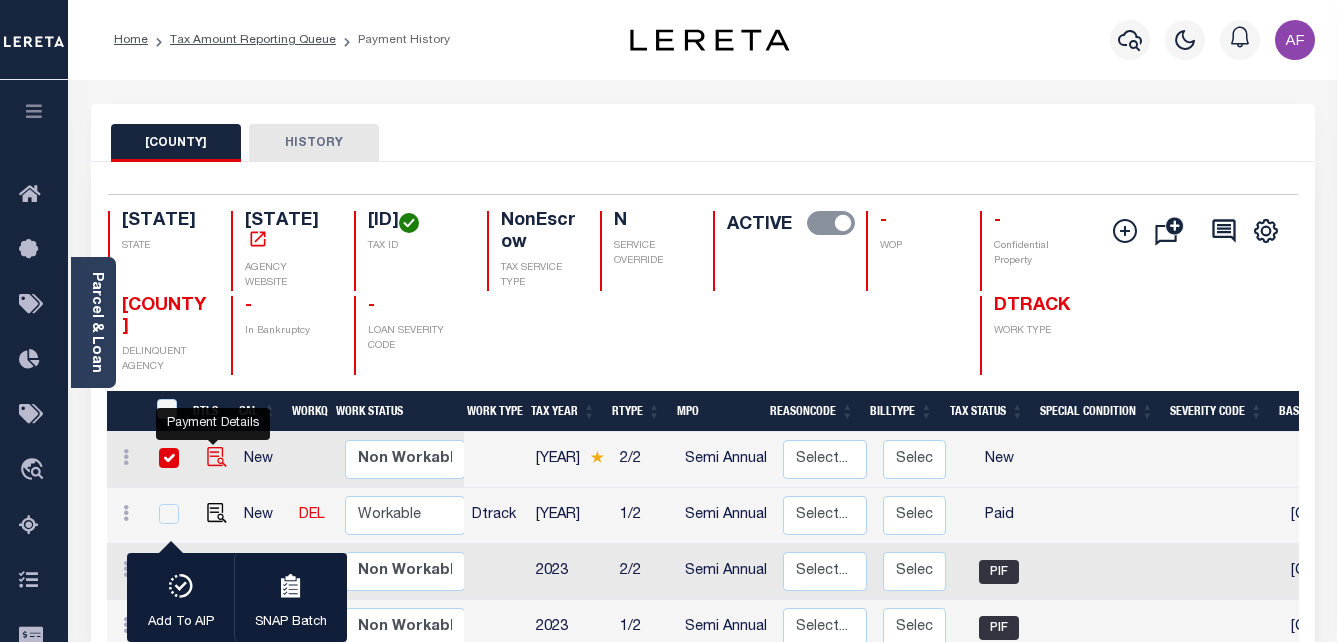 click at bounding box center (217, 457) 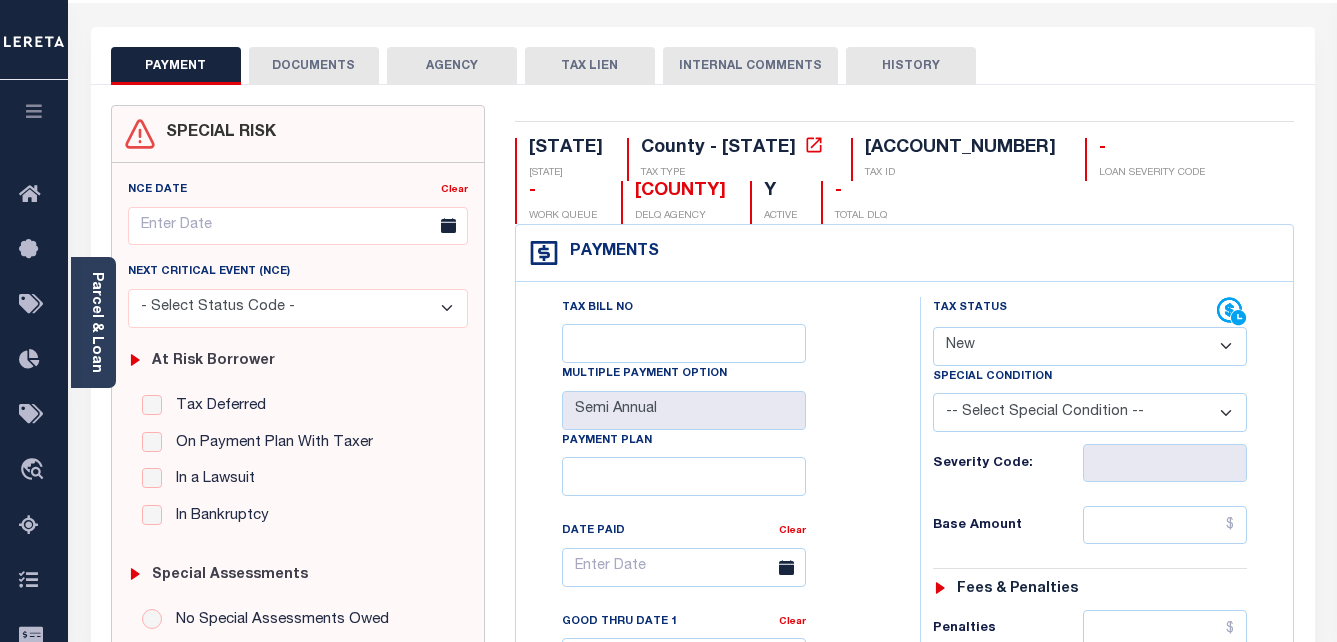 scroll, scrollTop: 100, scrollLeft: 0, axis: vertical 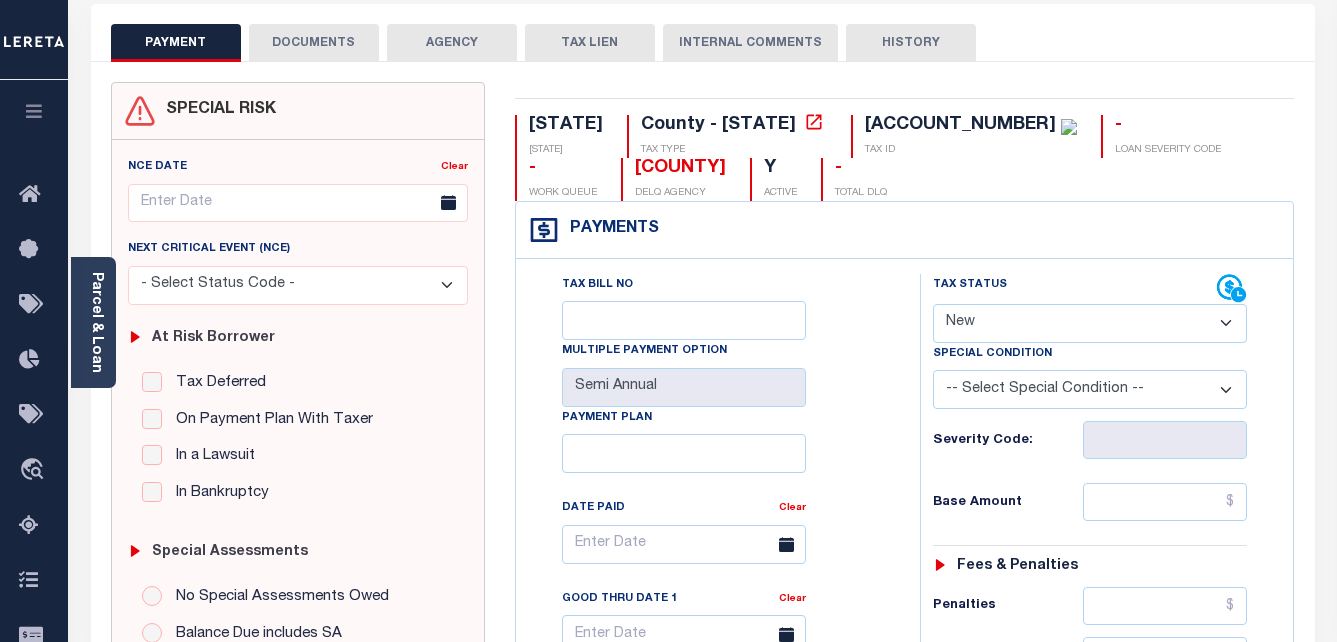 click on "- Select Status Code -
Open
Due/Unpaid
Paid
Incomplete
No Tax Due
Internal Refund Processed
New" at bounding box center [1090, 323] 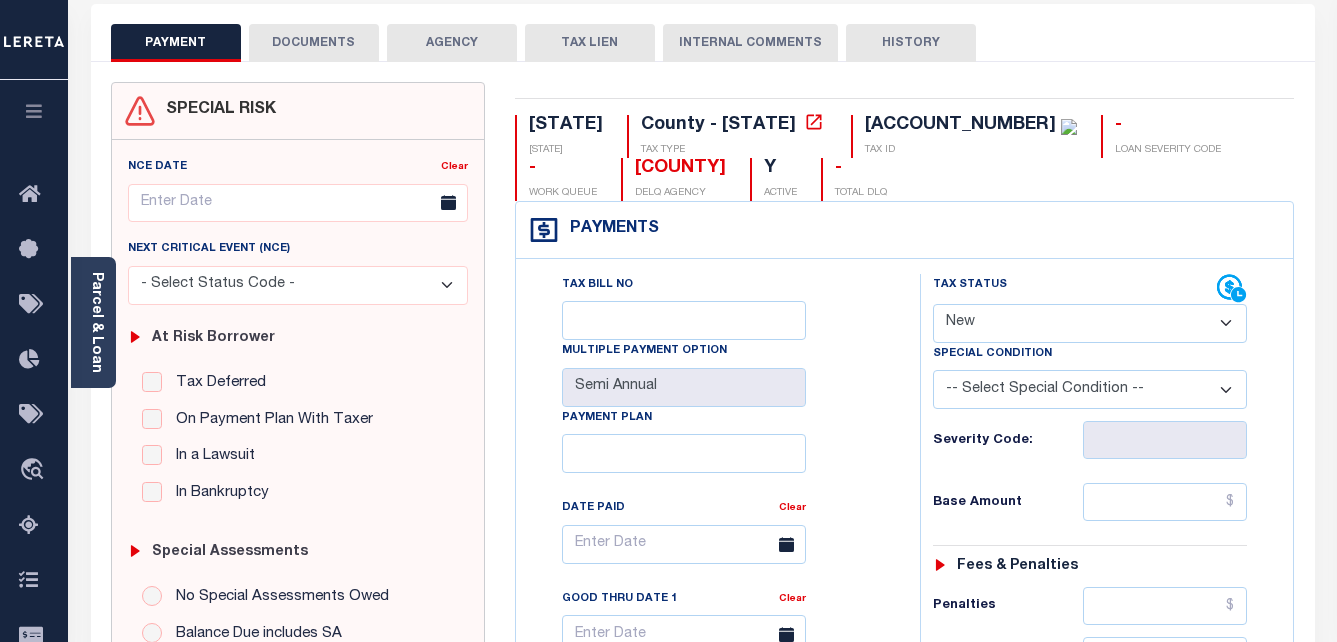 select on "PYD" 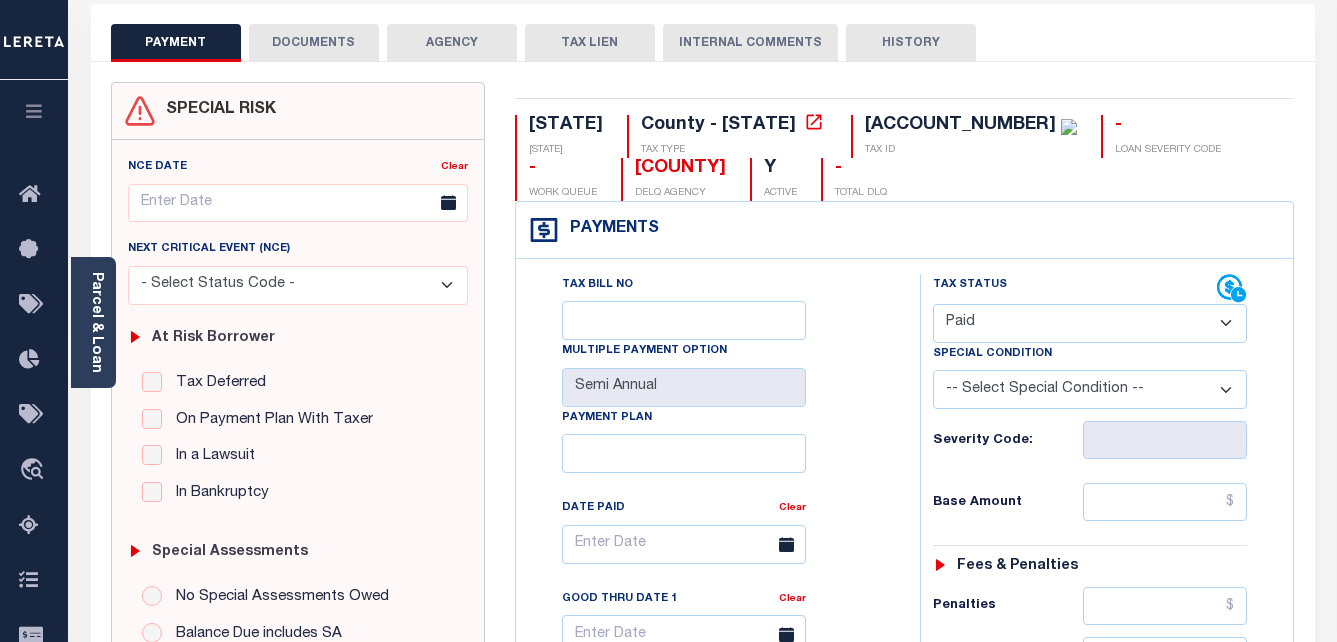 click on "- Select Status Code -
Open
Due/Unpaid
Paid
Incomplete
No Tax Due
Internal Refund Processed
New" at bounding box center (1090, 323) 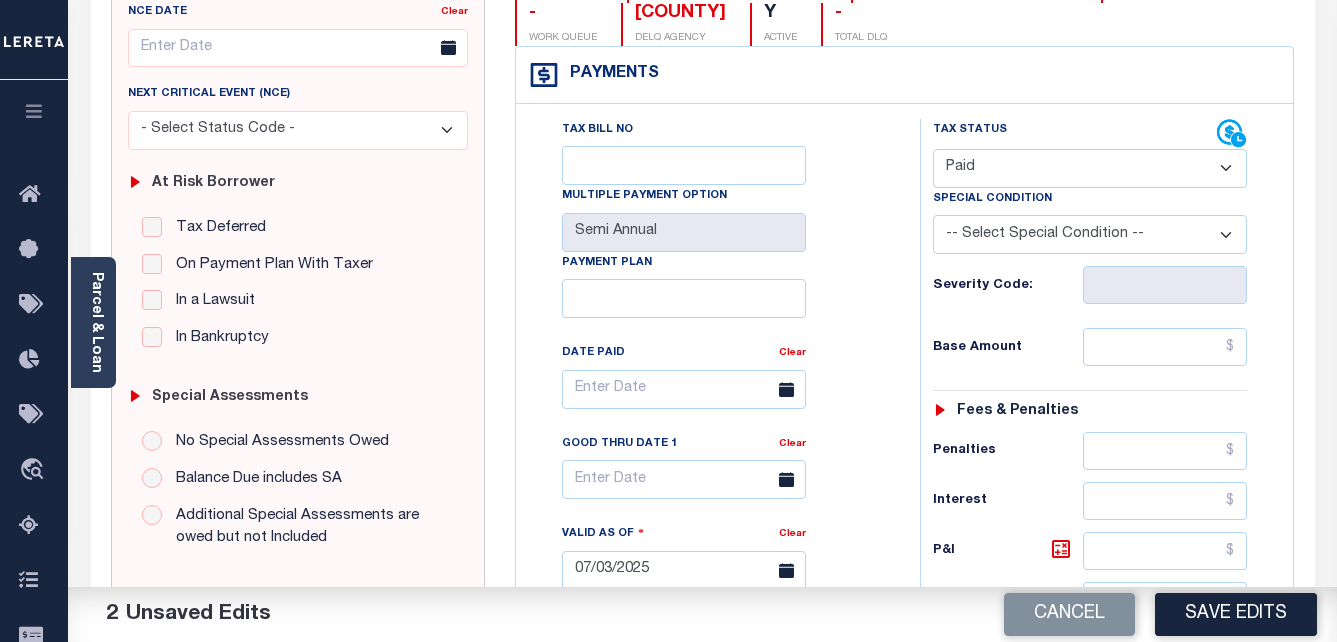 scroll, scrollTop: 300, scrollLeft: 0, axis: vertical 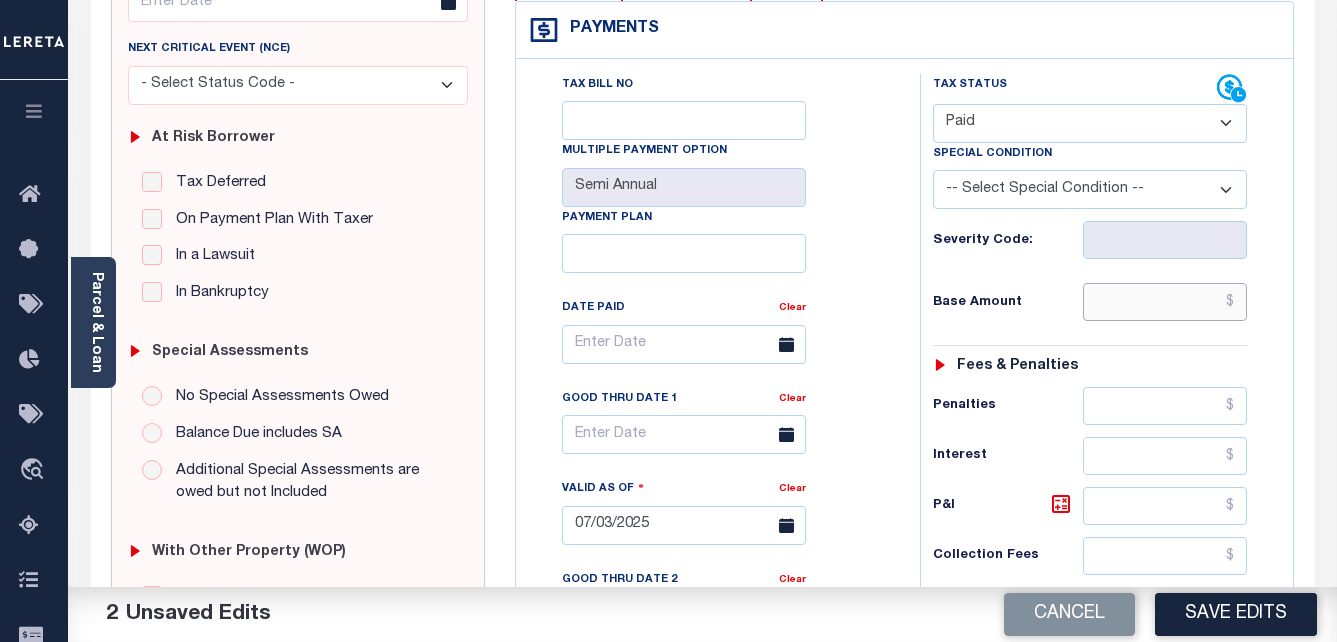 drag, startPoint x: 1156, startPoint y: 304, endPoint x: 1235, endPoint y: 313, distance: 79.51101 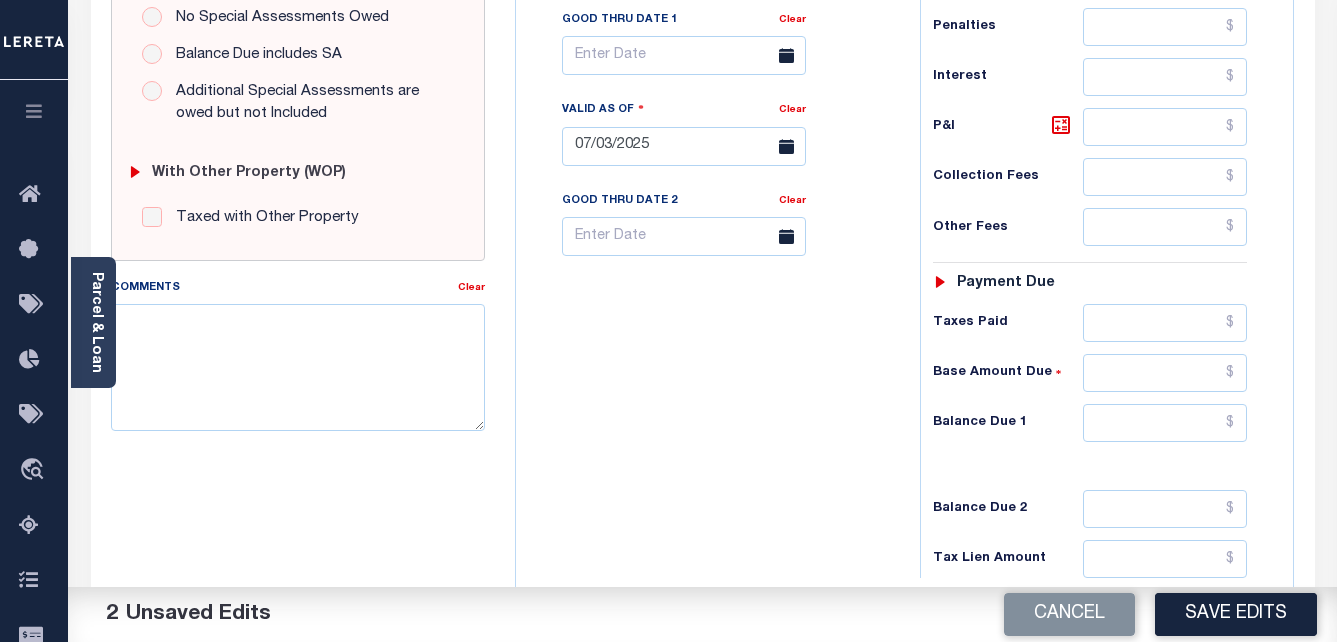 scroll, scrollTop: 700, scrollLeft: 0, axis: vertical 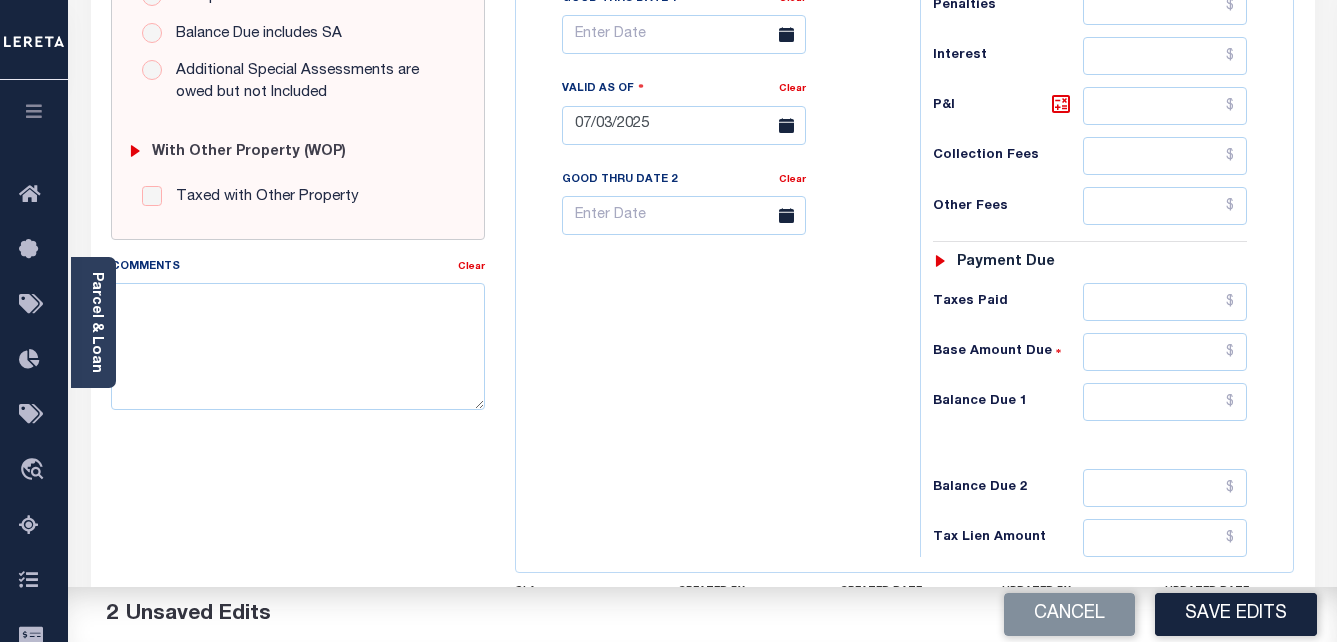 type on "$504.49" 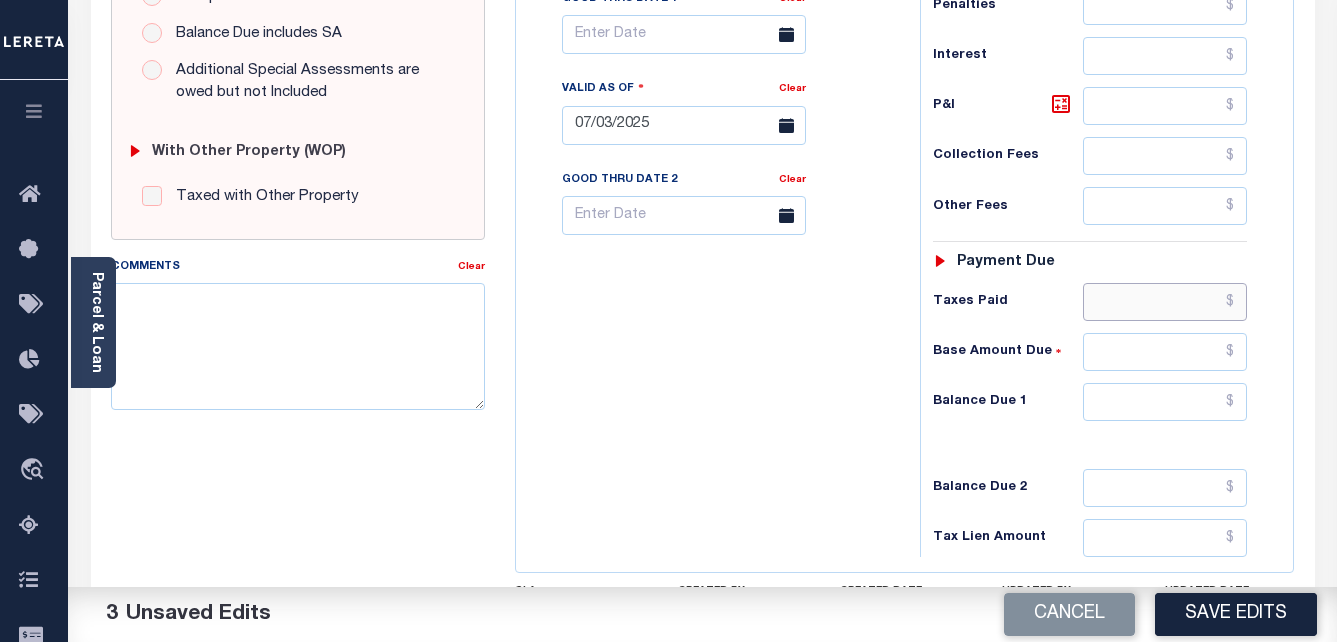 drag, startPoint x: 1206, startPoint y: 311, endPoint x: 1244, endPoint y: 311, distance: 38 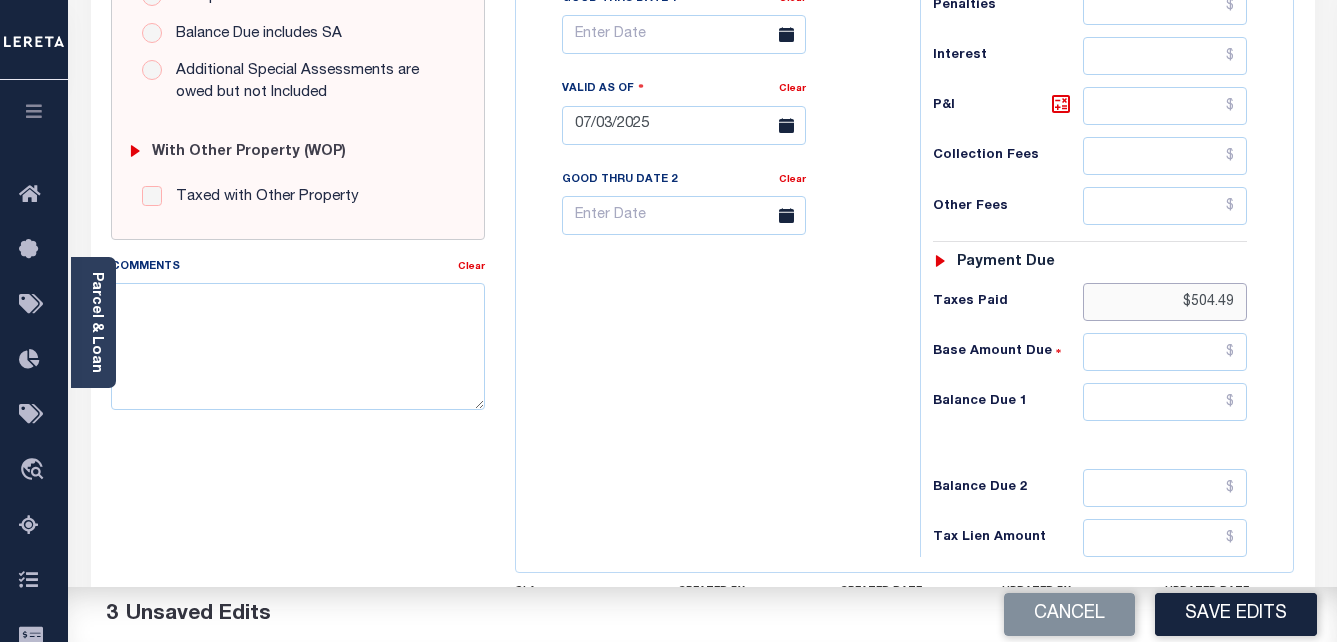 type on "$504.49" 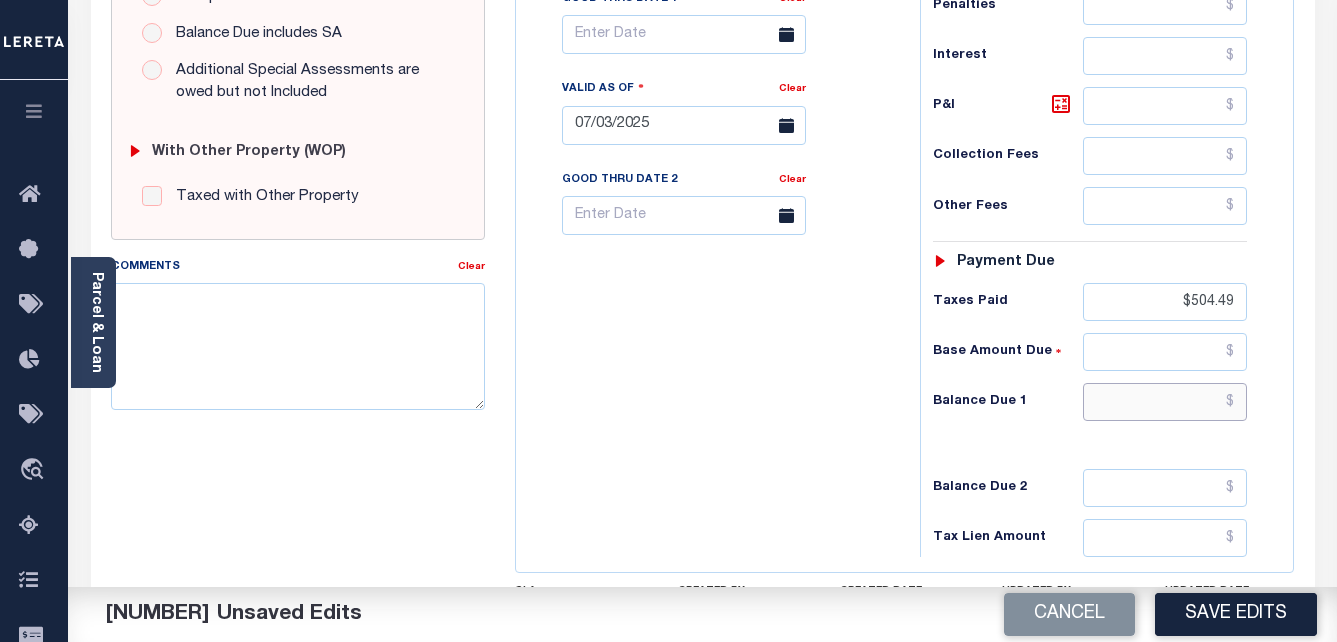 click at bounding box center (1165, 402) 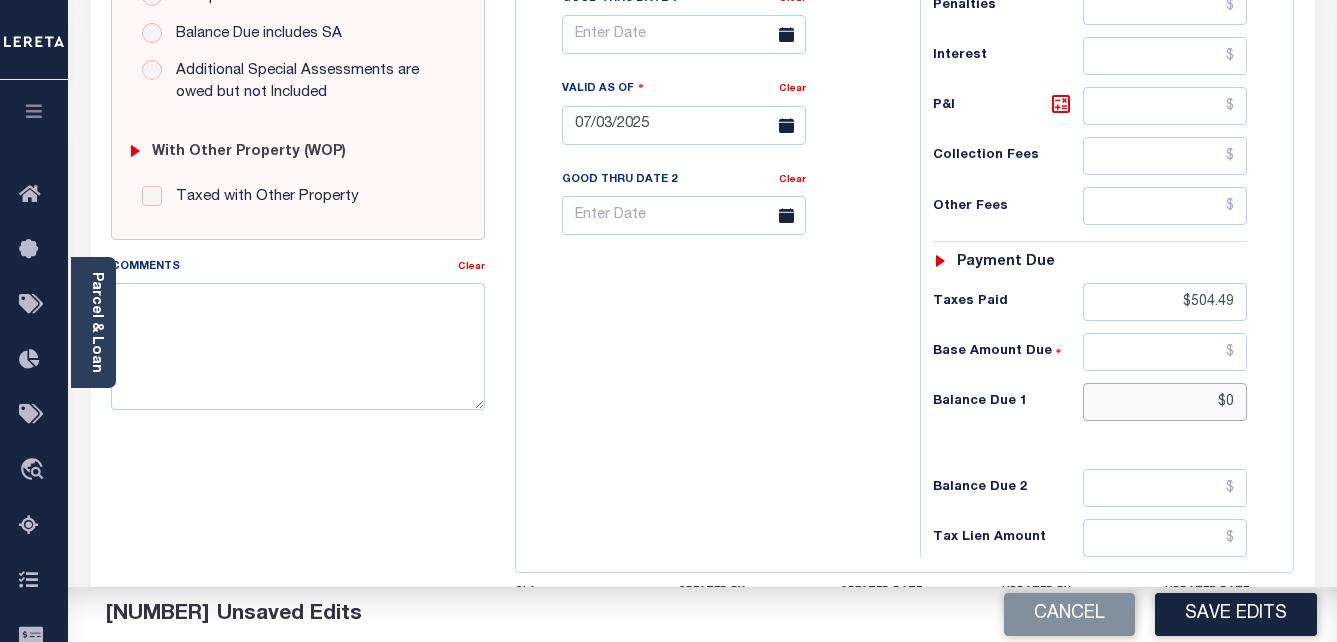 type on "$0" 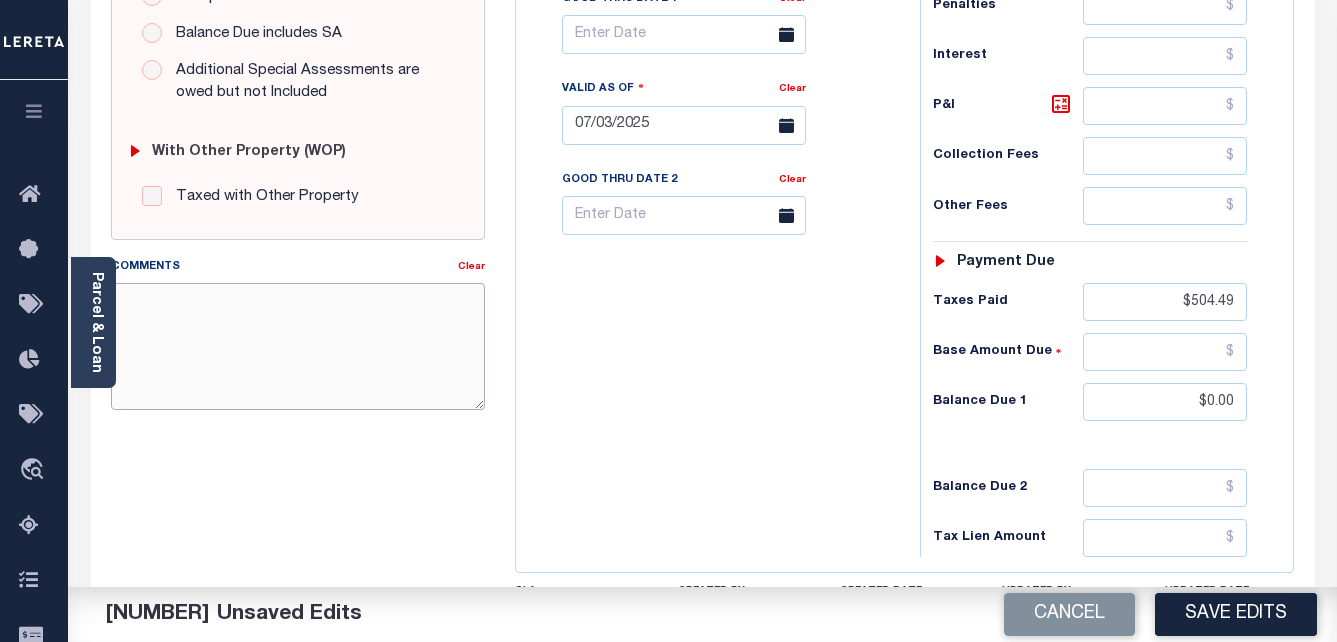 click on "Comments" at bounding box center [298, 346] 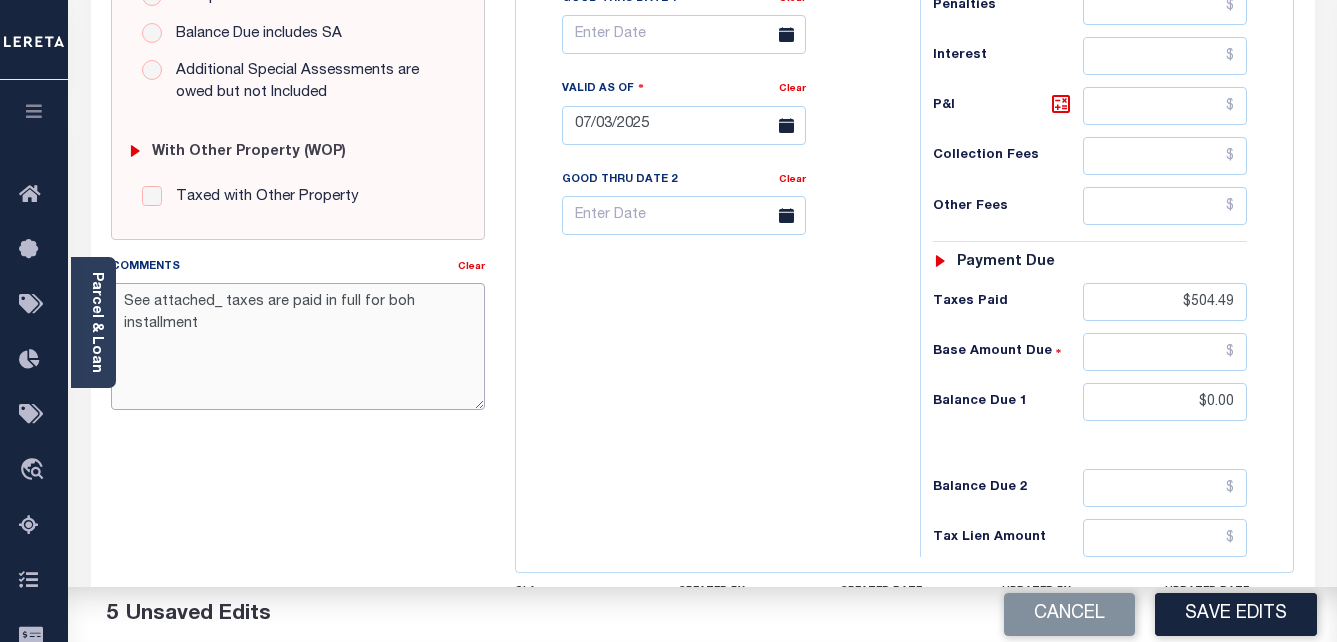 type on "See attached_ taxes are paid in full for boh installments" 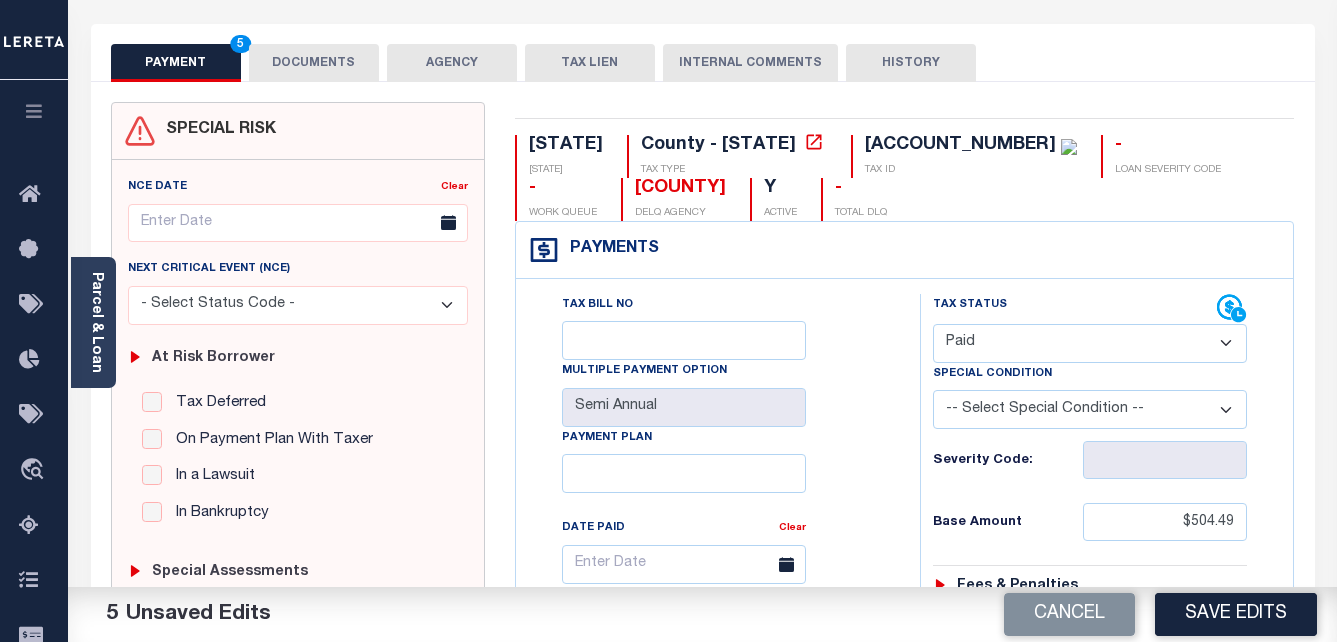 scroll, scrollTop: 0, scrollLeft: 0, axis: both 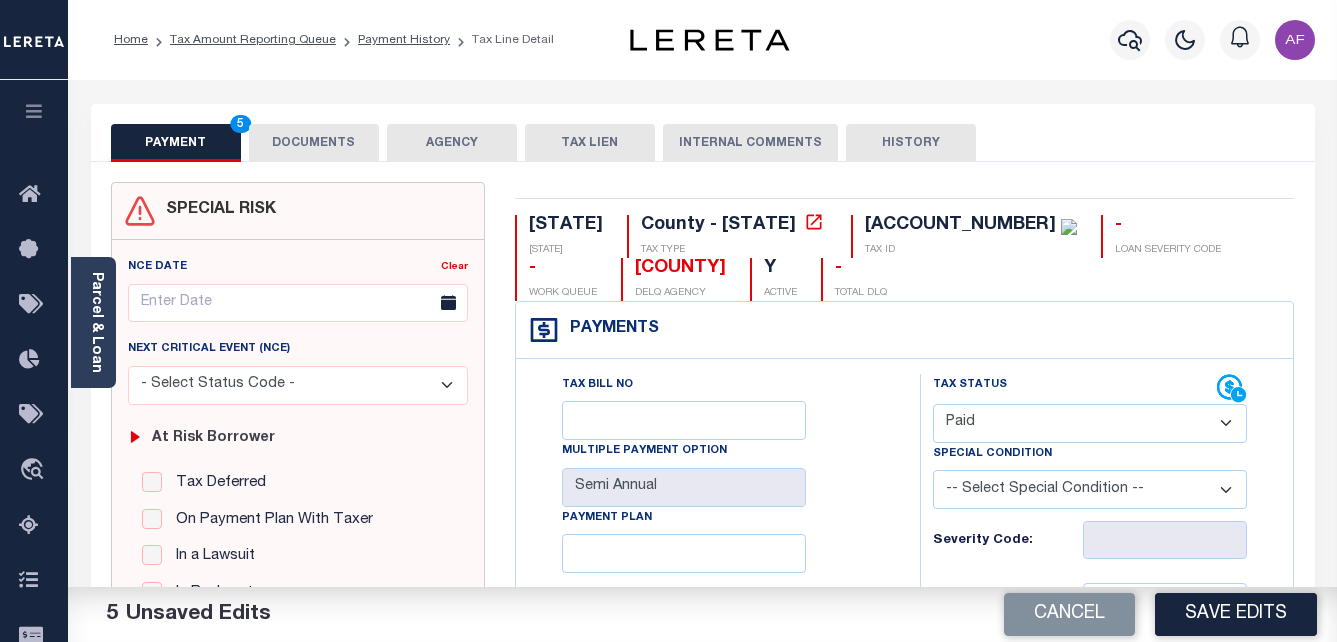 click on "DOCUMENTS" at bounding box center [314, 143] 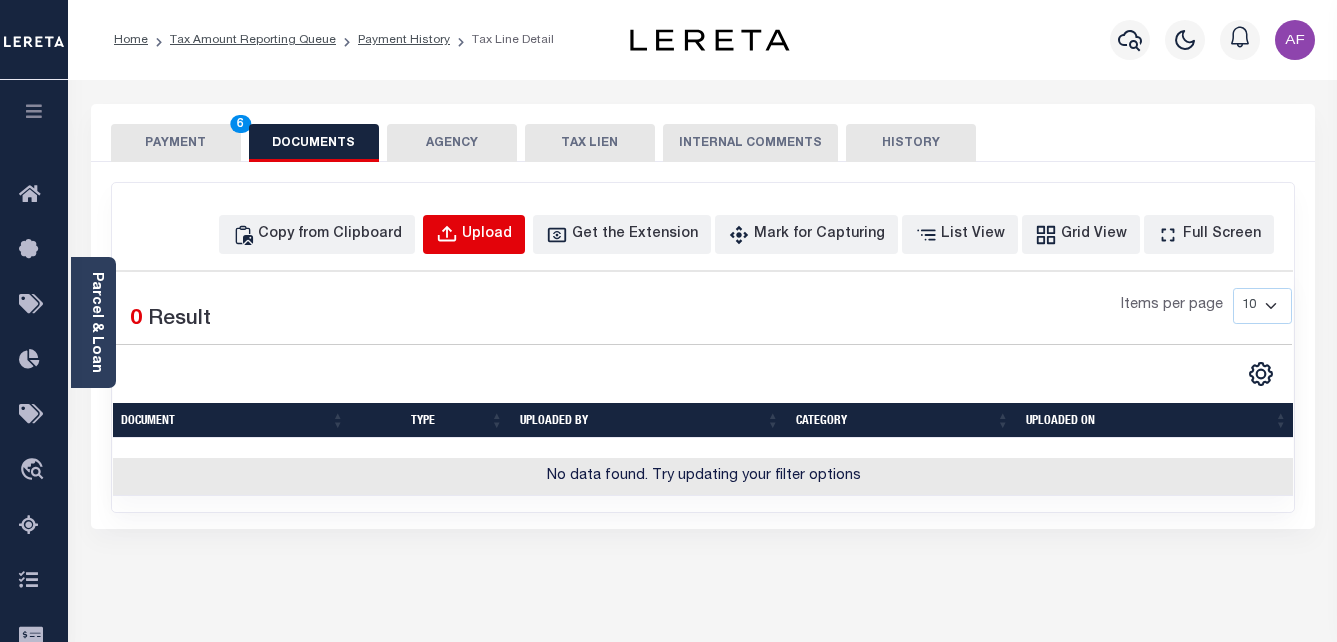 click on "Upload" at bounding box center [487, 235] 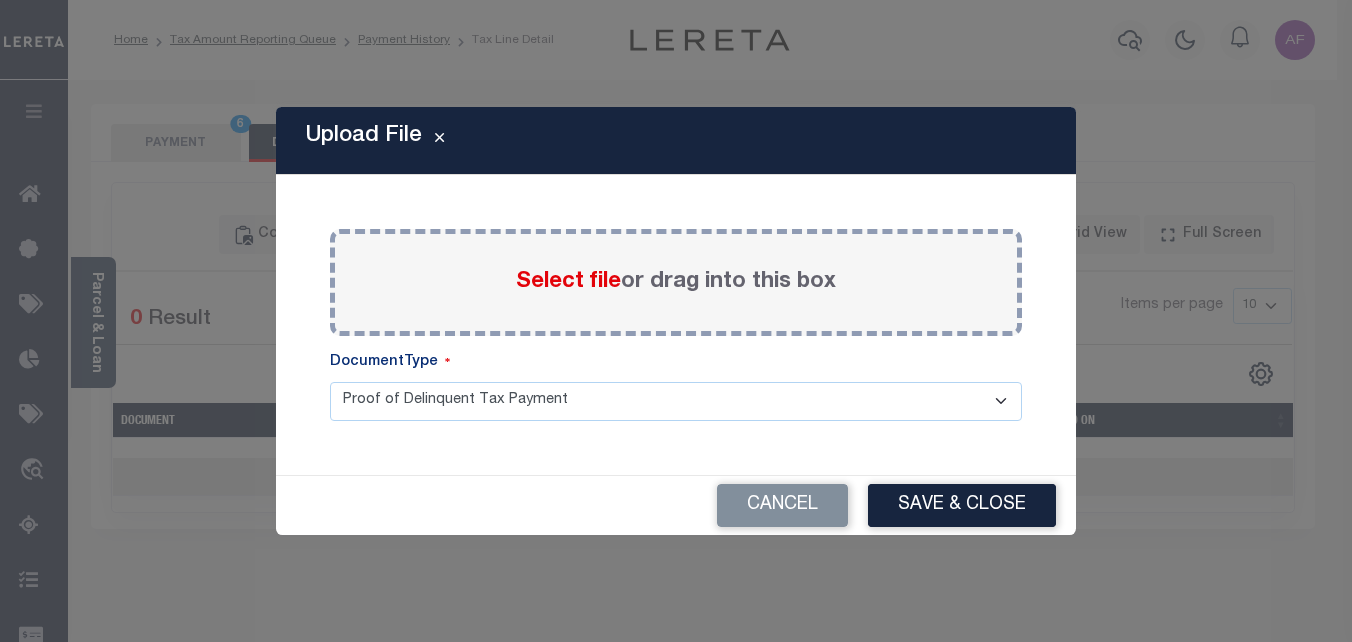 click on "Select file" at bounding box center [568, 282] 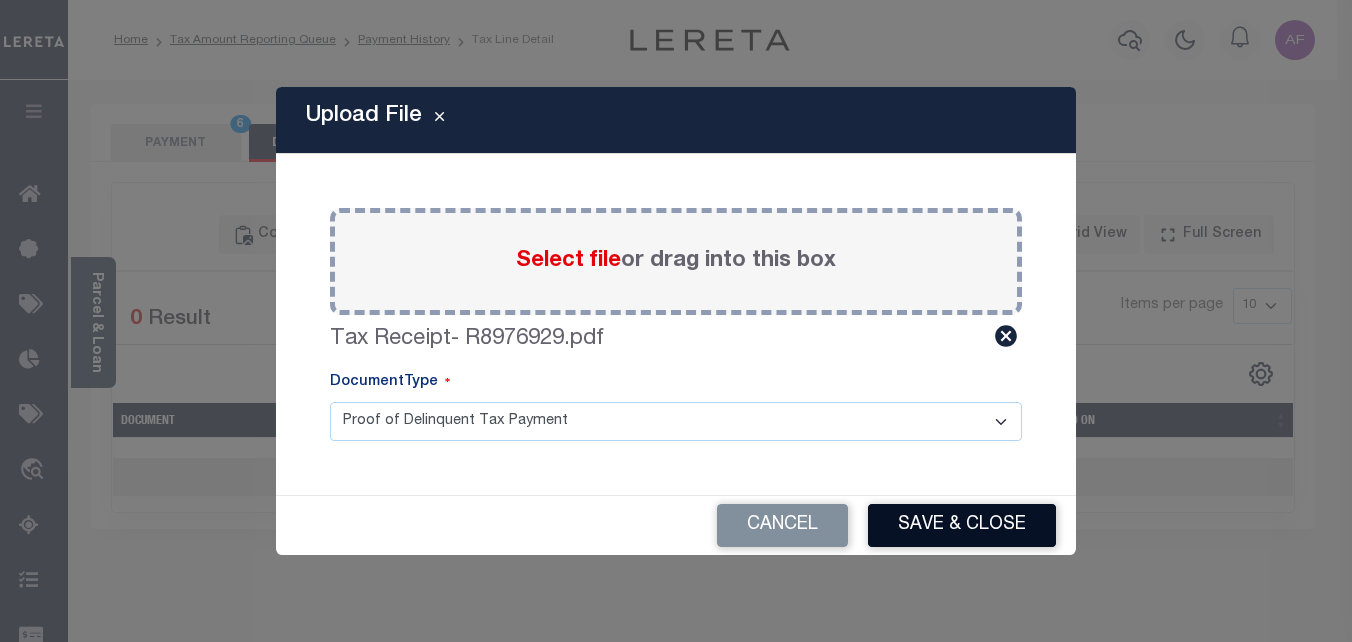 click on "Save & Close" at bounding box center [962, 525] 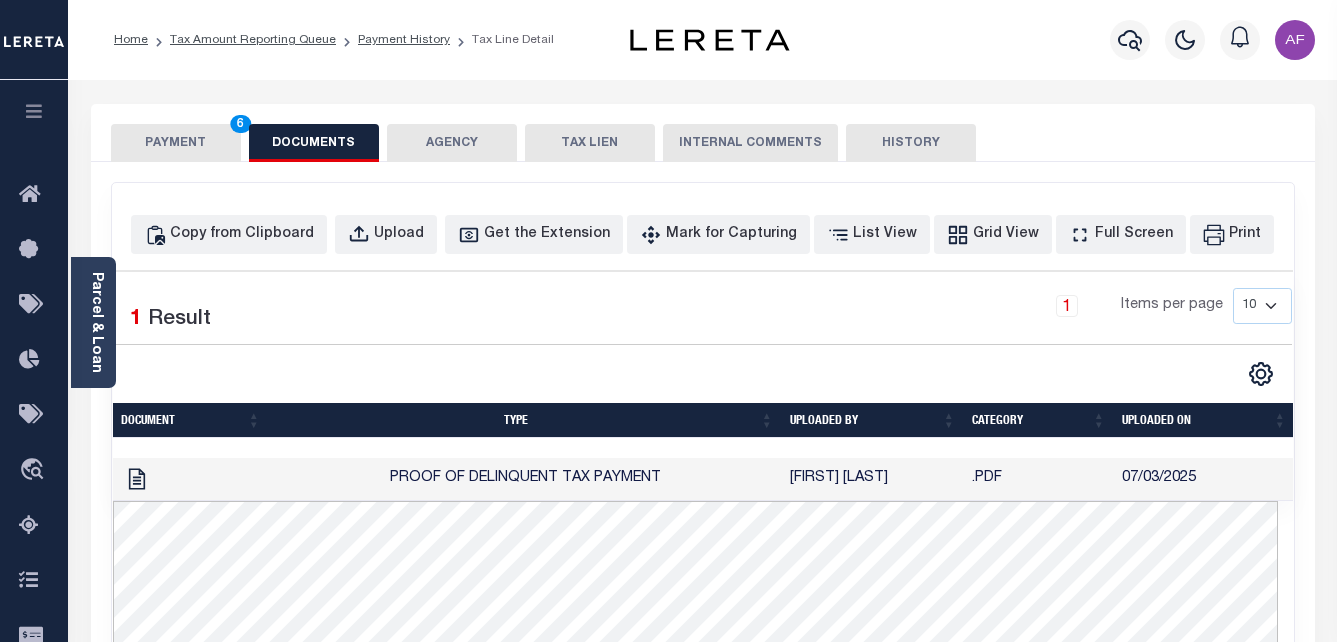 click on "PAYMENT
6" at bounding box center (176, 143) 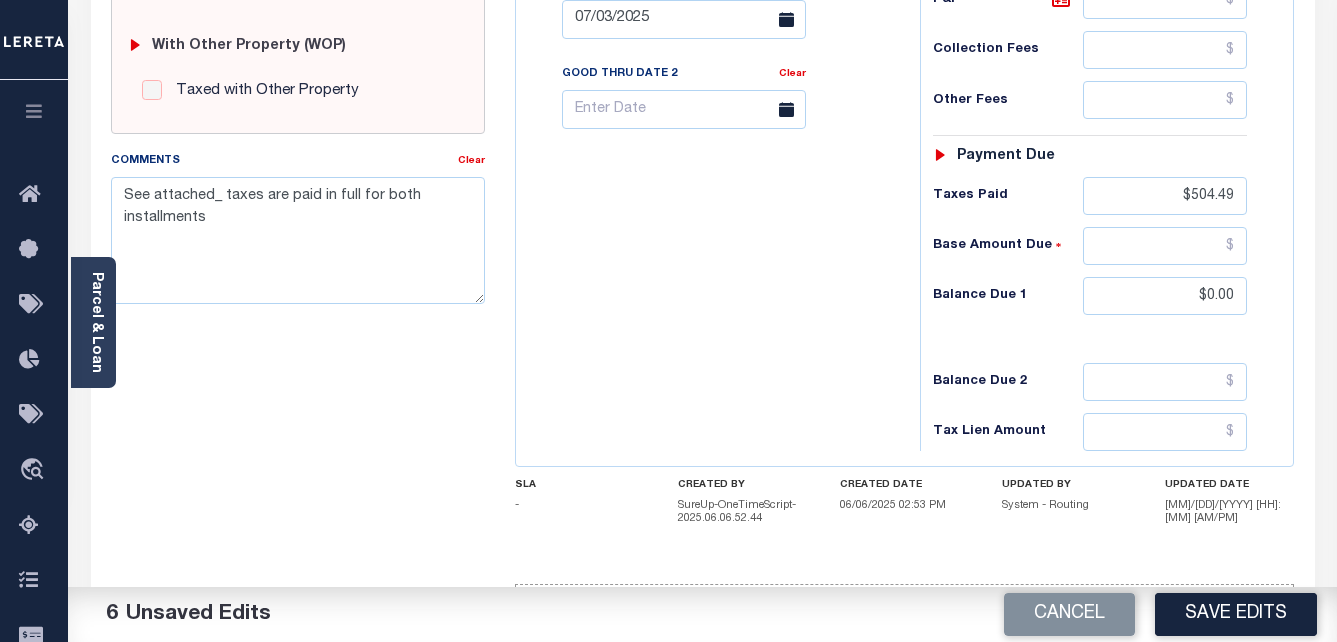 scroll, scrollTop: 880, scrollLeft: 0, axis: vertical 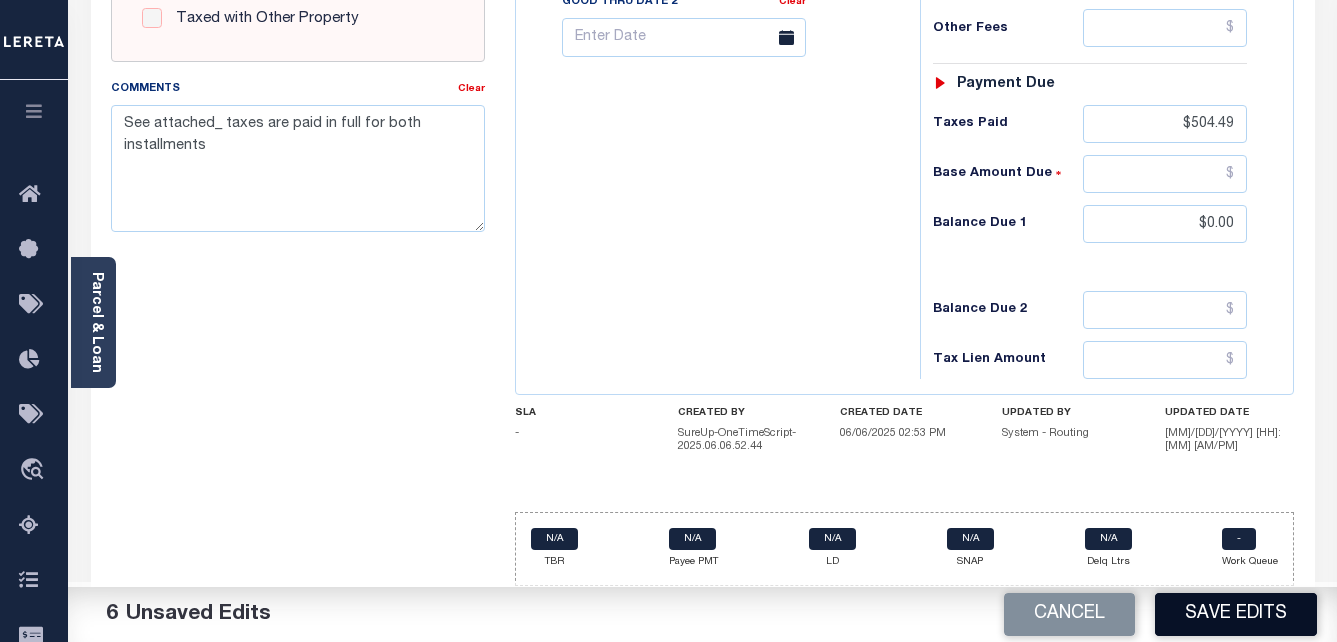 click on "Save Edits" at bounding box center [1236, 614] 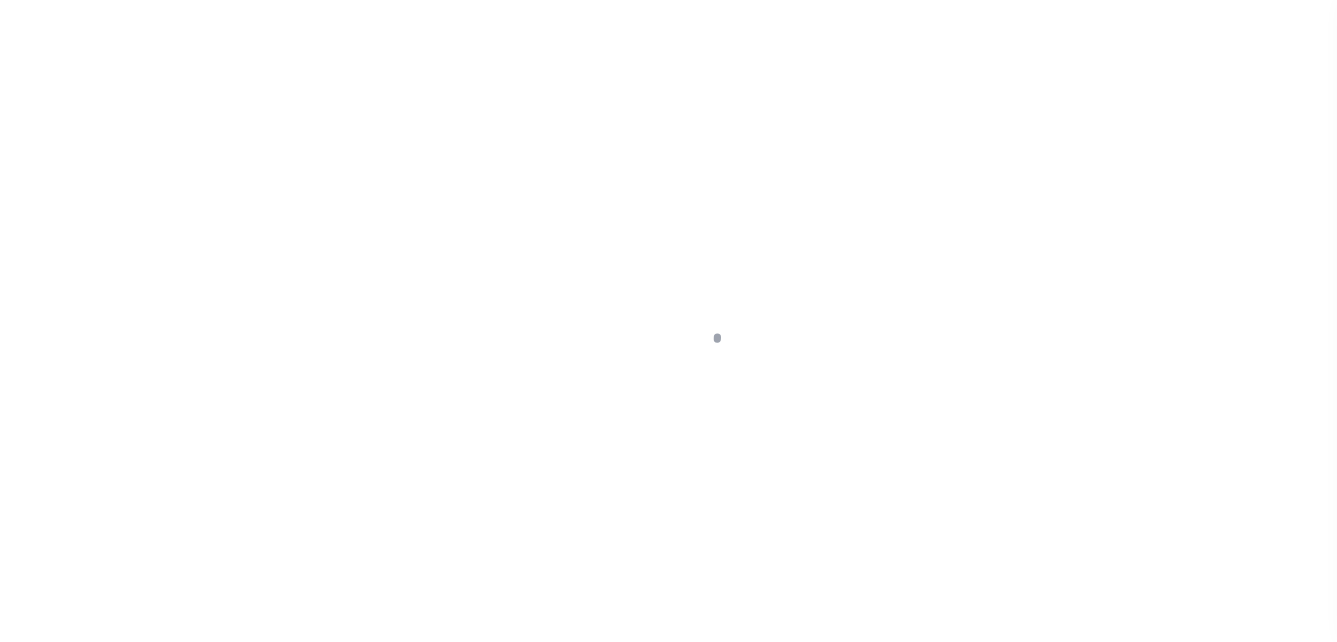 scroll, scrollTop: 0, scrollLeft: 0, axis: both 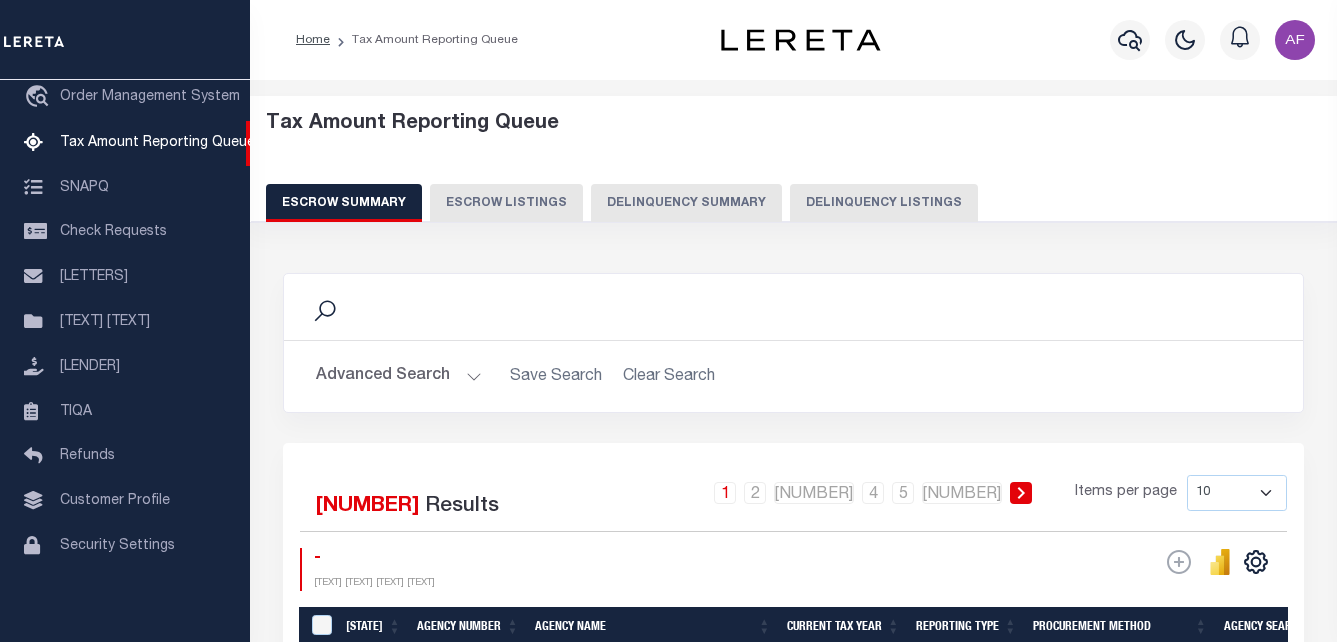 click on "Delinquency Listings" at bounding box center [884, 203] 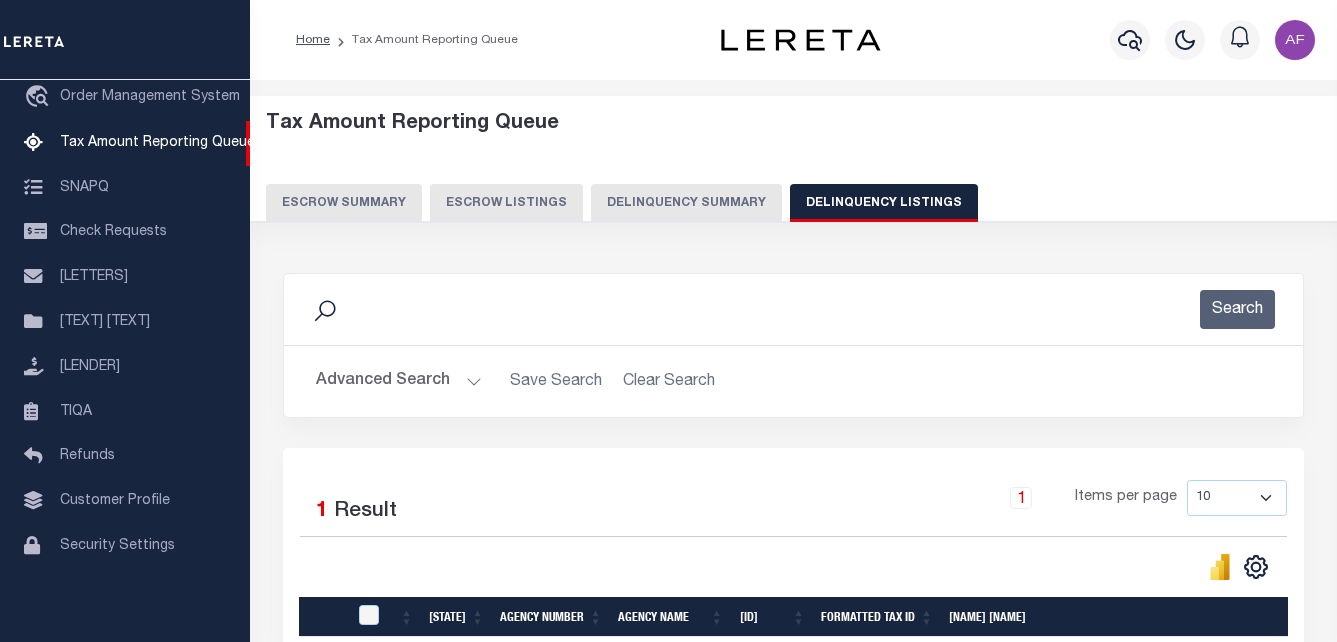 click on "Advanced Search" at bounding box center (399, 381) 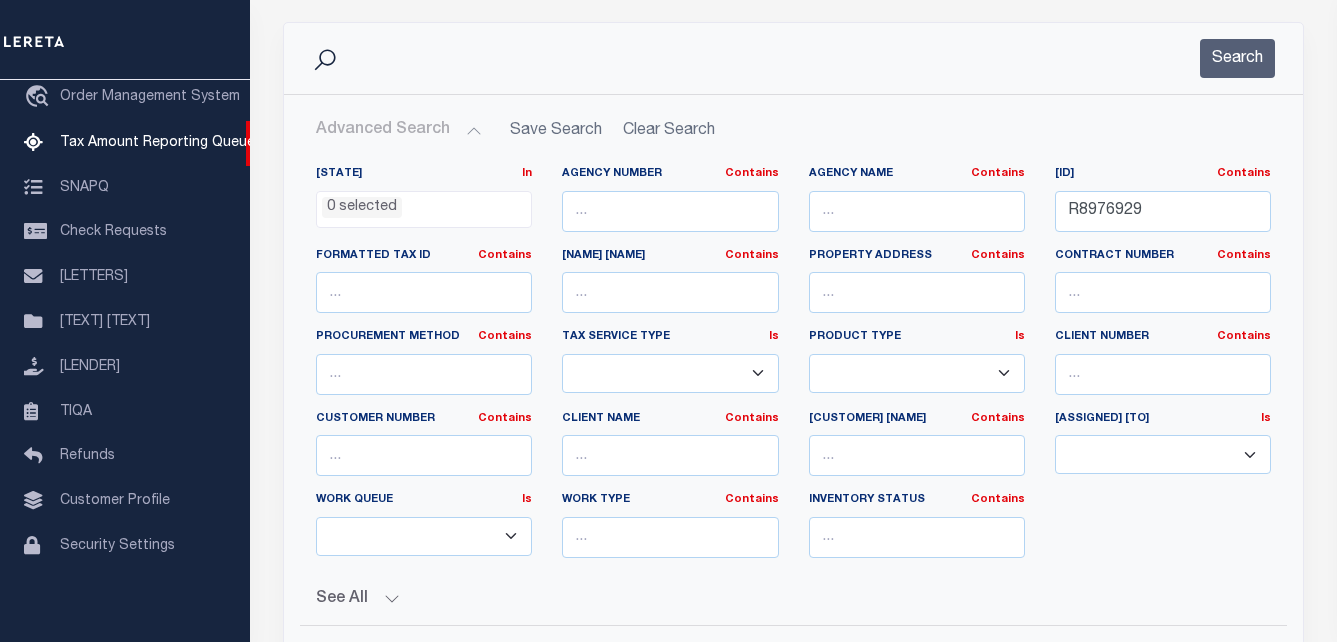 scroll, scrollTop: 300, scrollLeft: 0, axis: vertical 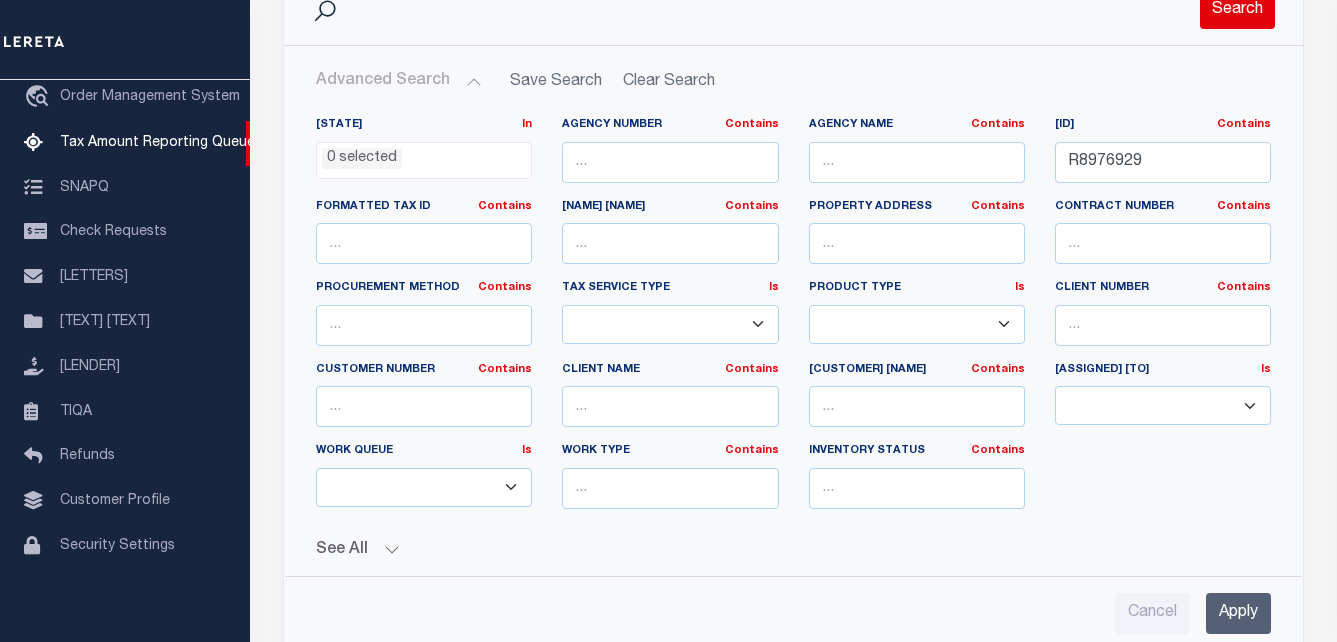 click on "Search" at bounding box center [1237, 9] 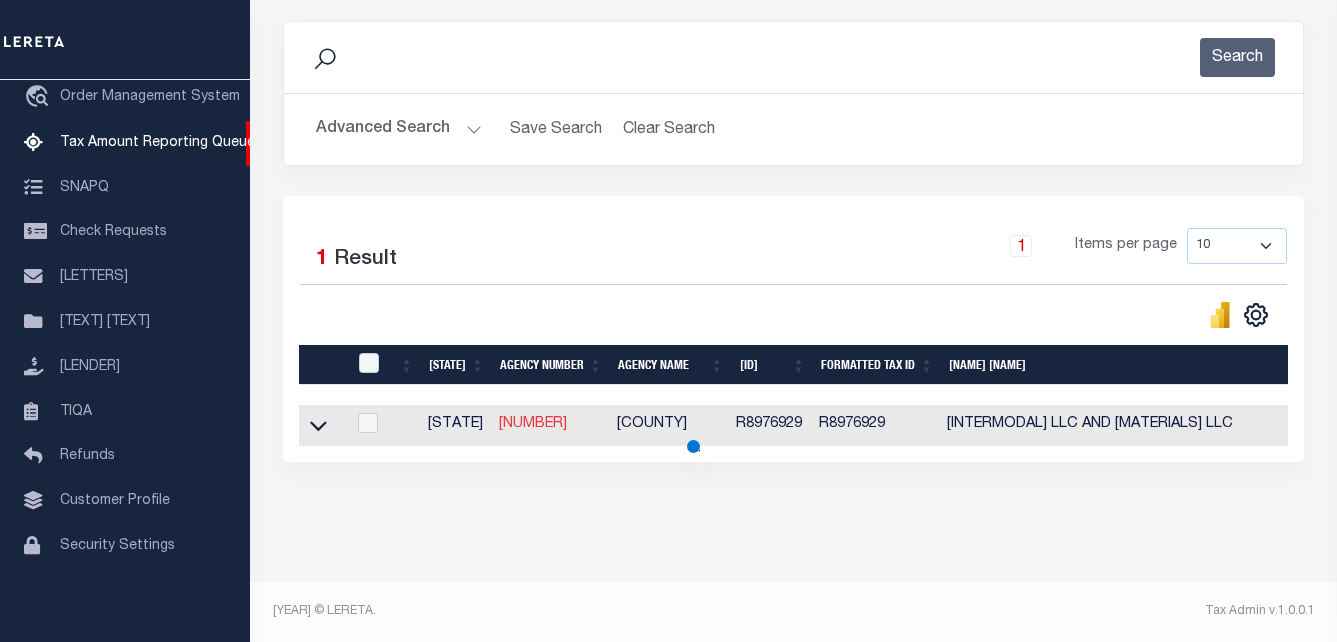 scroll, scrollTop: 269, scrollLeft: 0, axis: vertical 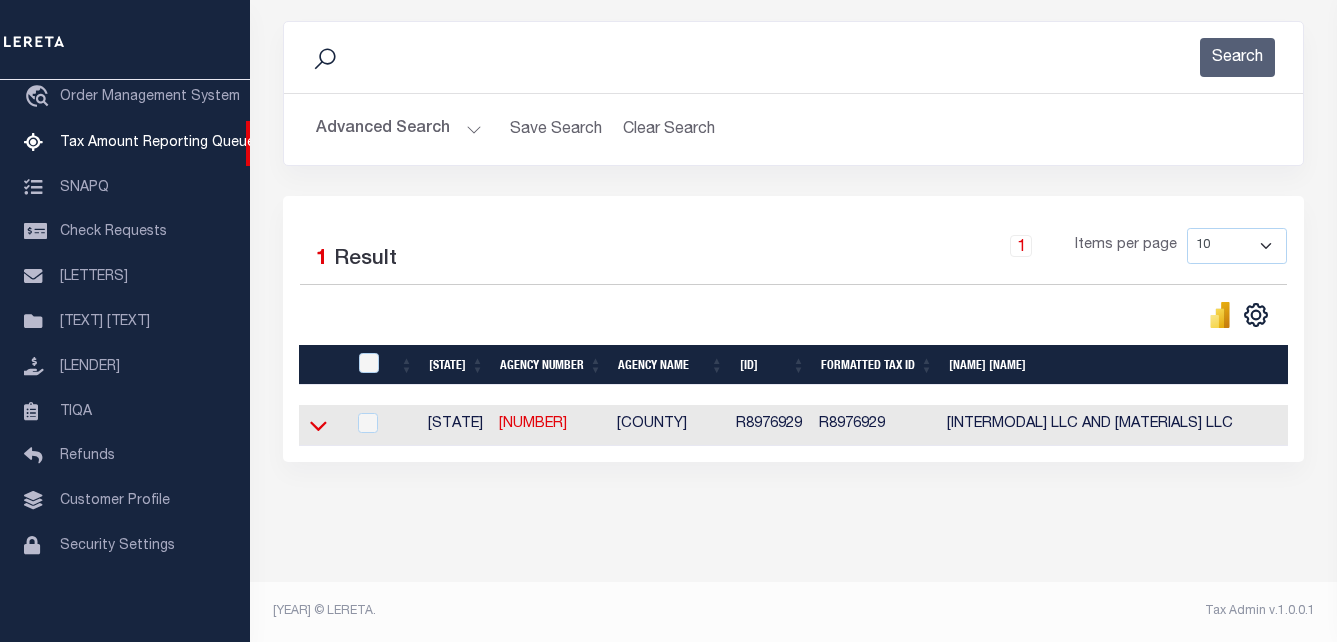 click at bounding box center (318, 425) 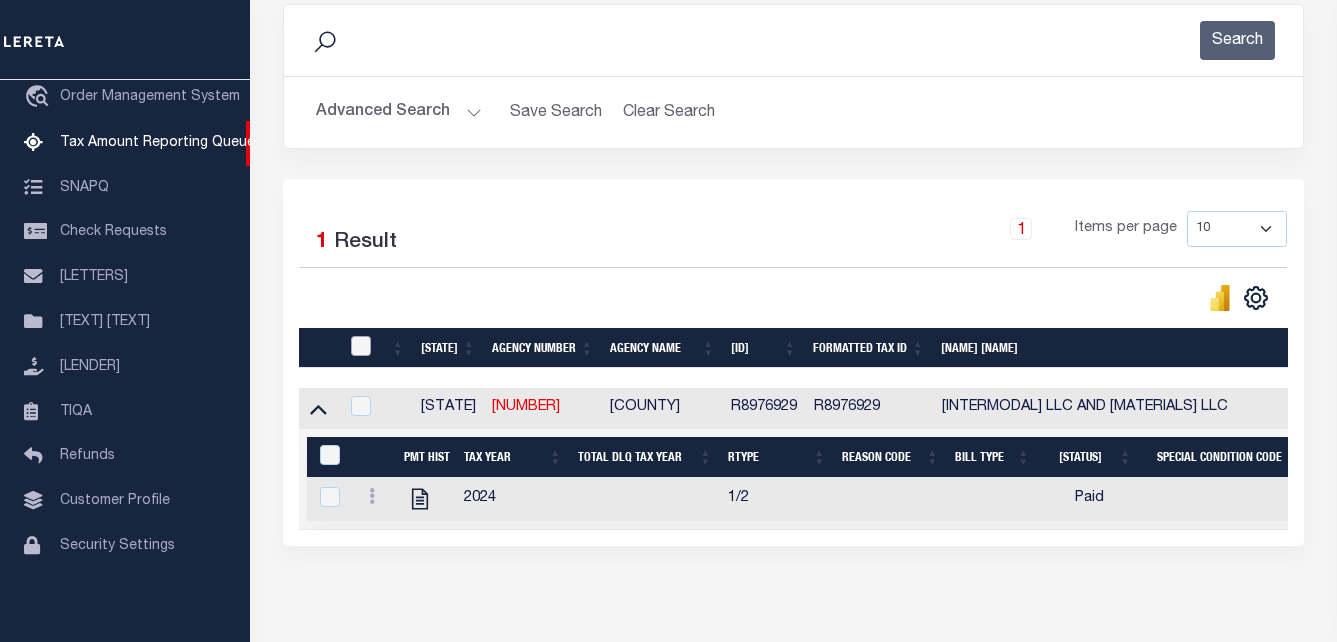 click at bounding box center (361, 346) 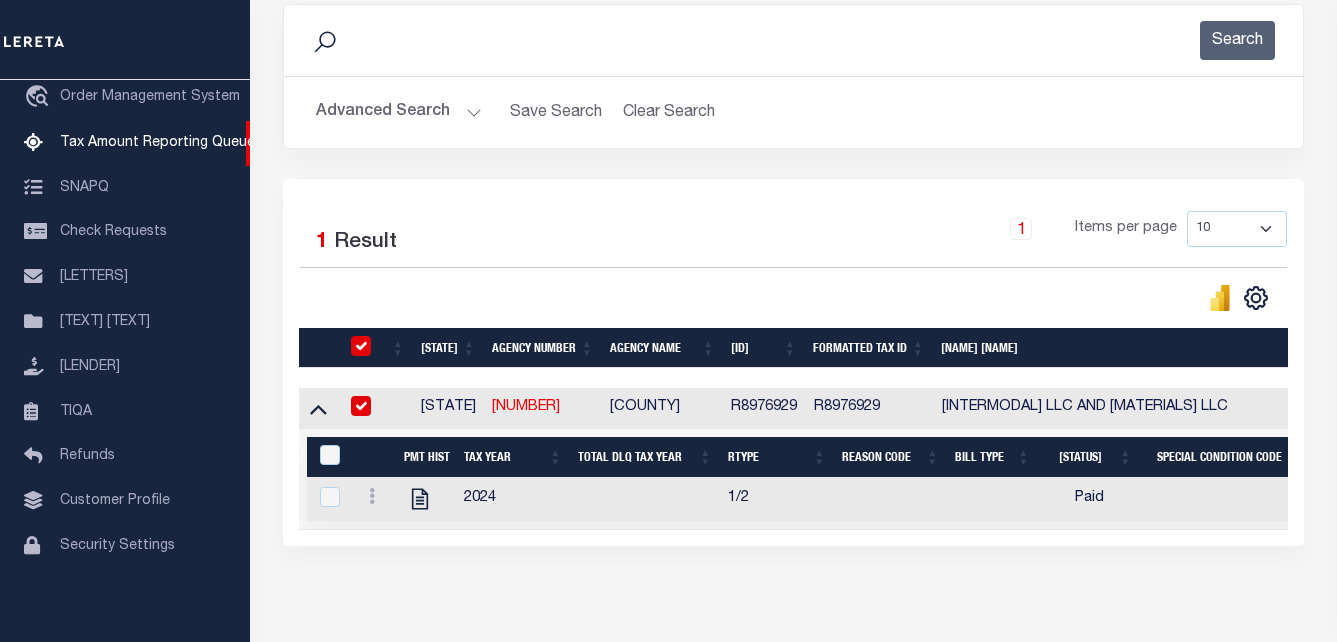 checkbox on "true" 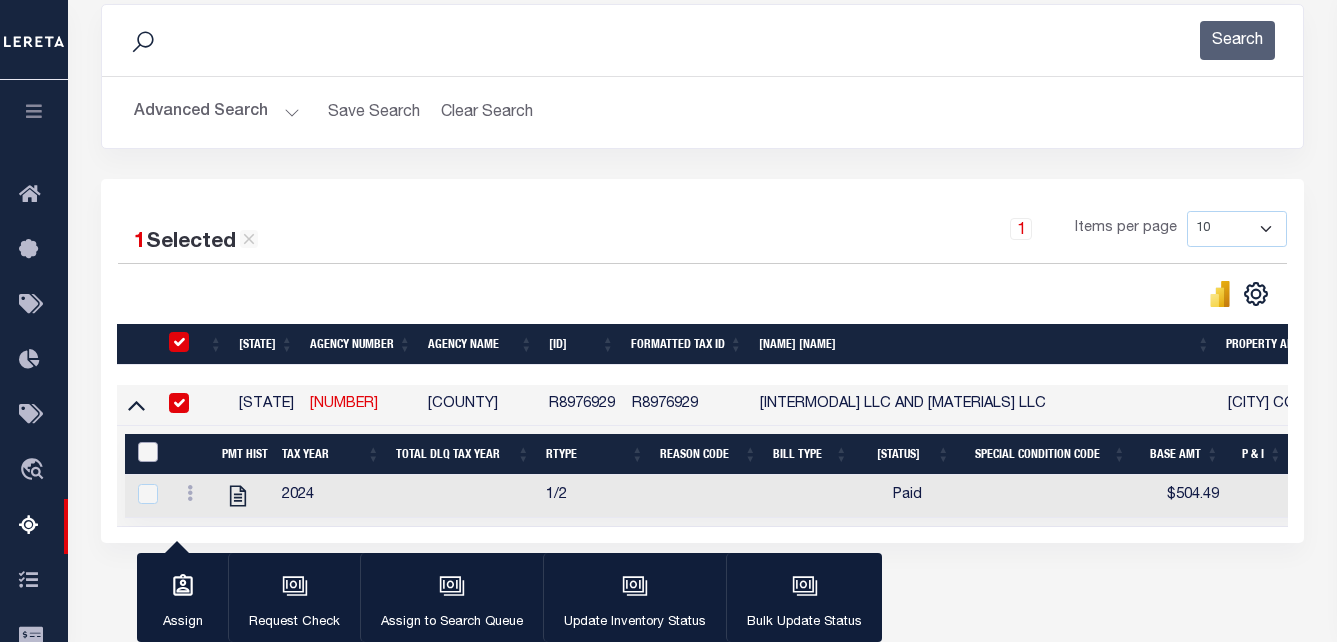 click at bounding box center (148, 452) 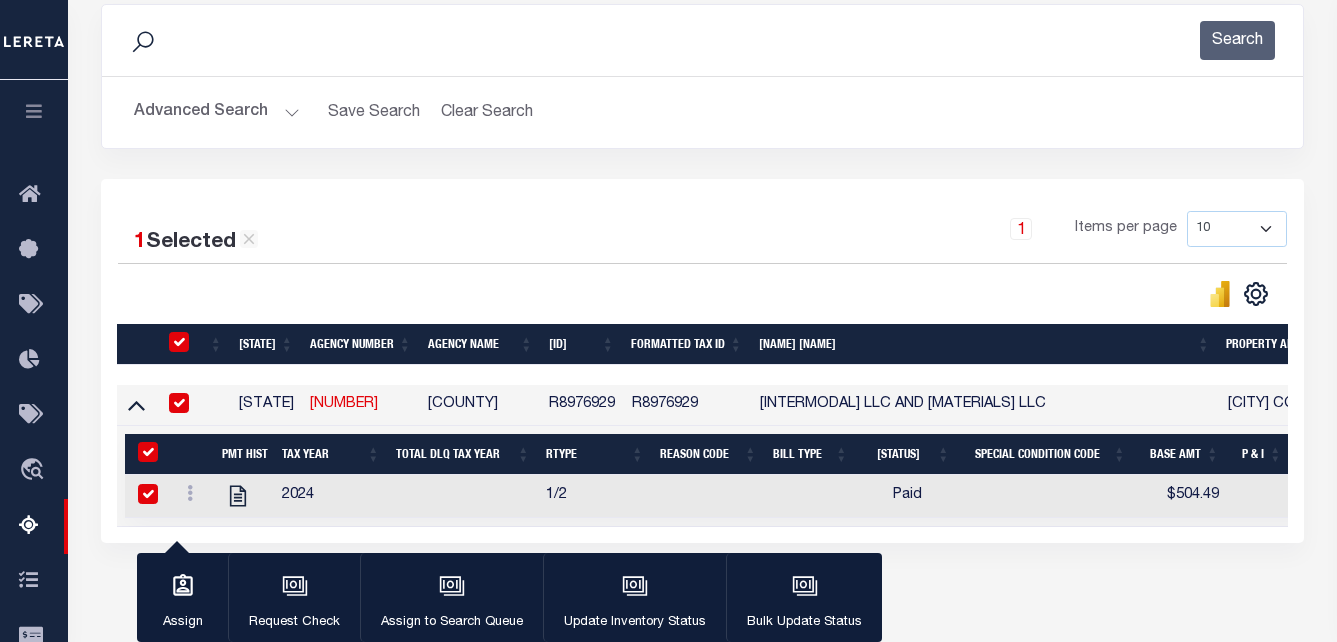 checkbox on "true" 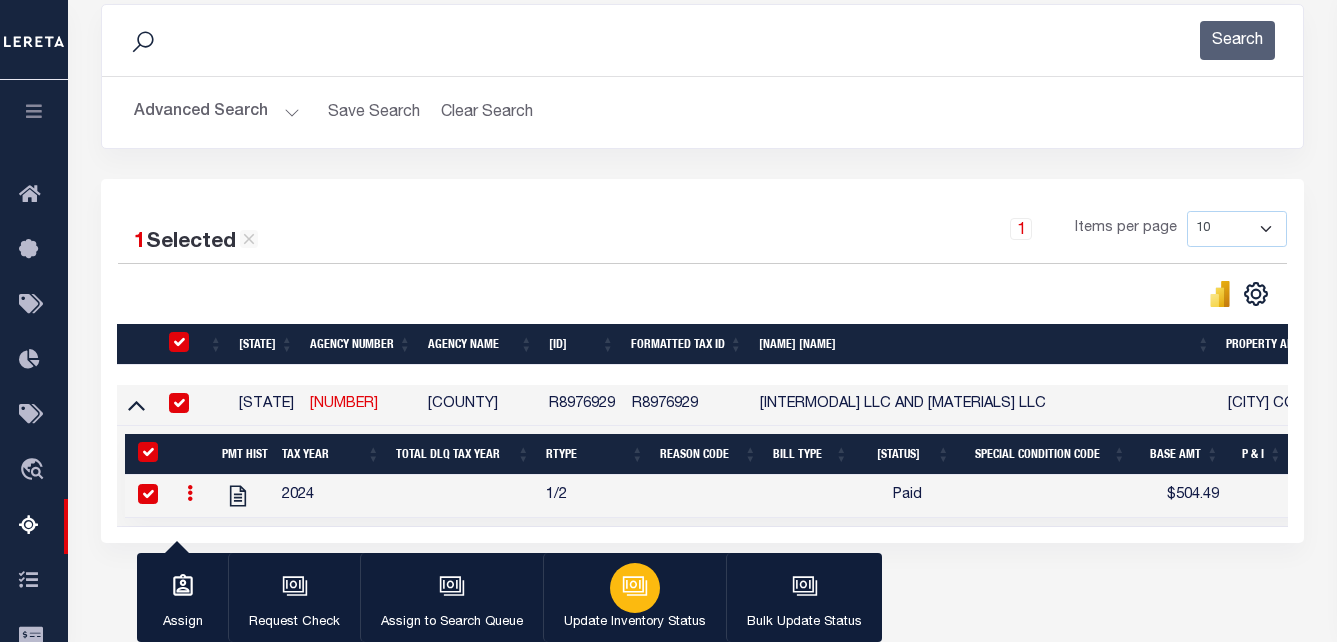 click at bounding box center (633, 584) 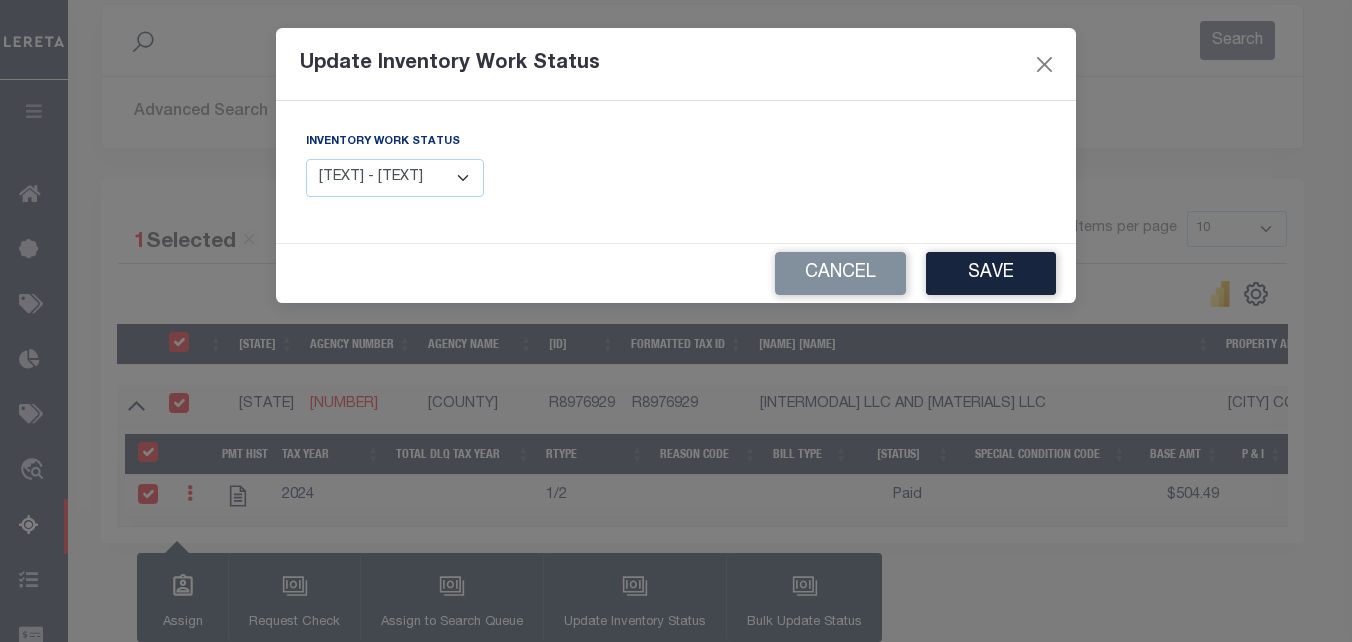click on "Manual - Exception
Pended - Awaiting Search
Late Add Exception
Completed" at bounding box center (395, 178) 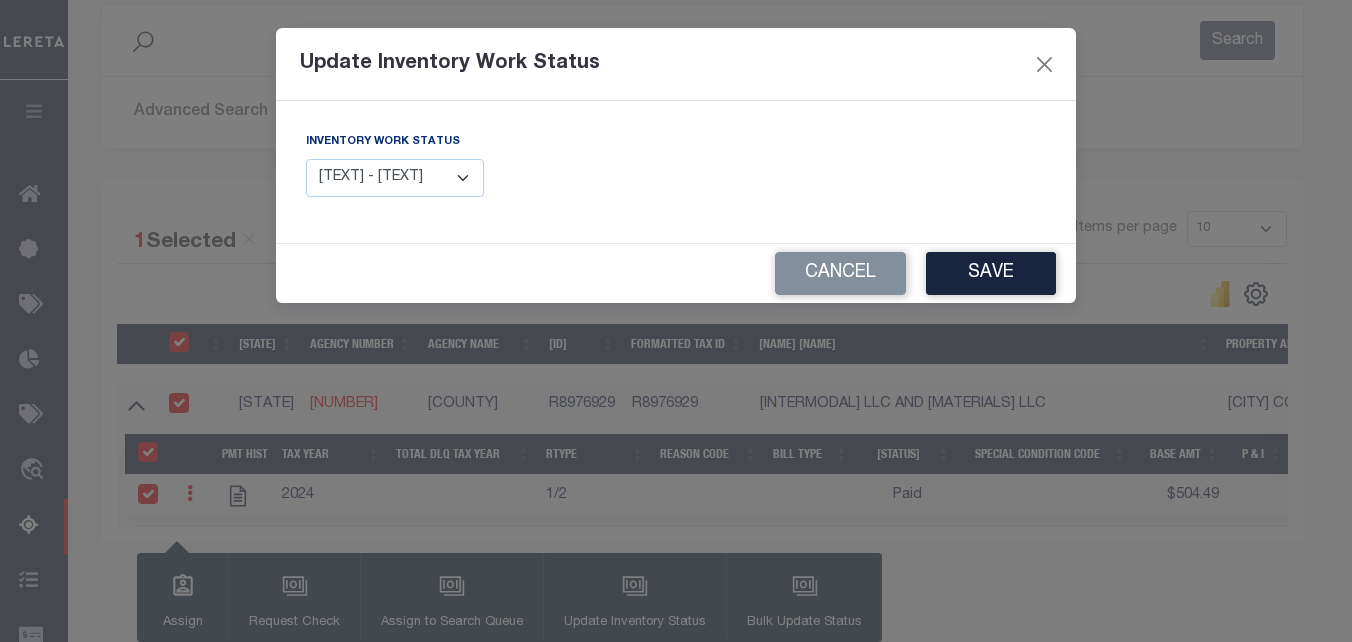 select on "4" 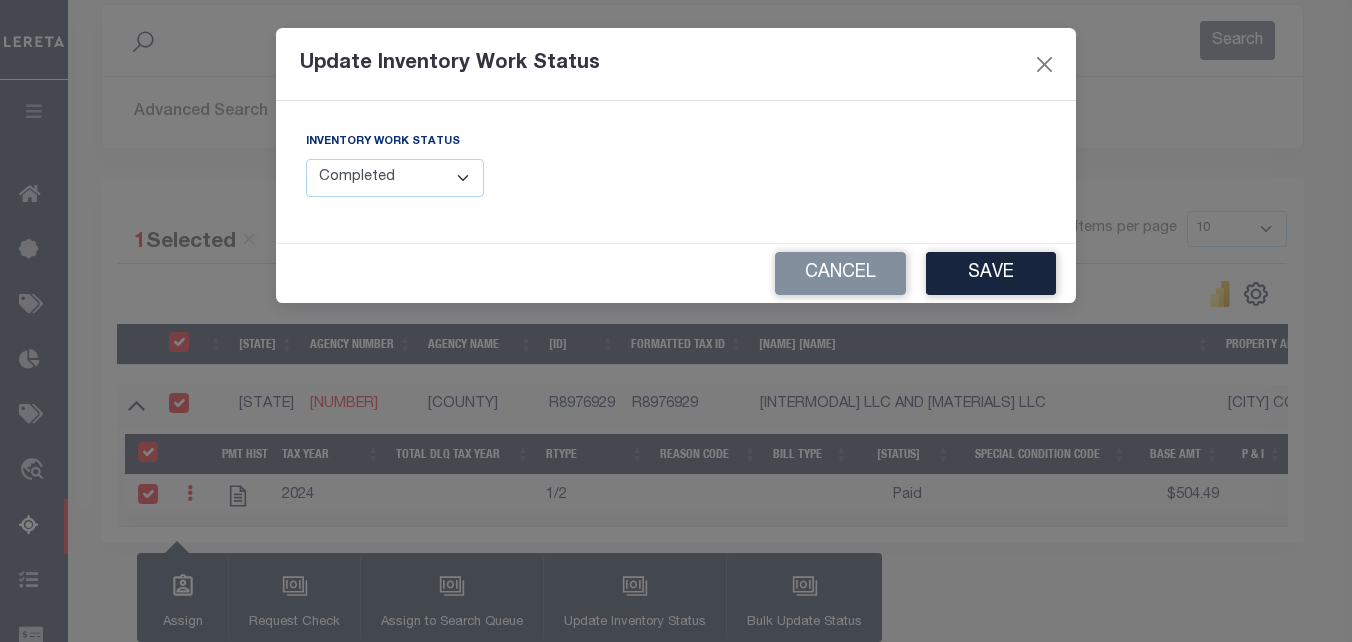 click on "Manual - Exception
Pended - Awaiting Search
Late Add Exception
Completed" at bounding box center [395, 178] 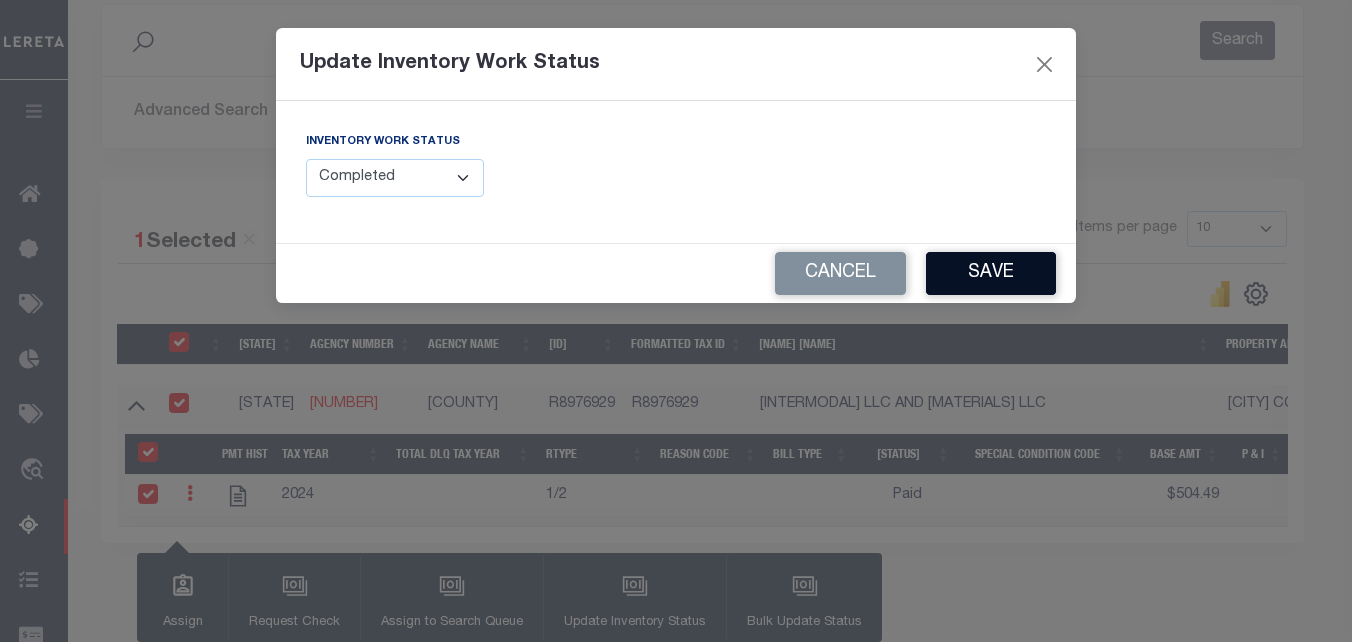 click on "Save" at bounding box center (991, 273) 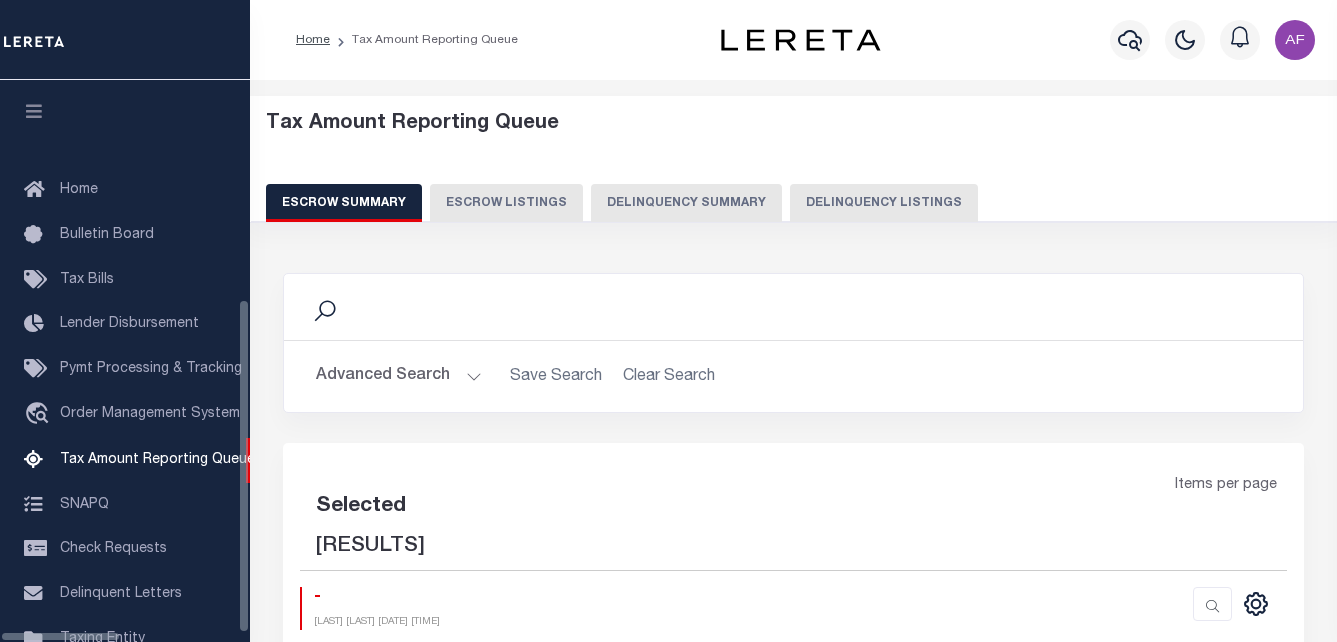 scroll, scrollTop: 252, scrollLeft: 0, axis: vertical 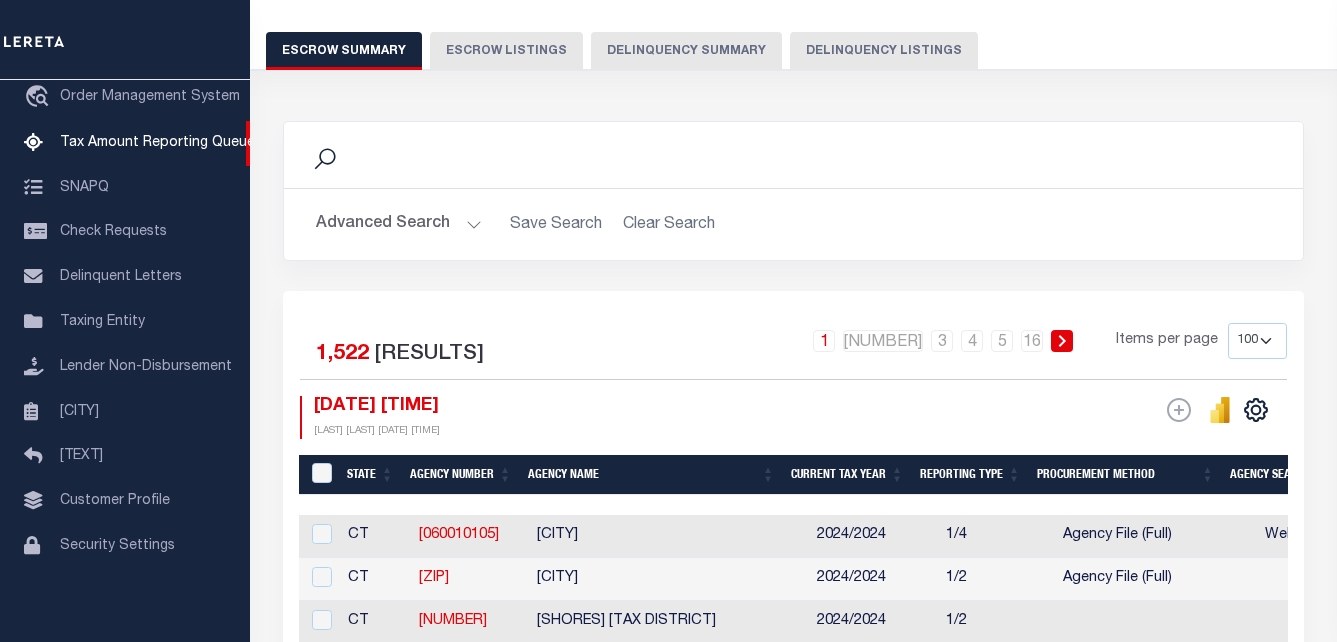 click on "Delinquency Listings" at bounding box center [884, 51] 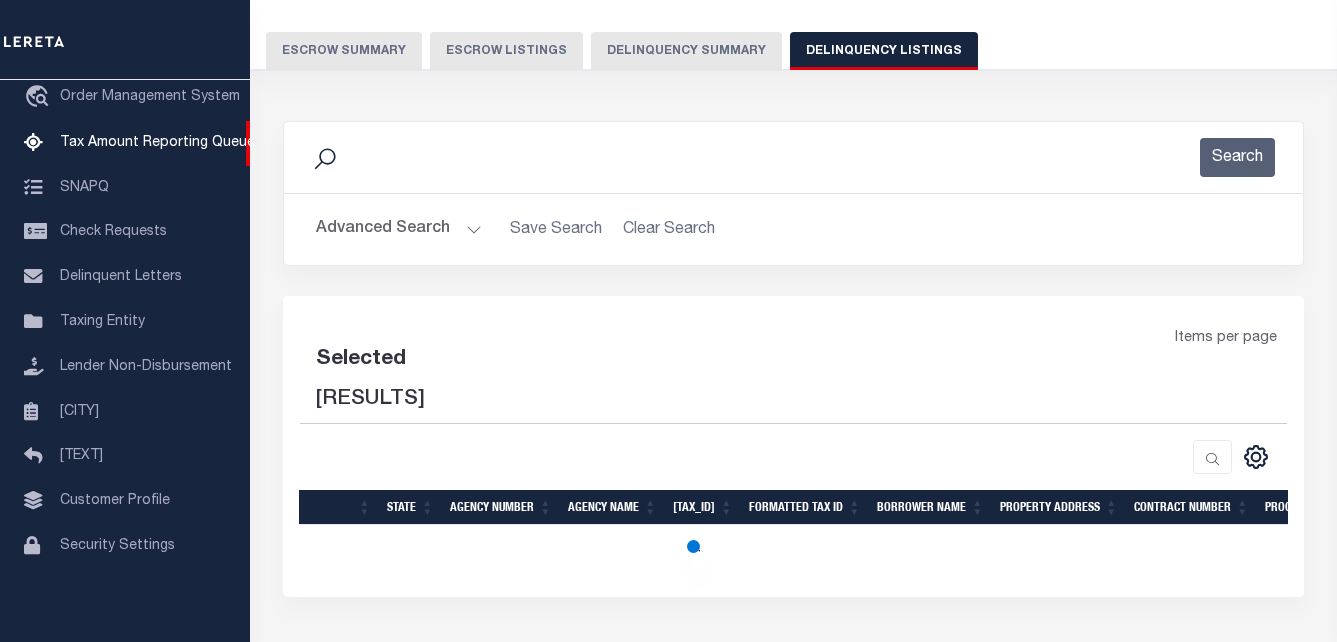 click on "Advanced Search" at bounding box center [399, 229] 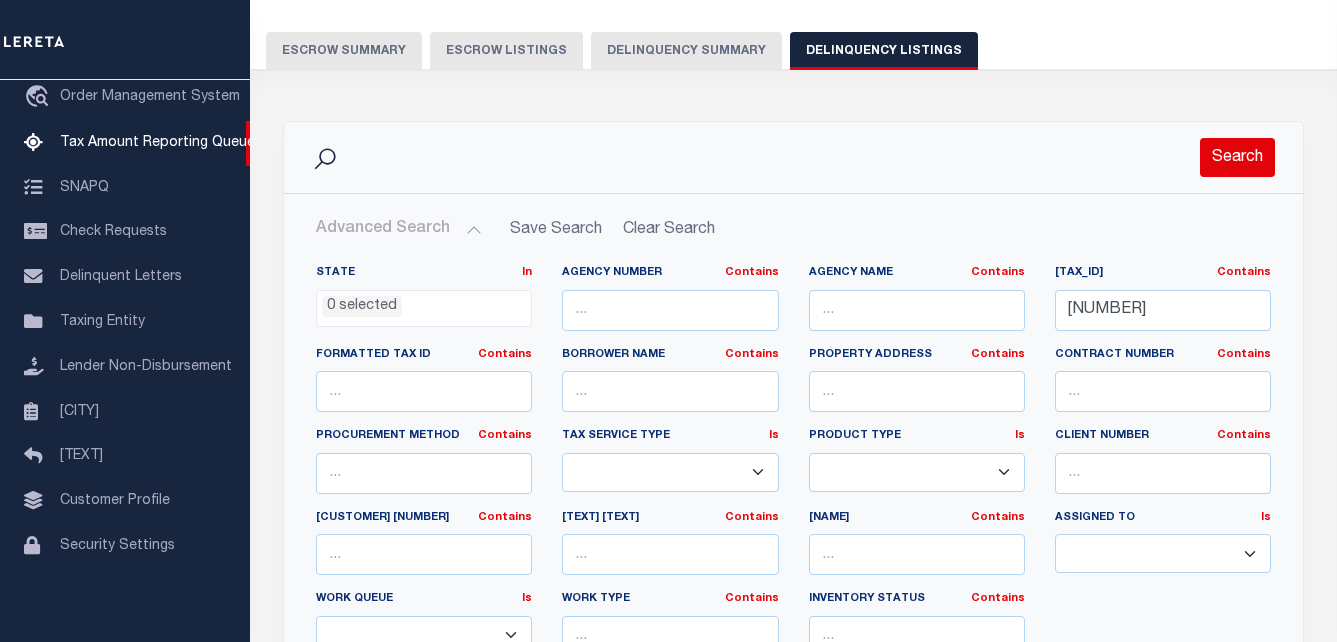 click on "Search" at bounding box center [1237, 157] 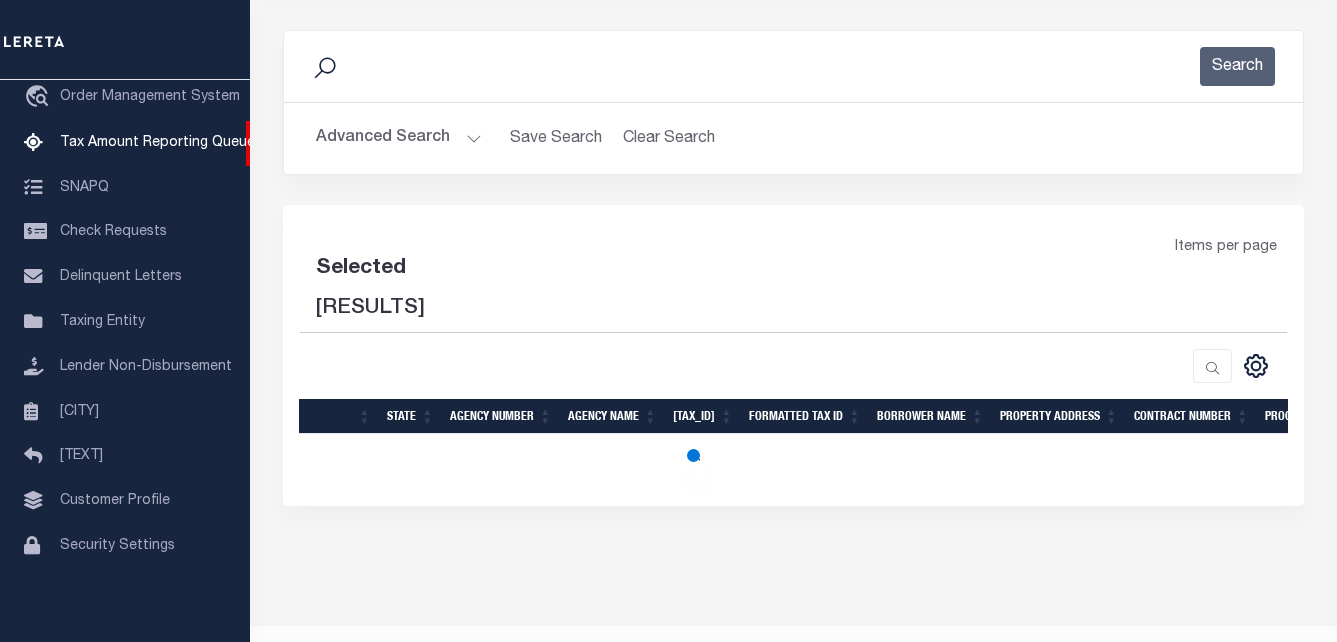 scroll, scrollTop: 248, scrollLeft: 0, axis: vertical 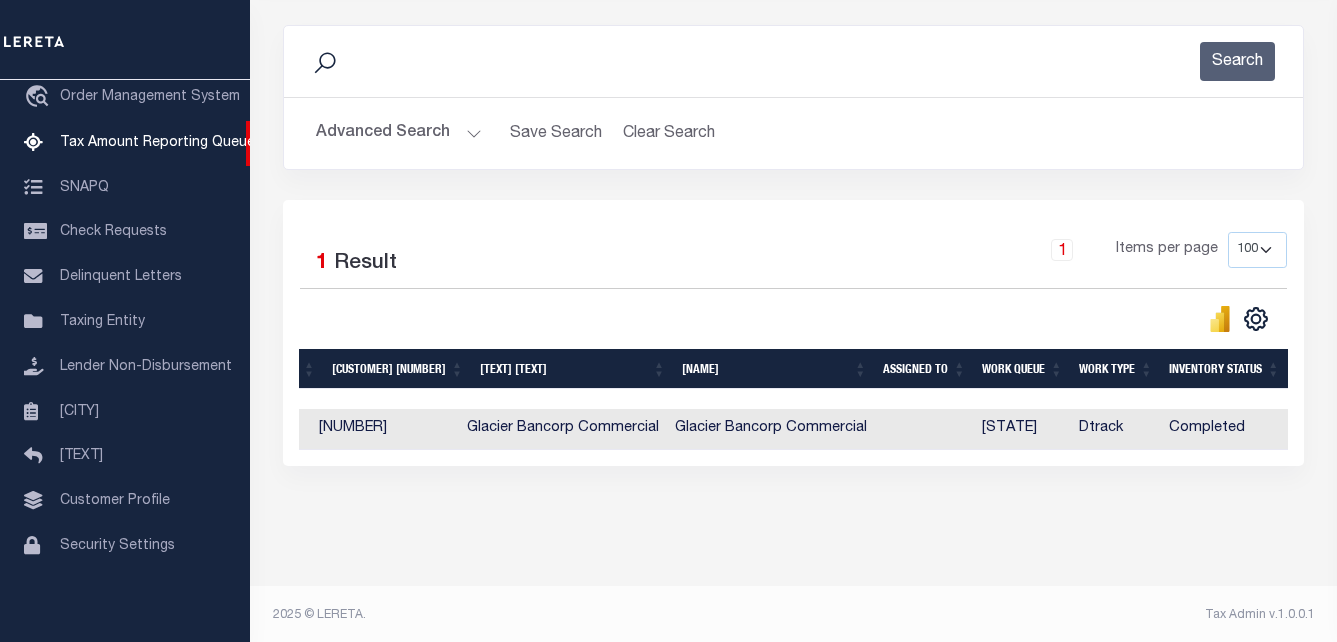 type 